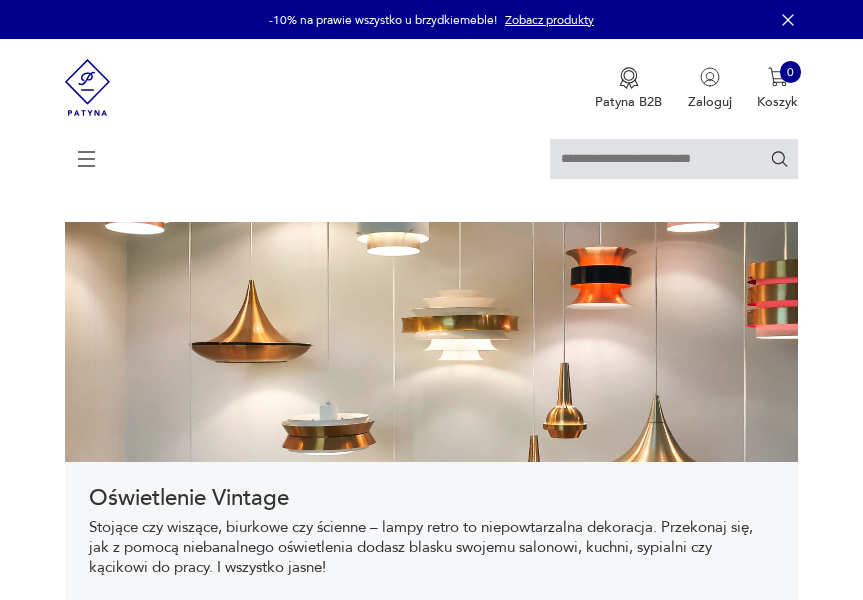 scroll, scrollTop: 0, scrollLeft: 0, axis: both 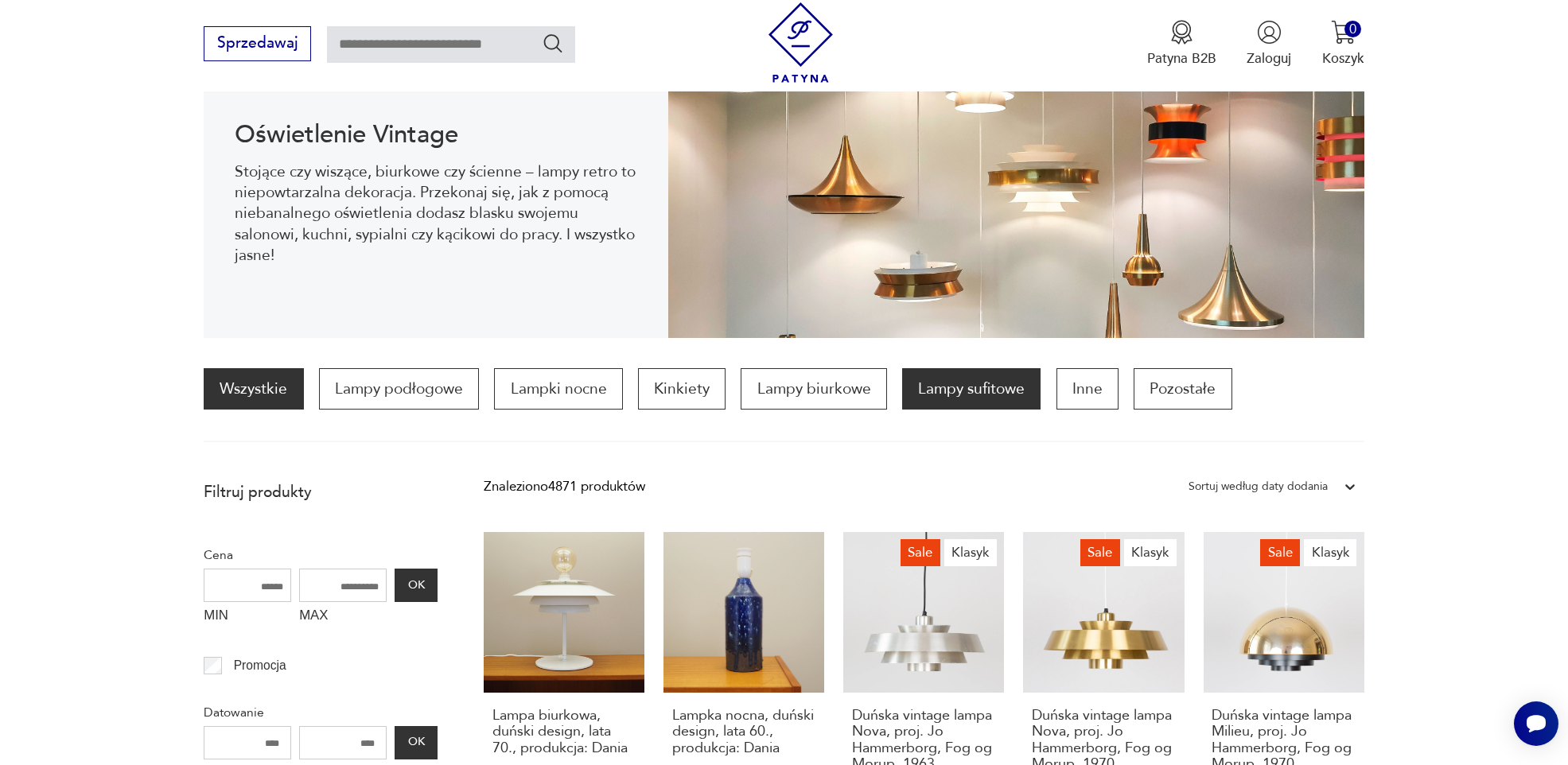 click on "Lampy sufitowe" at bounding box center (971, 389) 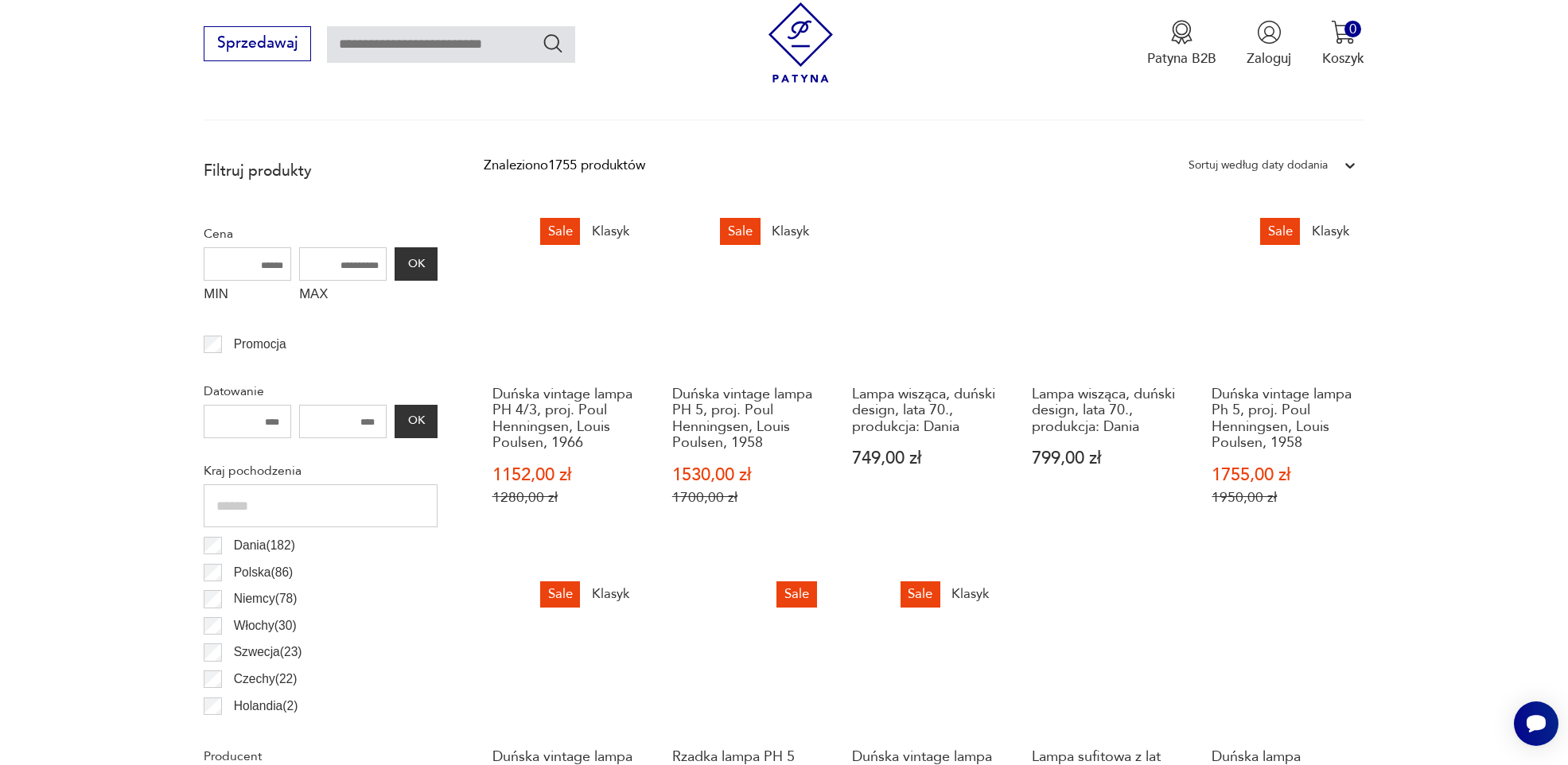 scroll, scrollTop: 711, scrollLeft: 0, axis: vertical 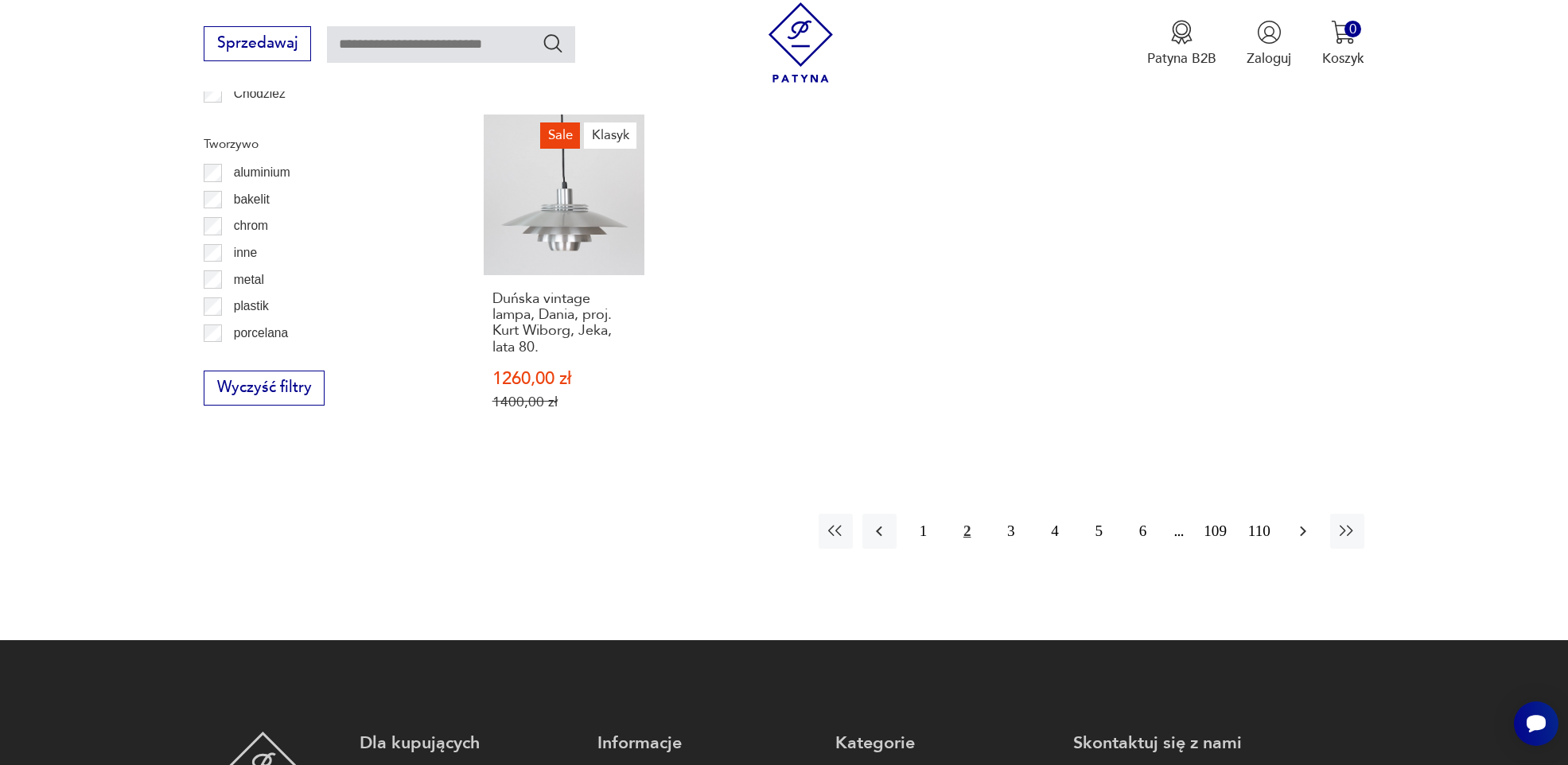 click at bounding box center [1303, 531] 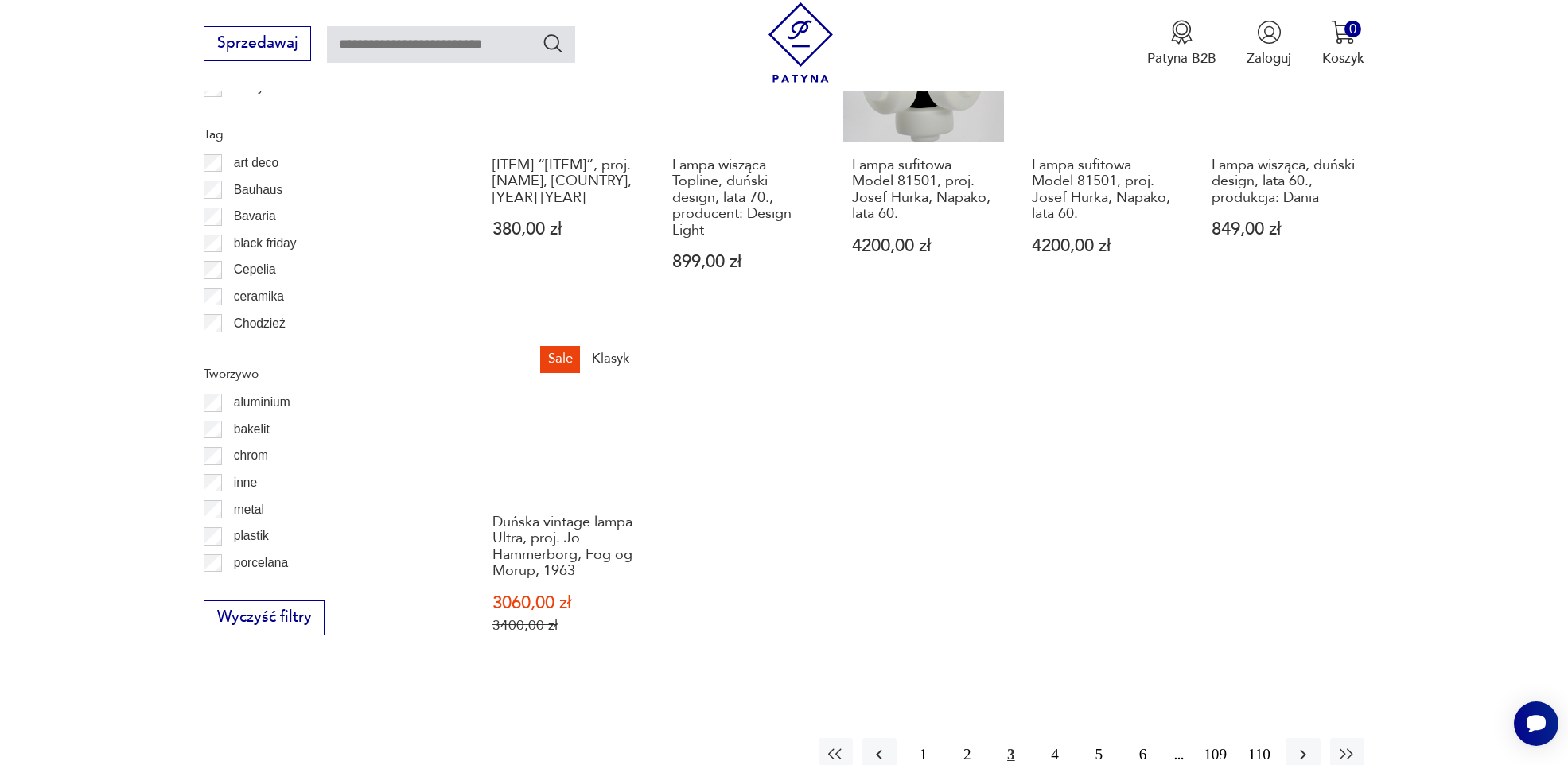 scroll, scrollTop: 1665, scrollLeft: 0, axis: vertical 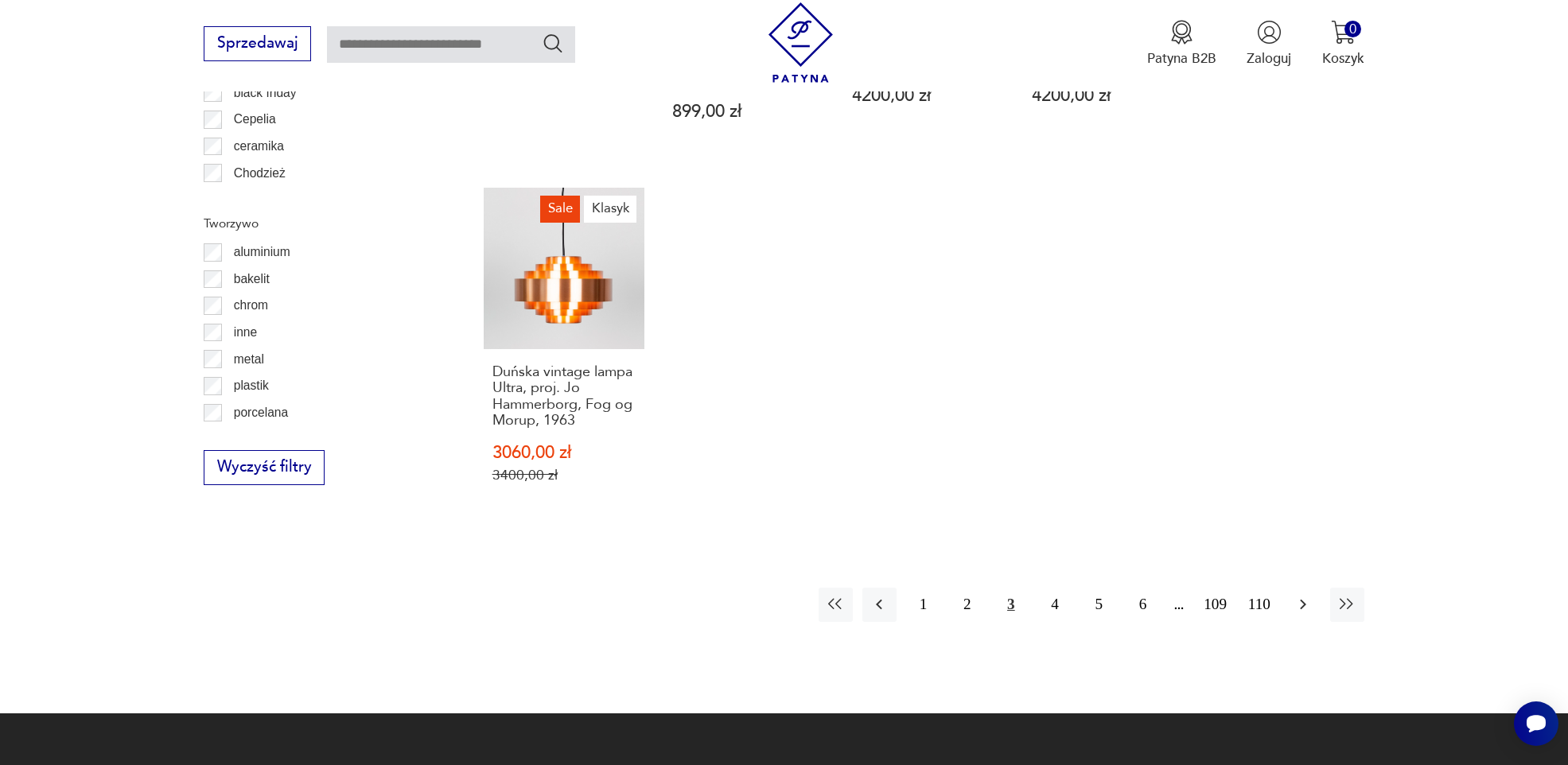 click at bounding box center [1302, 604] 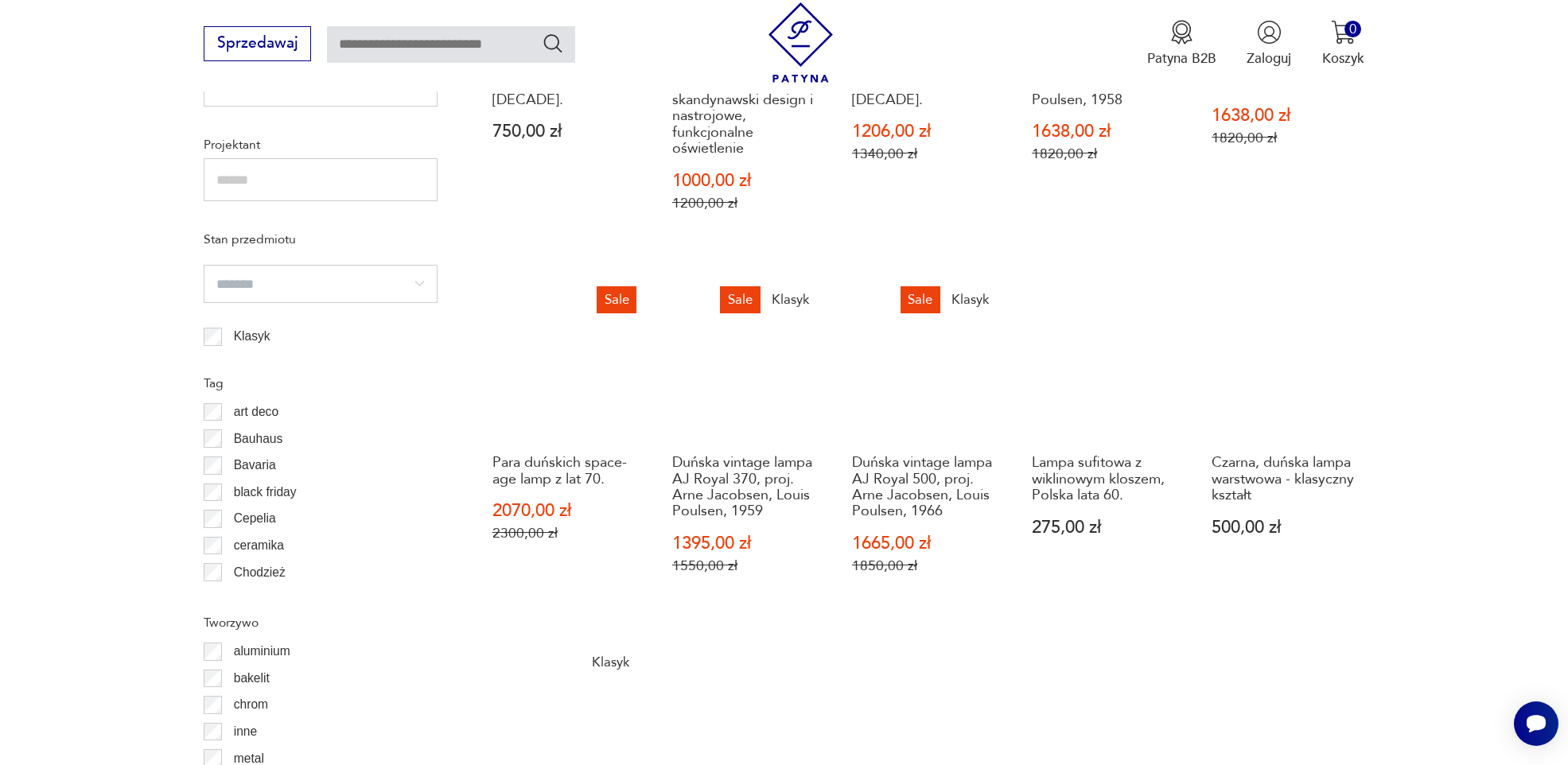scroll, scrollTop: 1268, scrollLeft: 0, axis: vertical 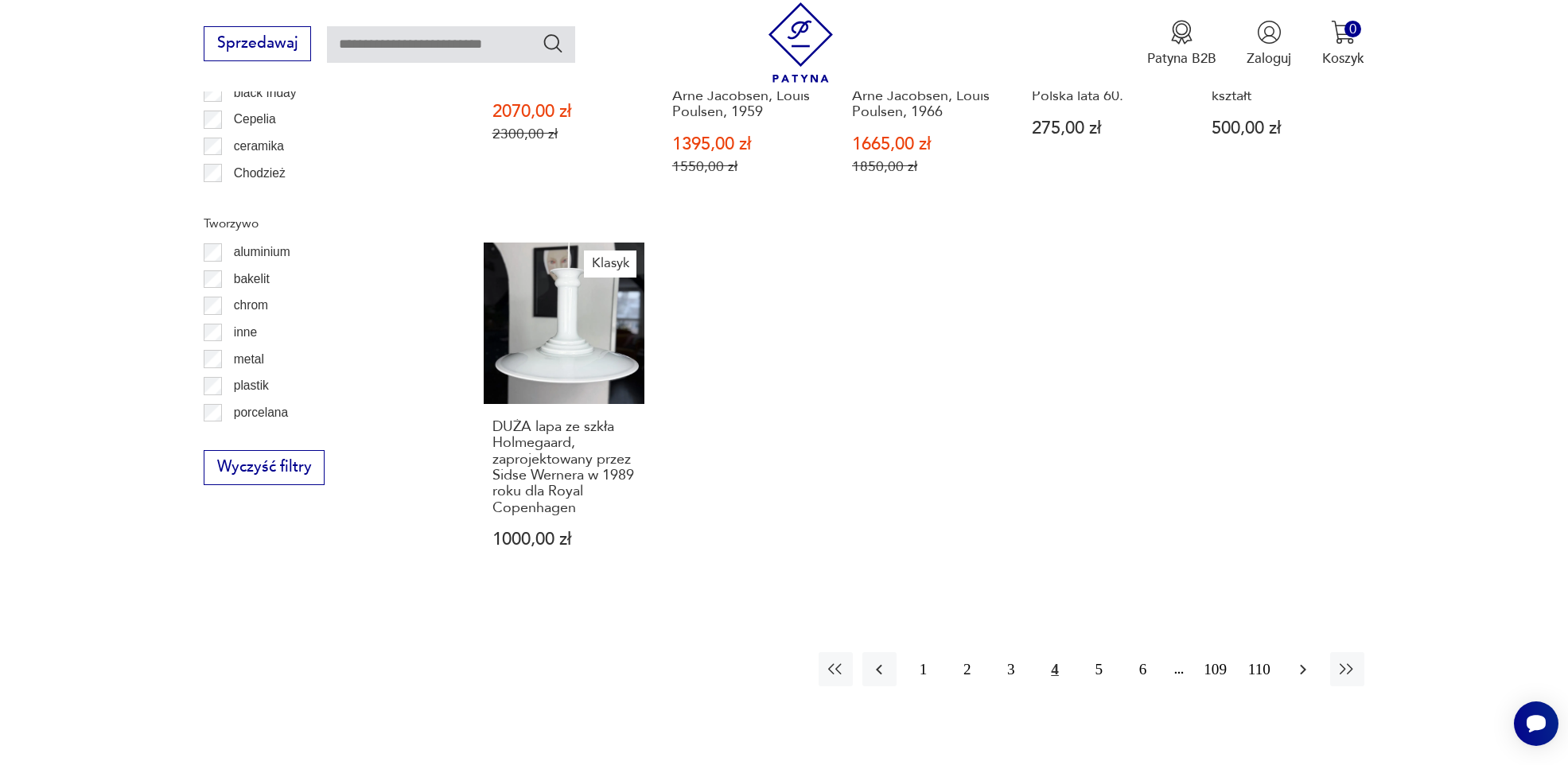 click at bounding box center [1303, 670] 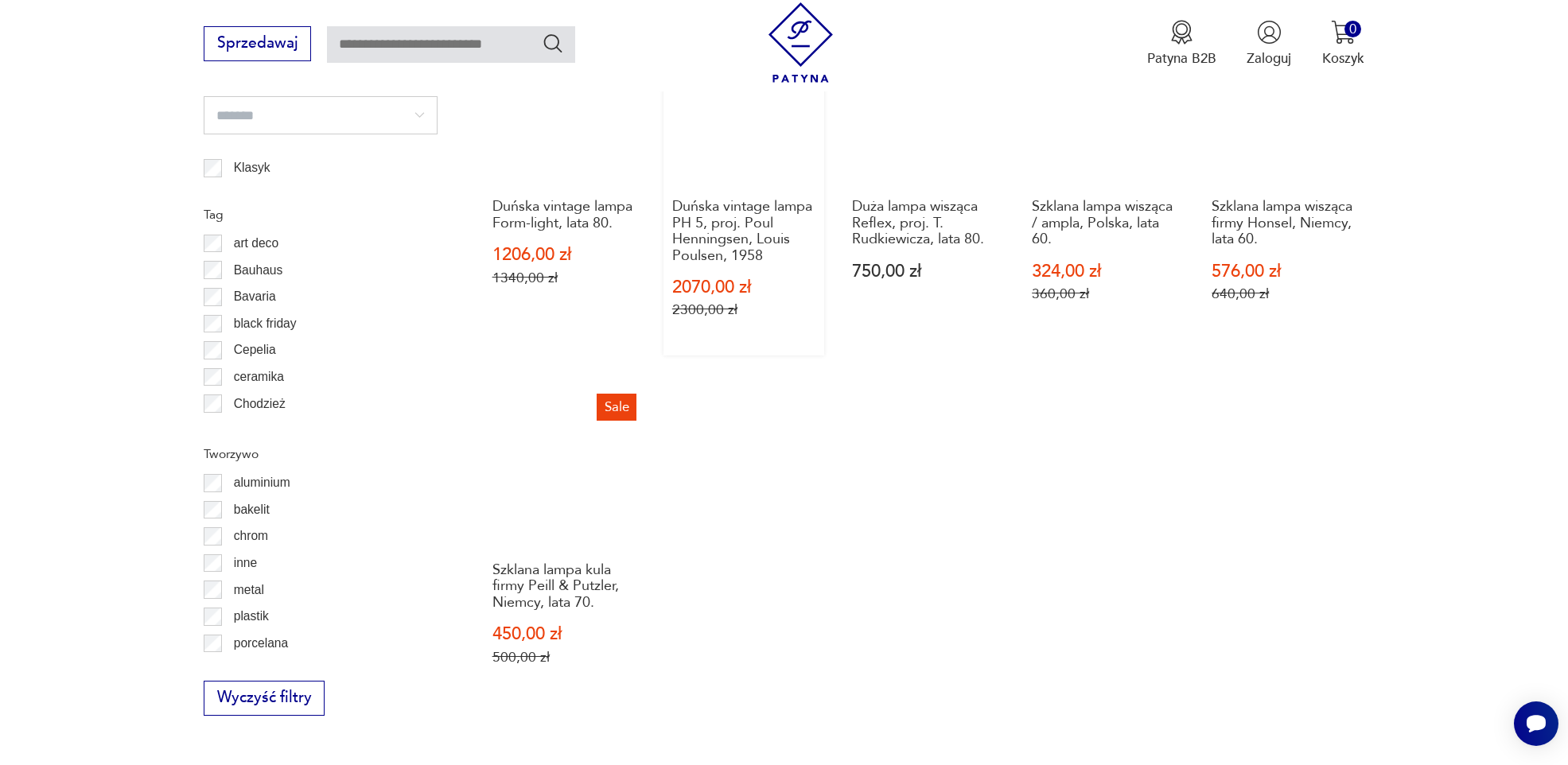 scroll, scrollTop: 1665, scrollLeft: 0, axis: vertical 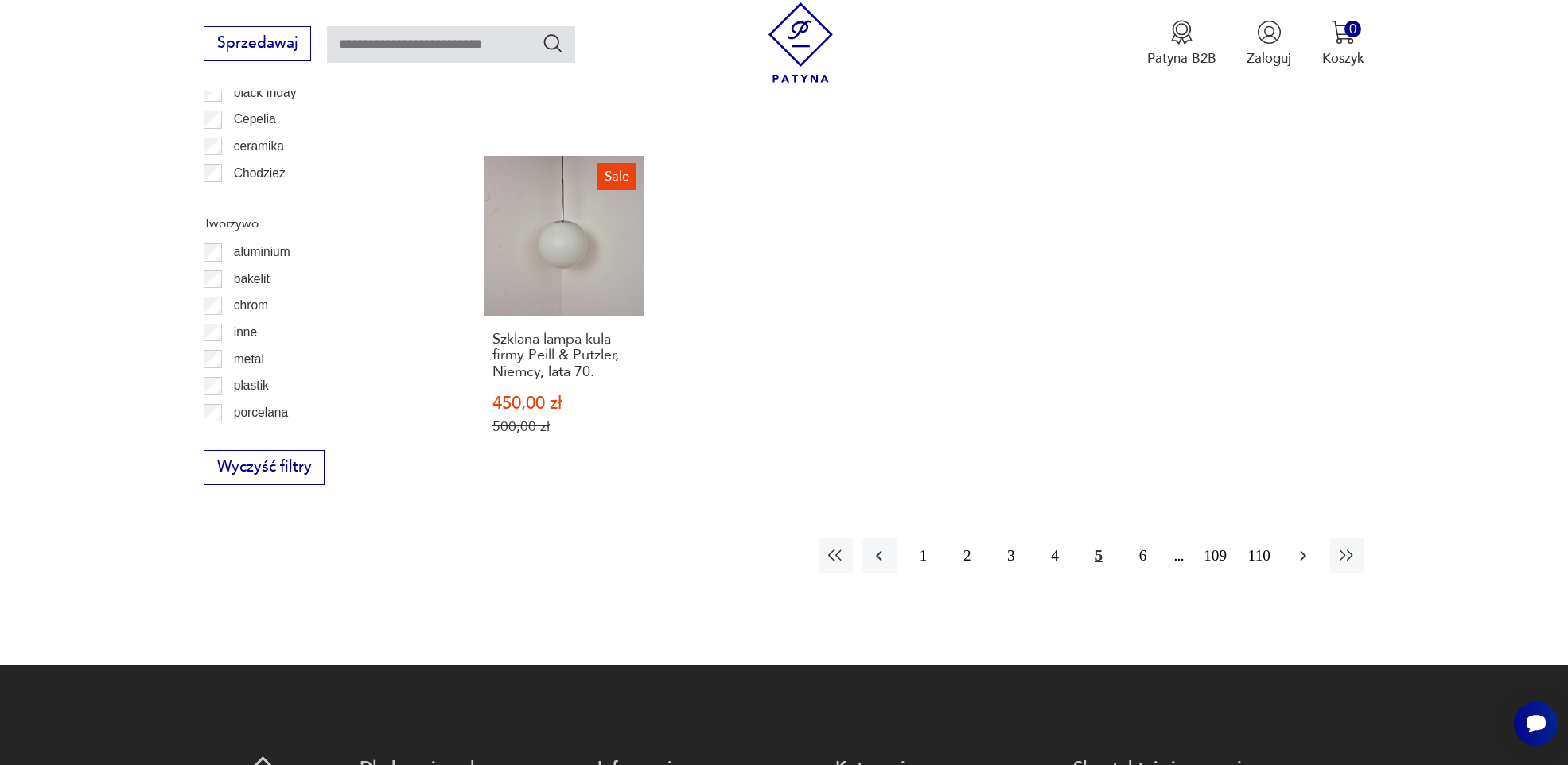 click at bounding box center (1302, 555) 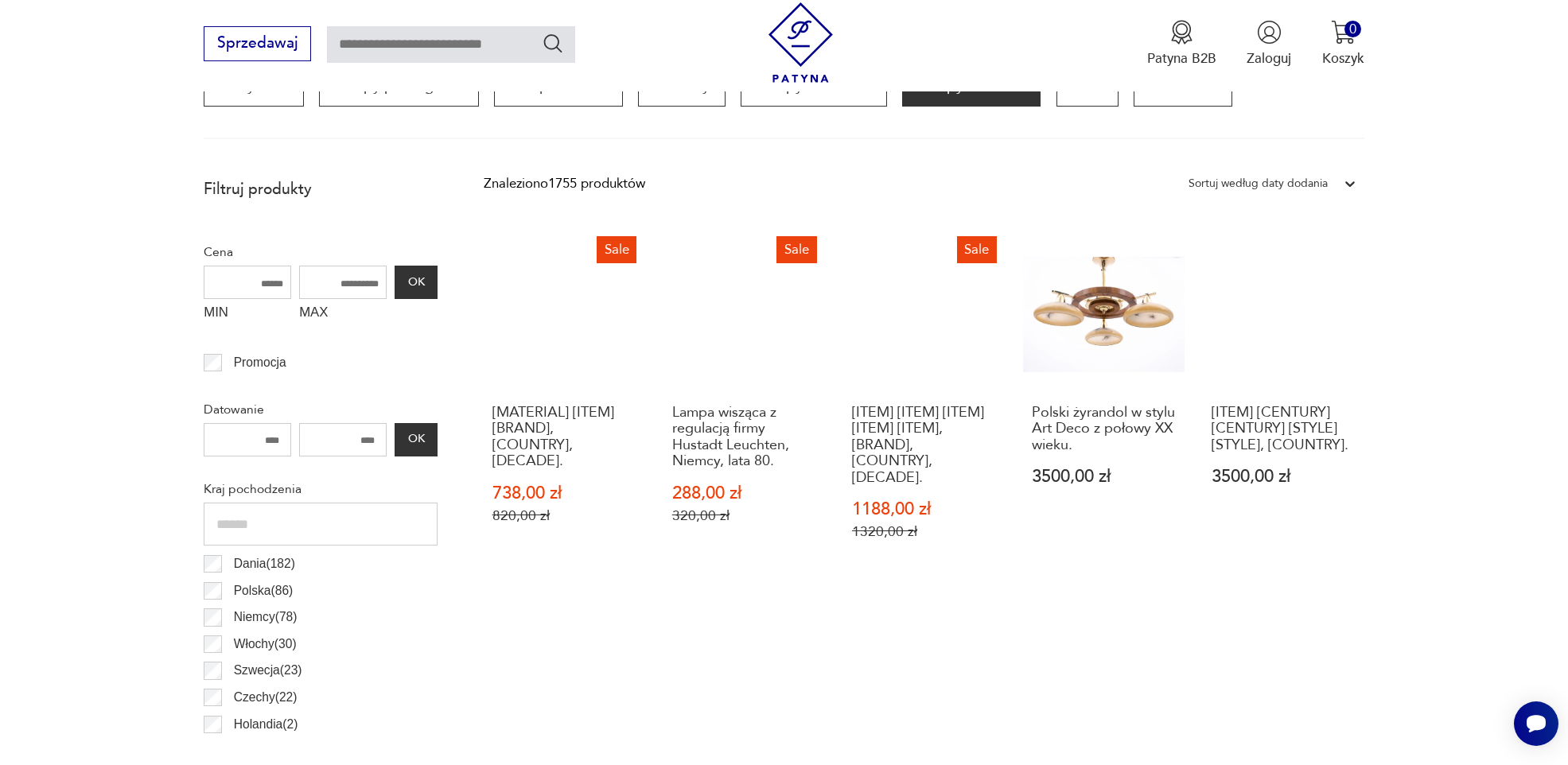 scroll, scrollTop: 631, scrollLeft: 0, axis: vertical 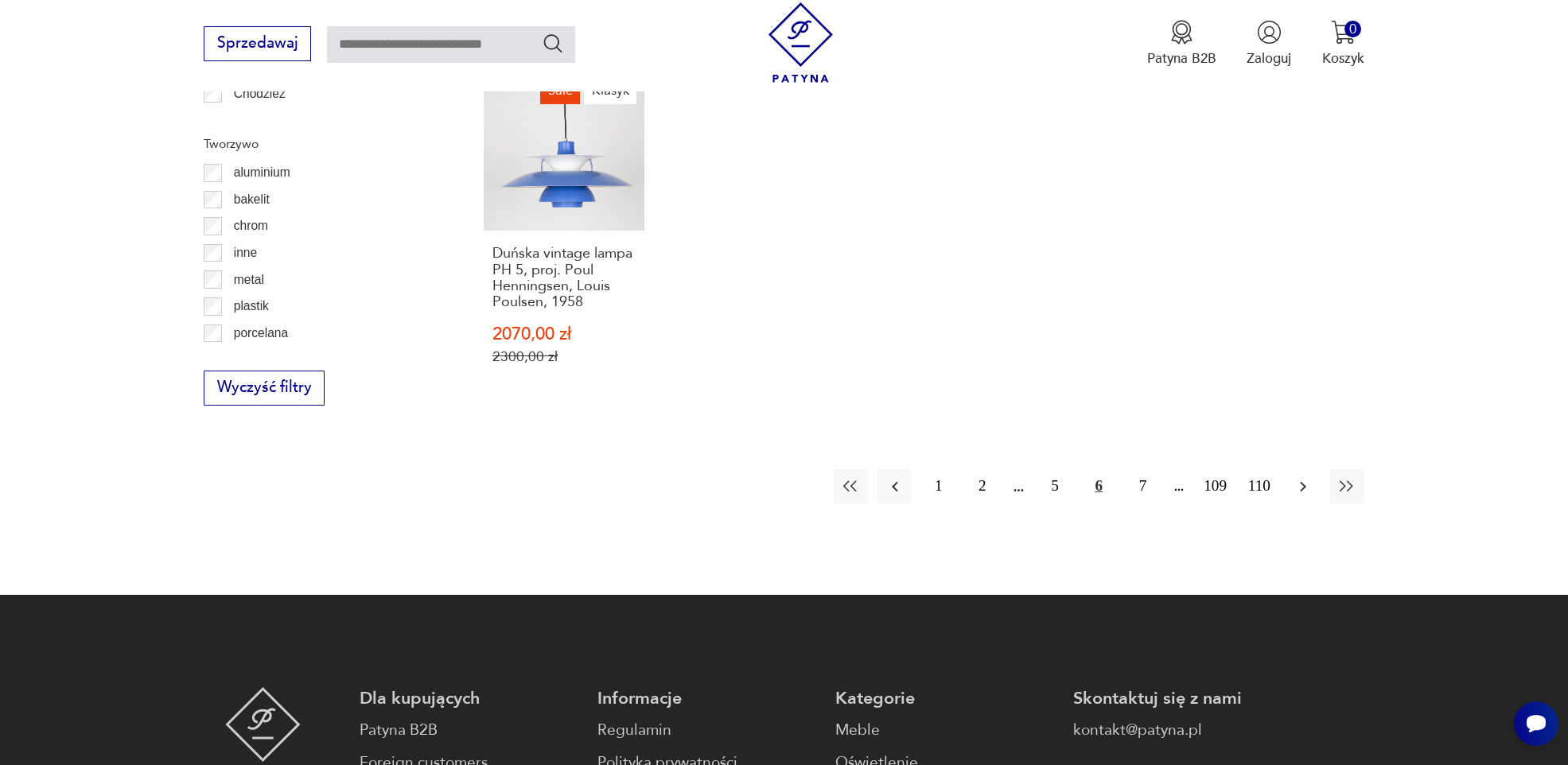 click at bounding box center (1303, 486) 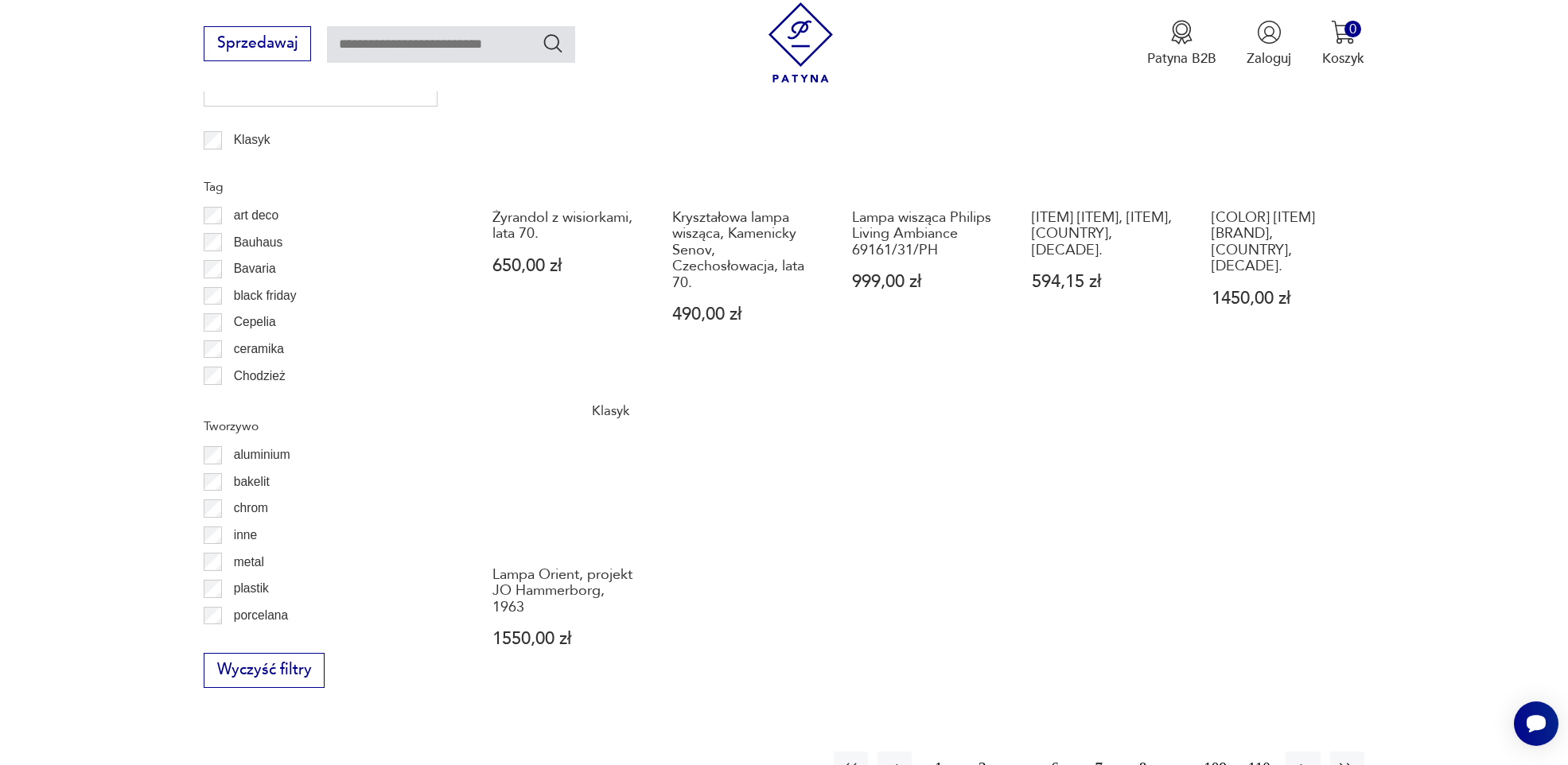 scroll, scrollTop: 1586, scrollLeft: 0, axis: vertical 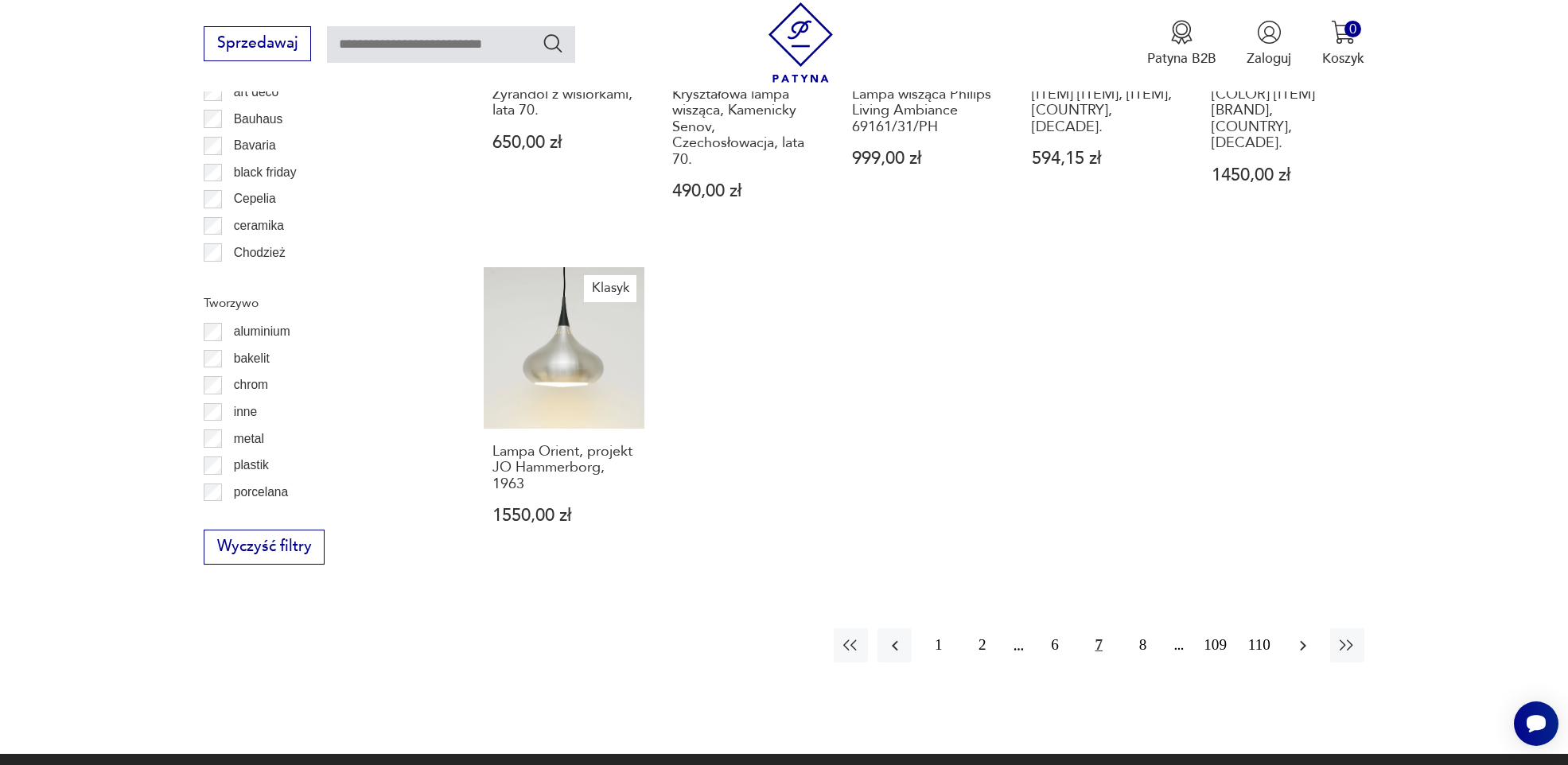 click at bounding box center [1303, 646] 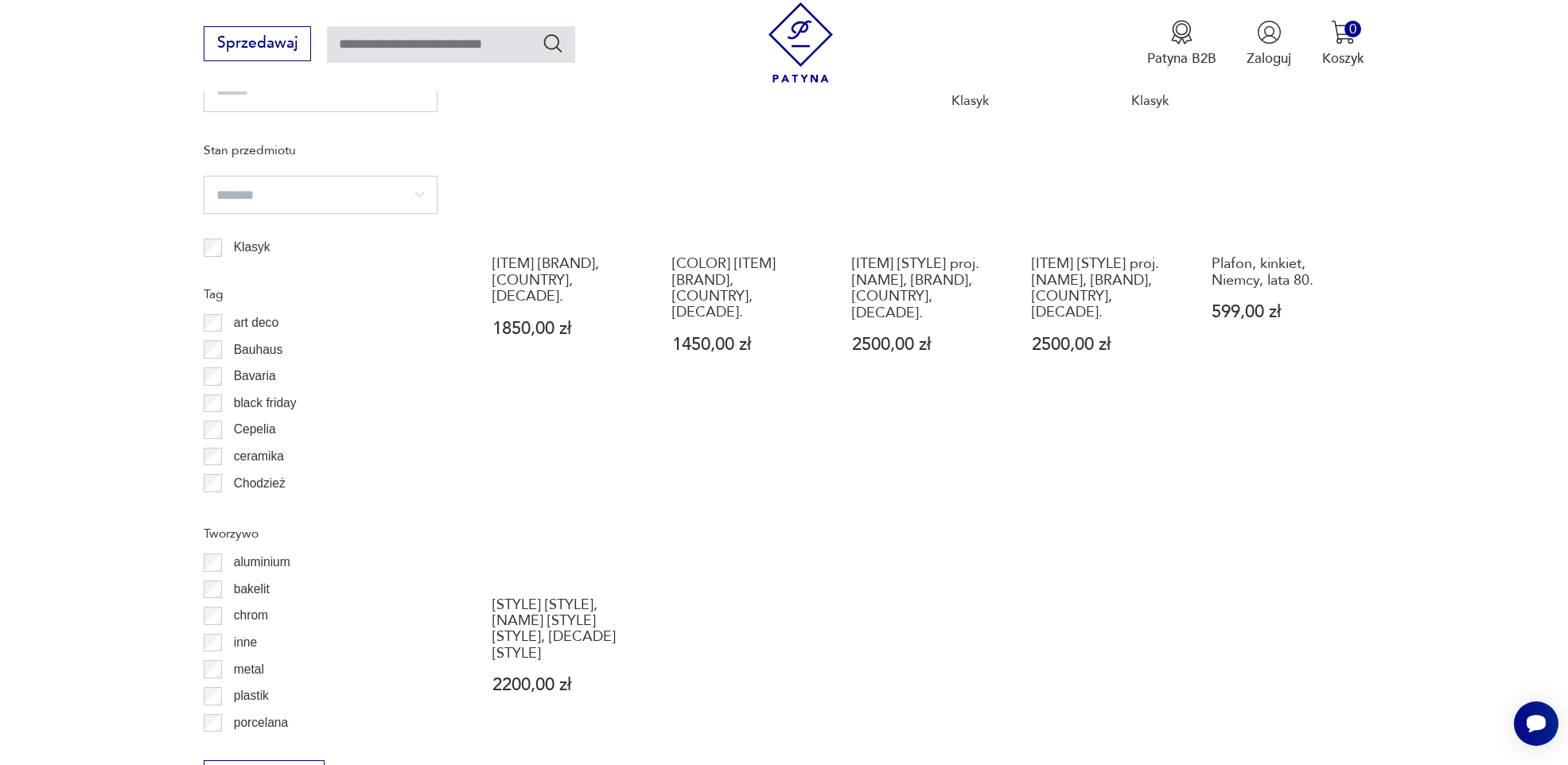 scroll, scrollTop: 1427, scrollLeft: 0, axis: vertical 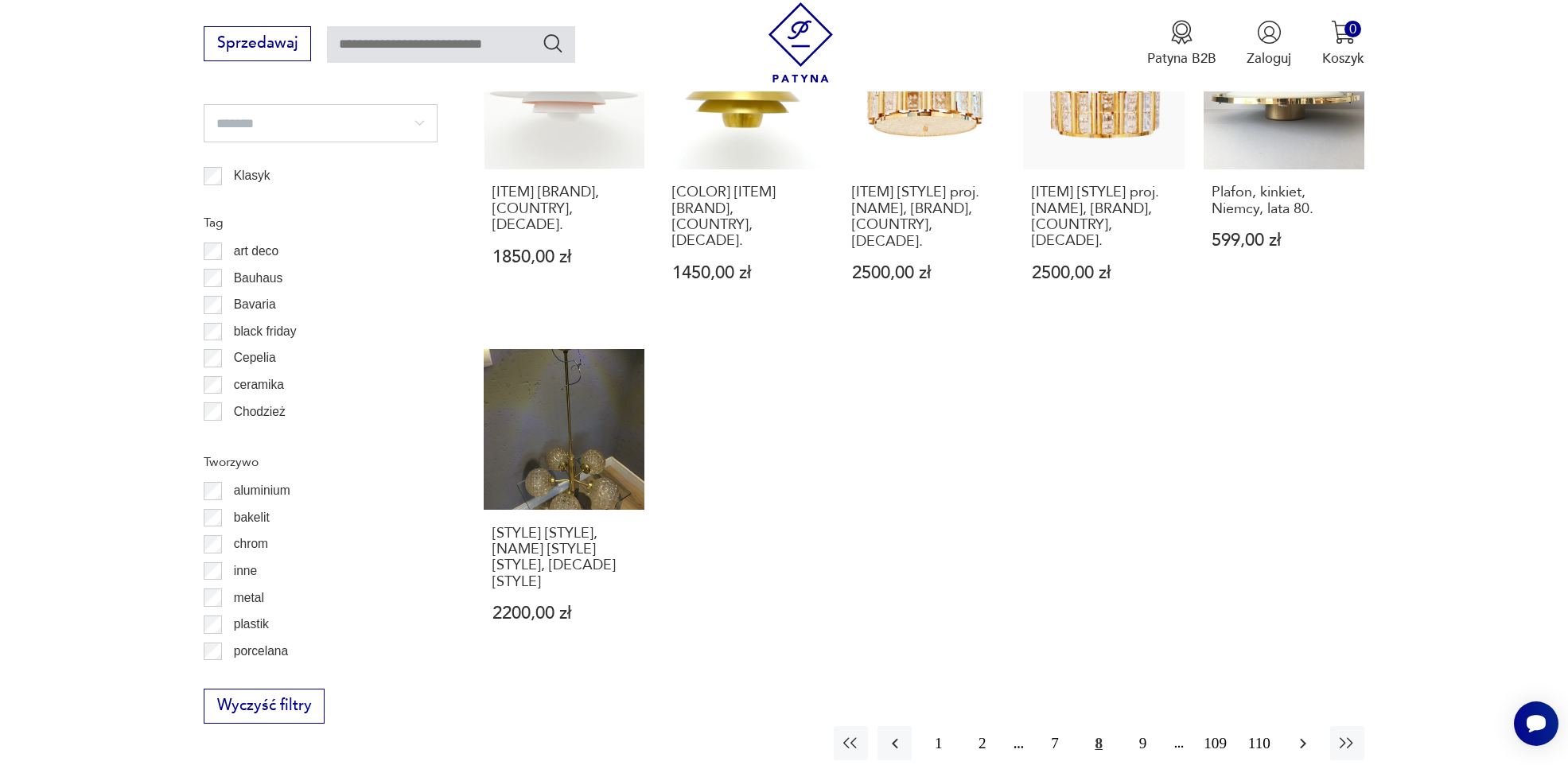click at bounding box center [1303, 744] 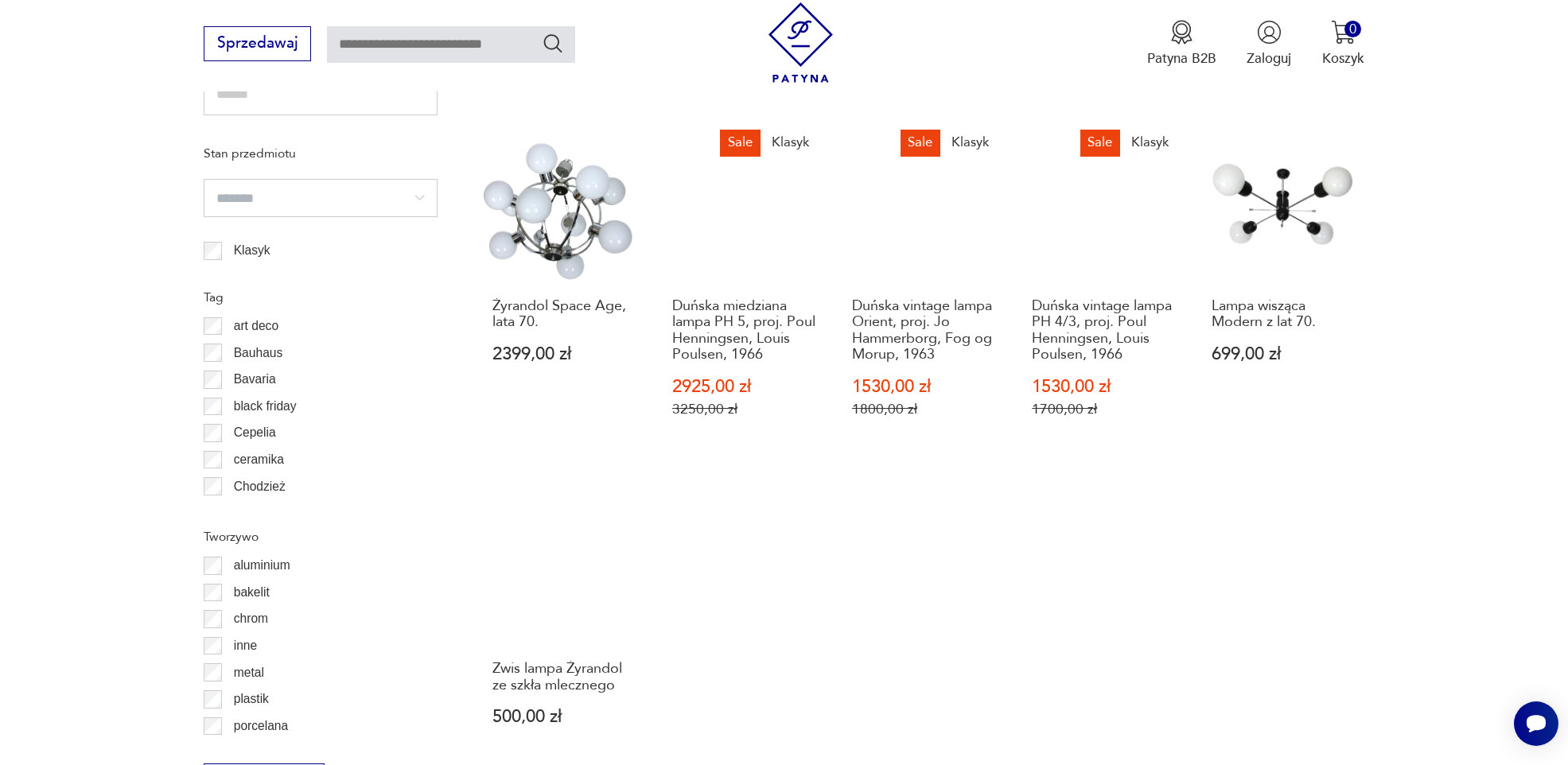 scroll, scrollTop: 1506, scrollLeft: 0, axis: vertical 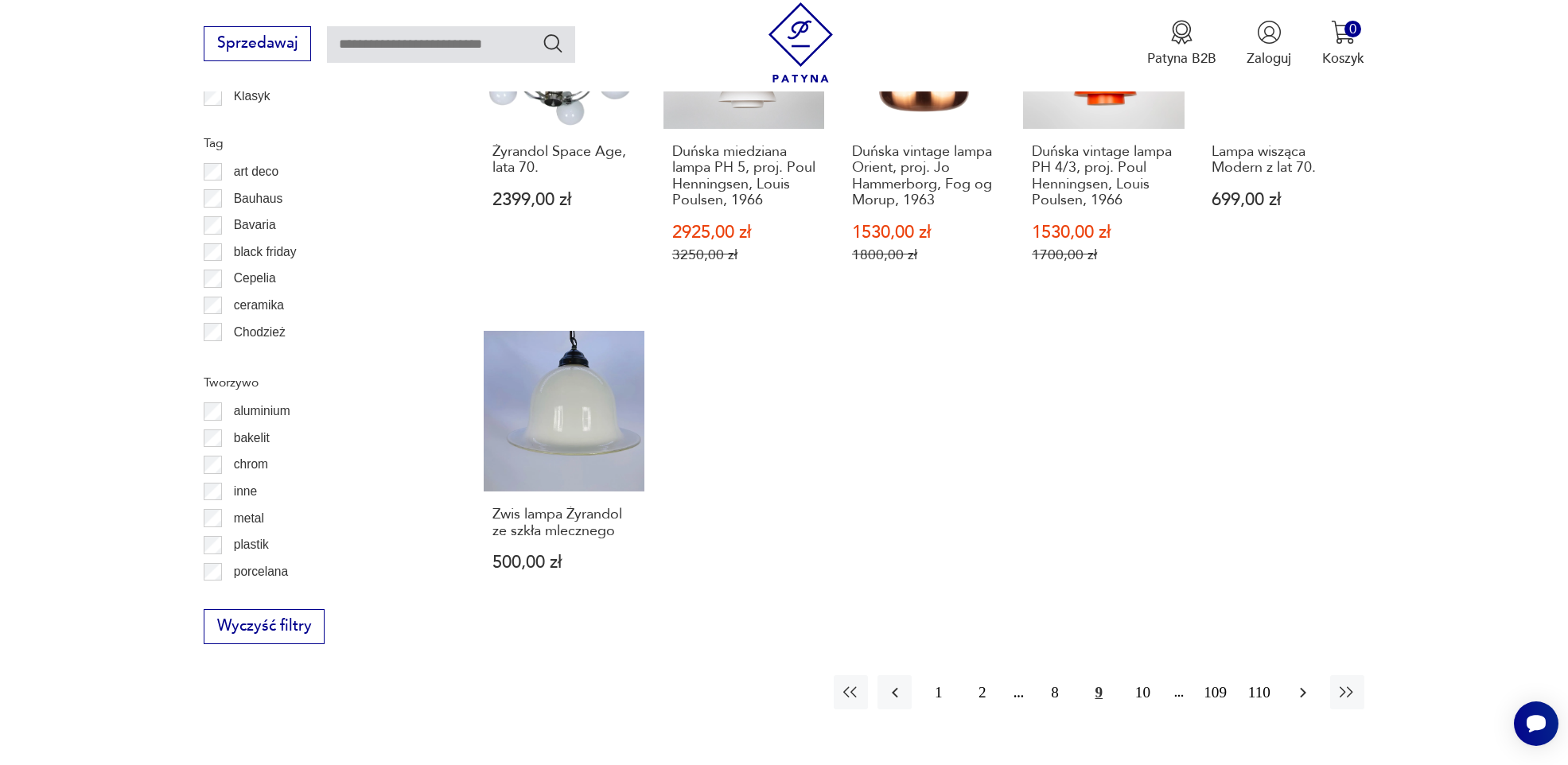 click at bounding box center (1303, 692) 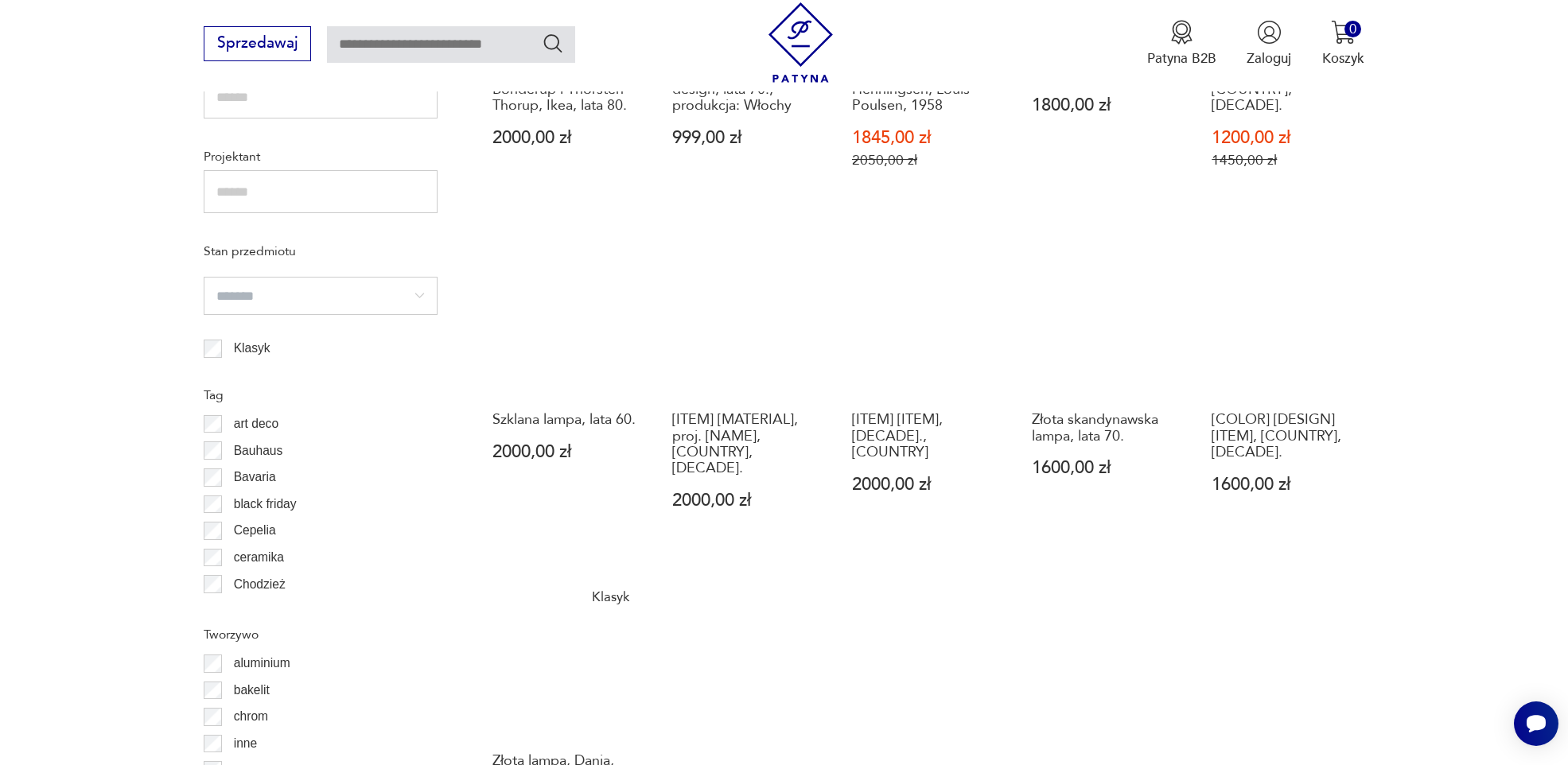 scroll, scrollTop: 1347, scrollLeft: 0, axis: vertical 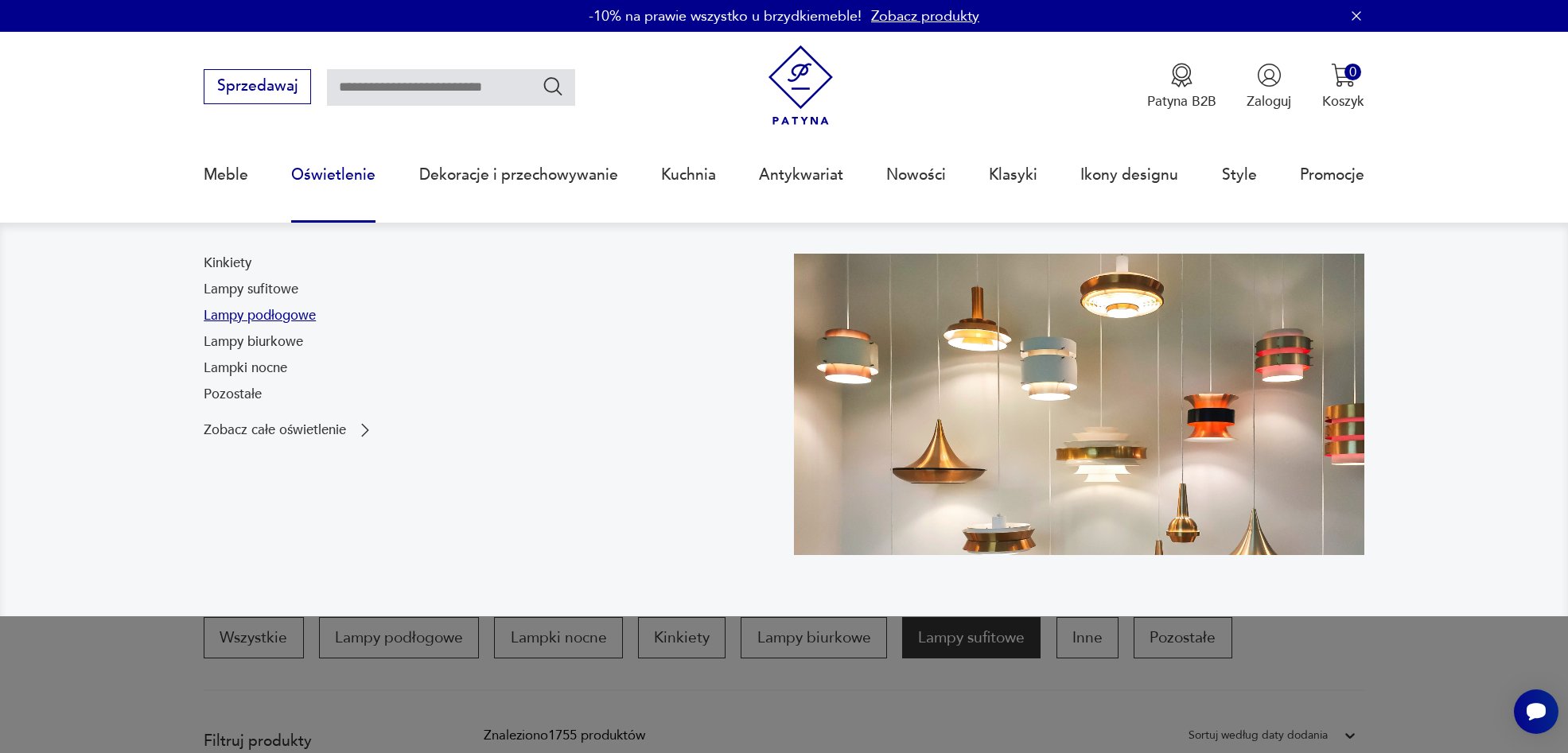 click on "Lampy podłogowe" at bounding box center (259, 316) 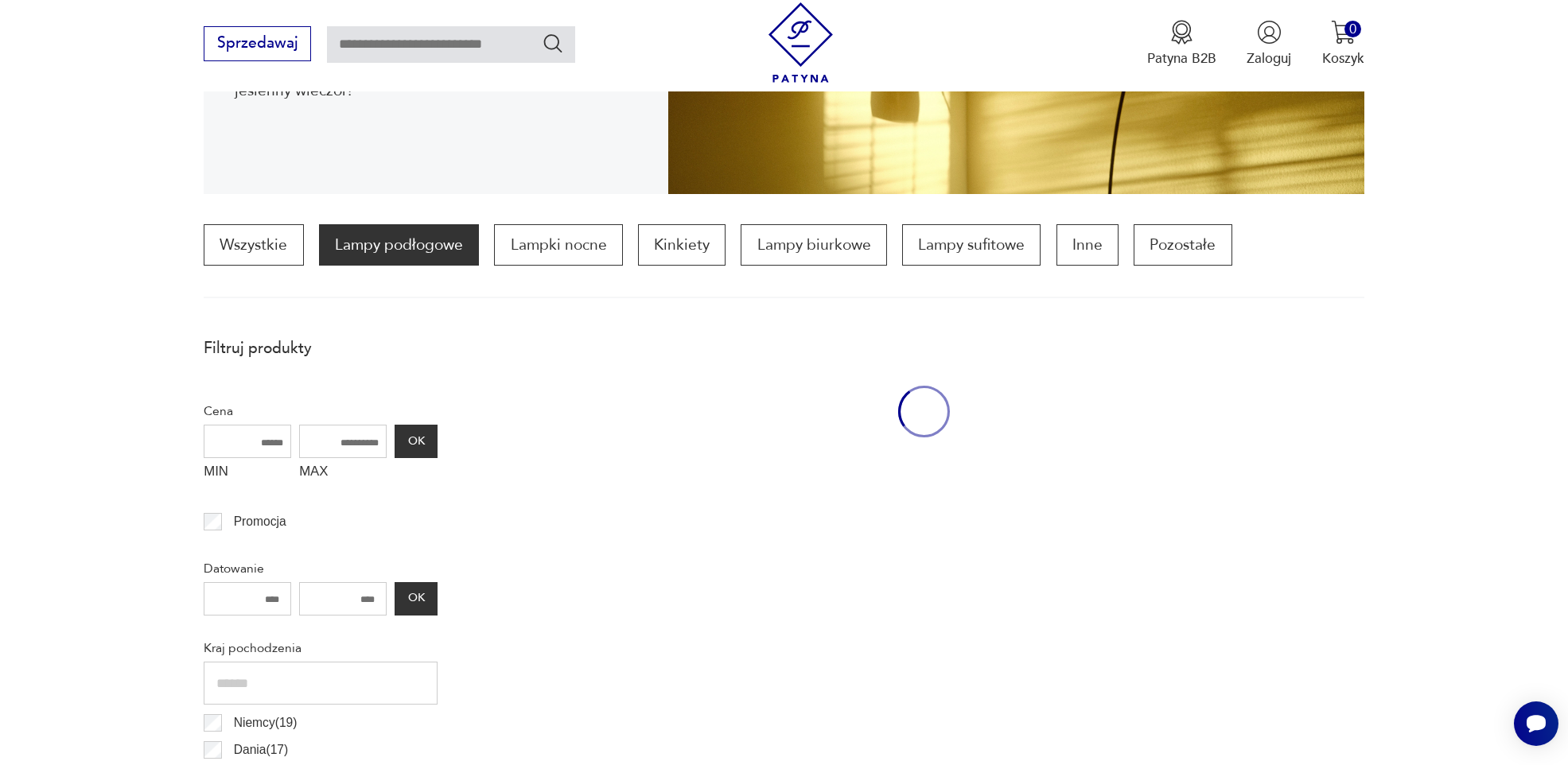 scroll, scrollTop: 472, scrollLeft: 0, axis: vertical 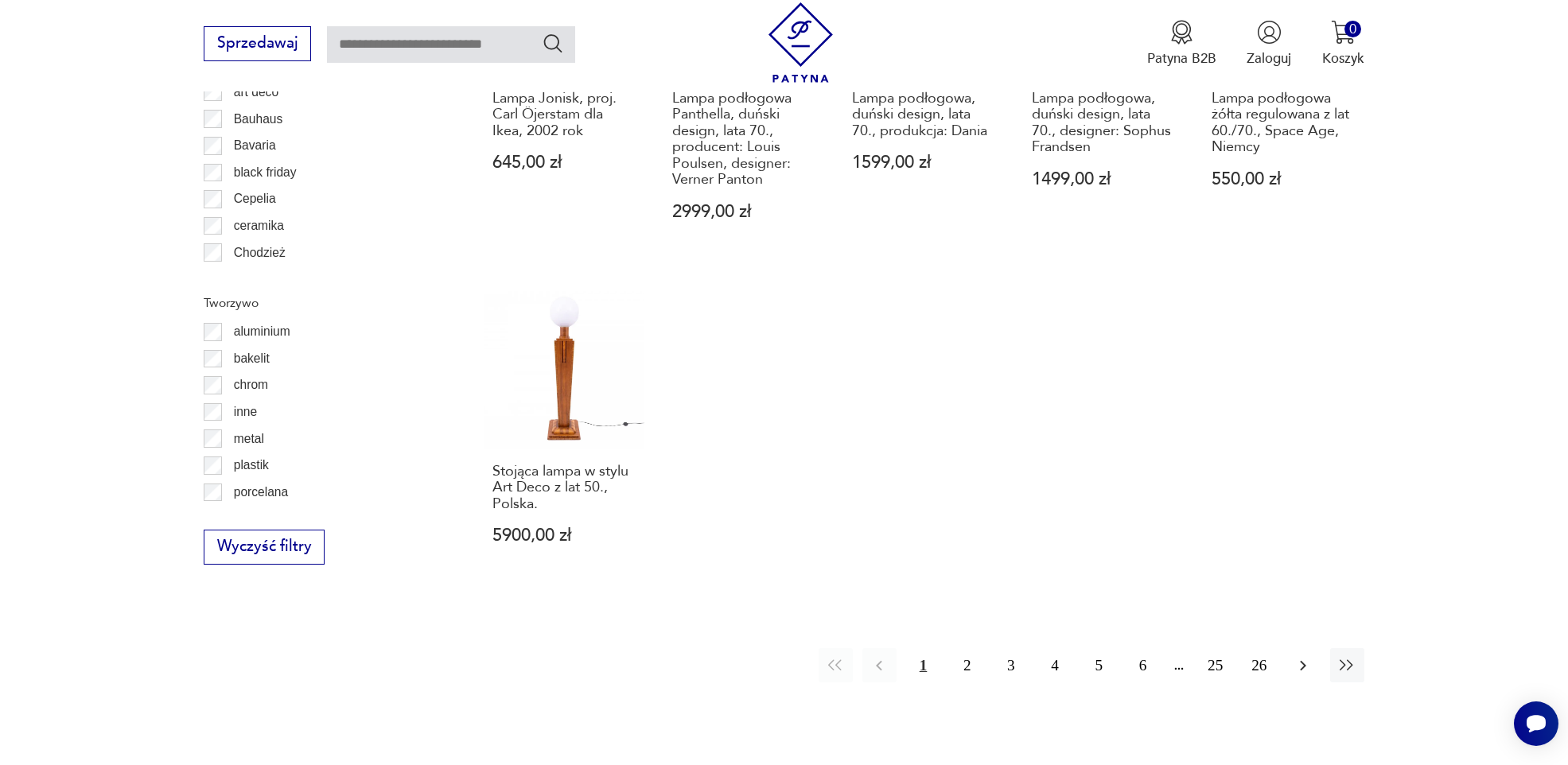 click at bounding box center [1303, 666] 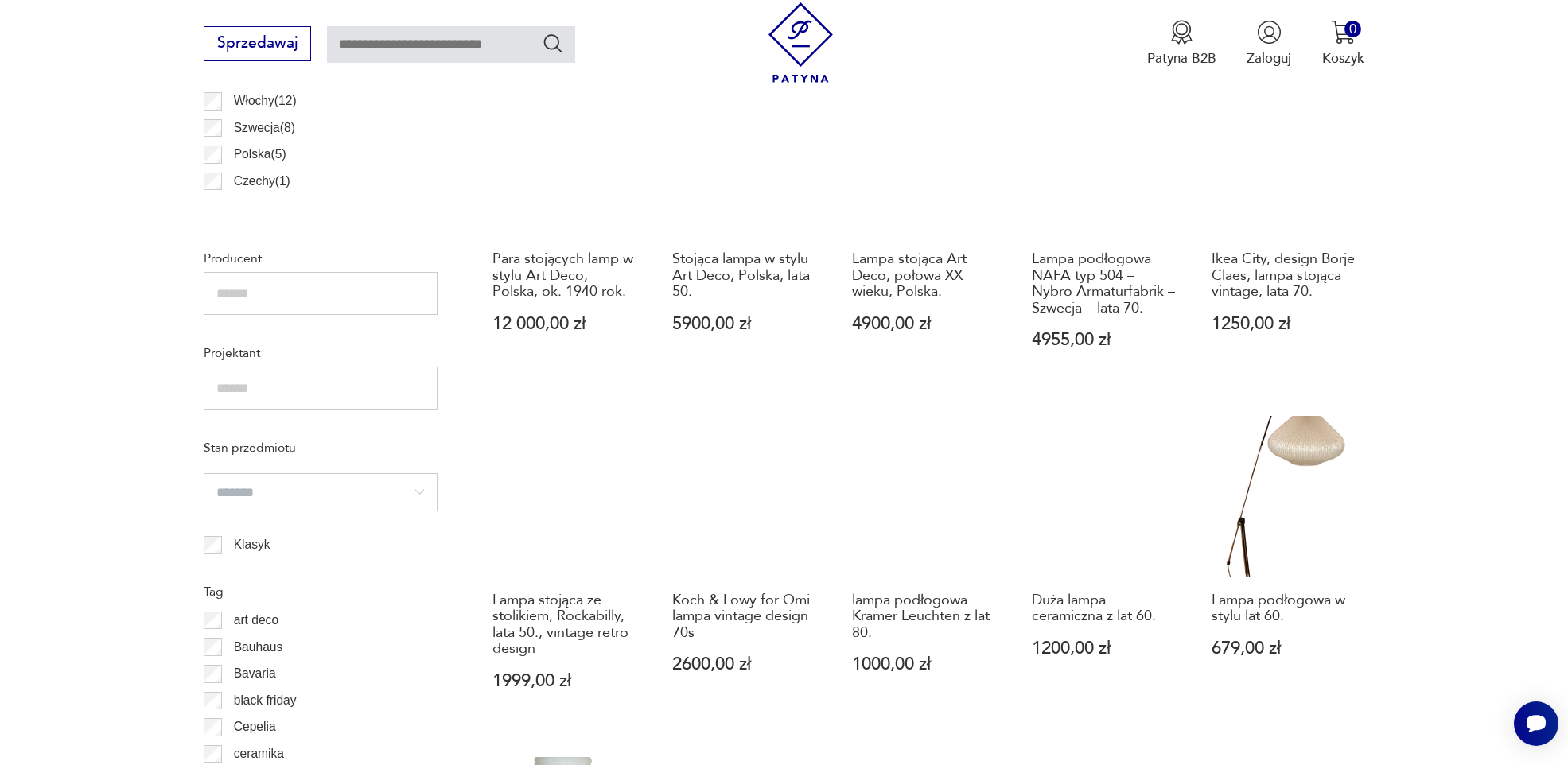 scroll, scrollTop: 1029, scrollLeft: 0, axis: vertical 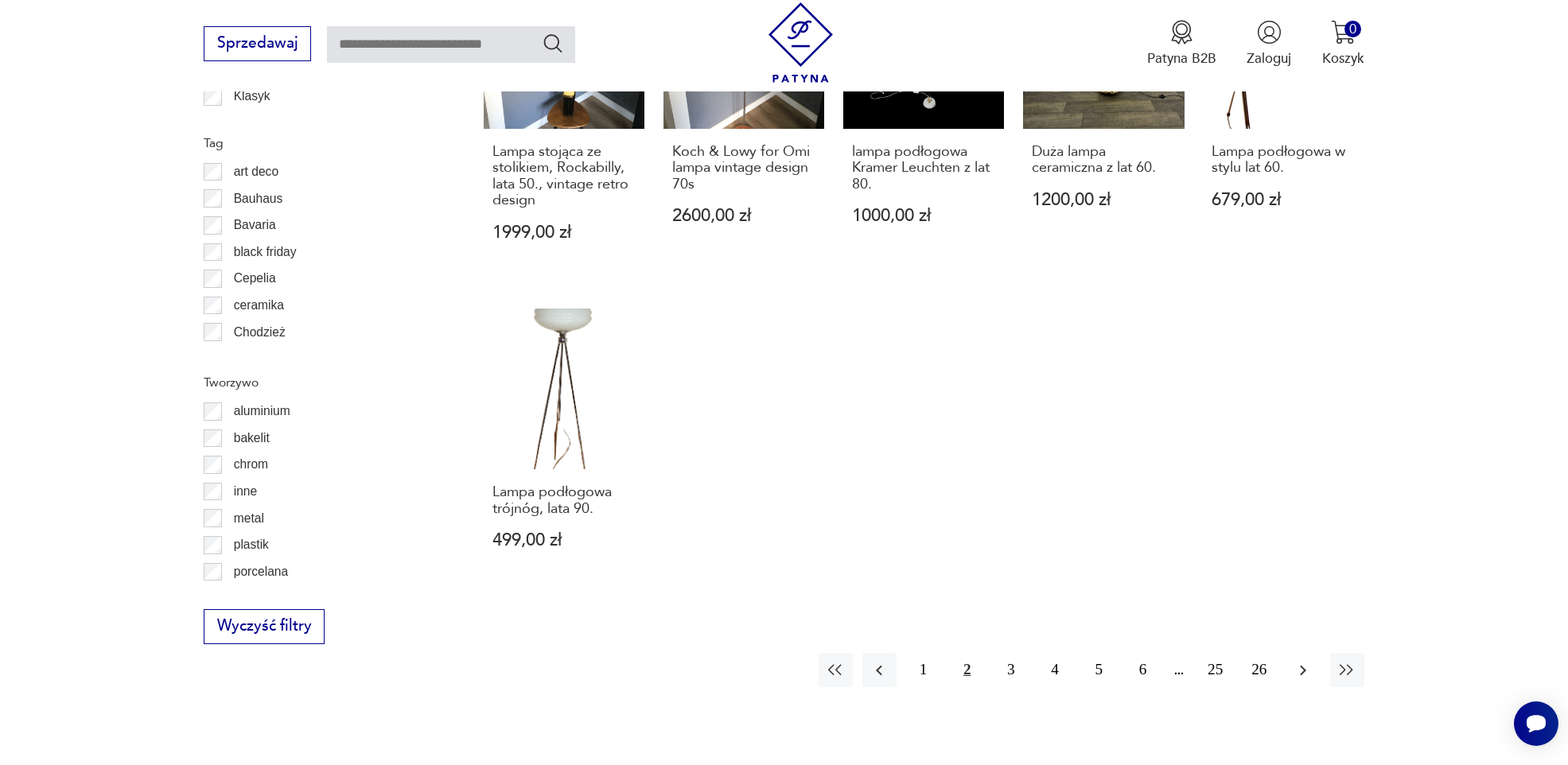 click at bounding box center [1302, 670] 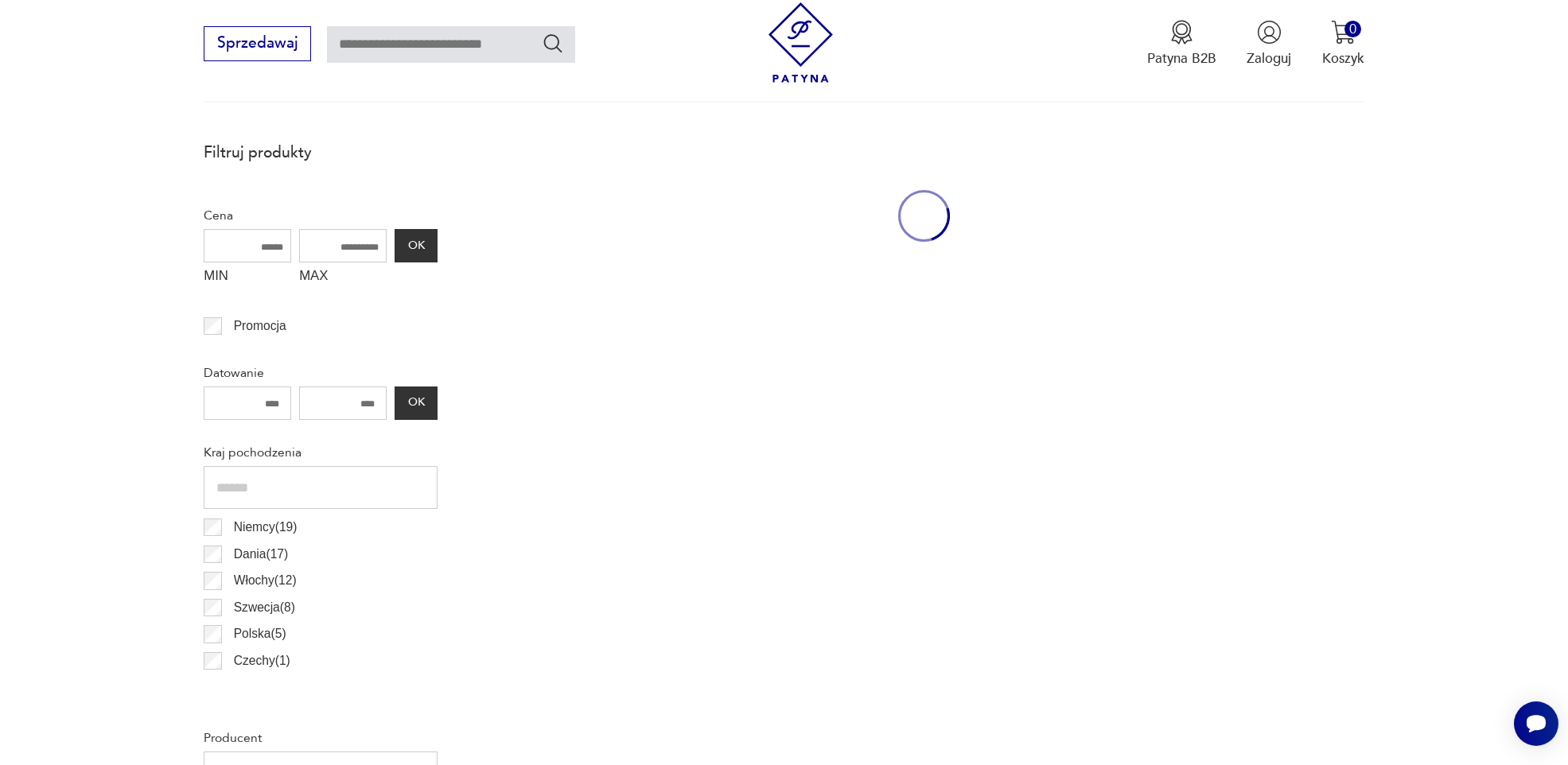 scroll, scrollTop: 472, scrollLeft: 0, axis: vertical 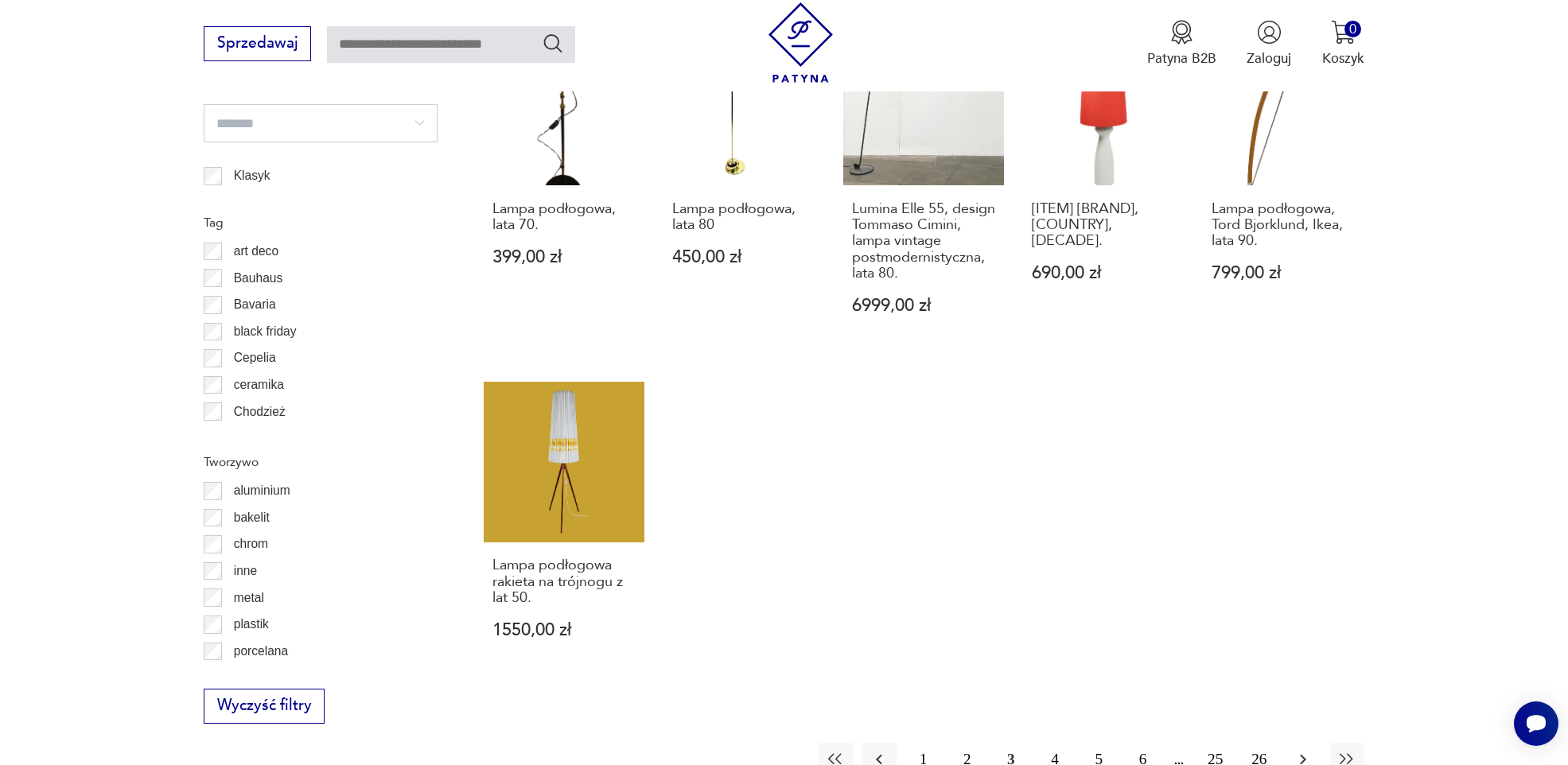 click at bounding box center (1302, 759) 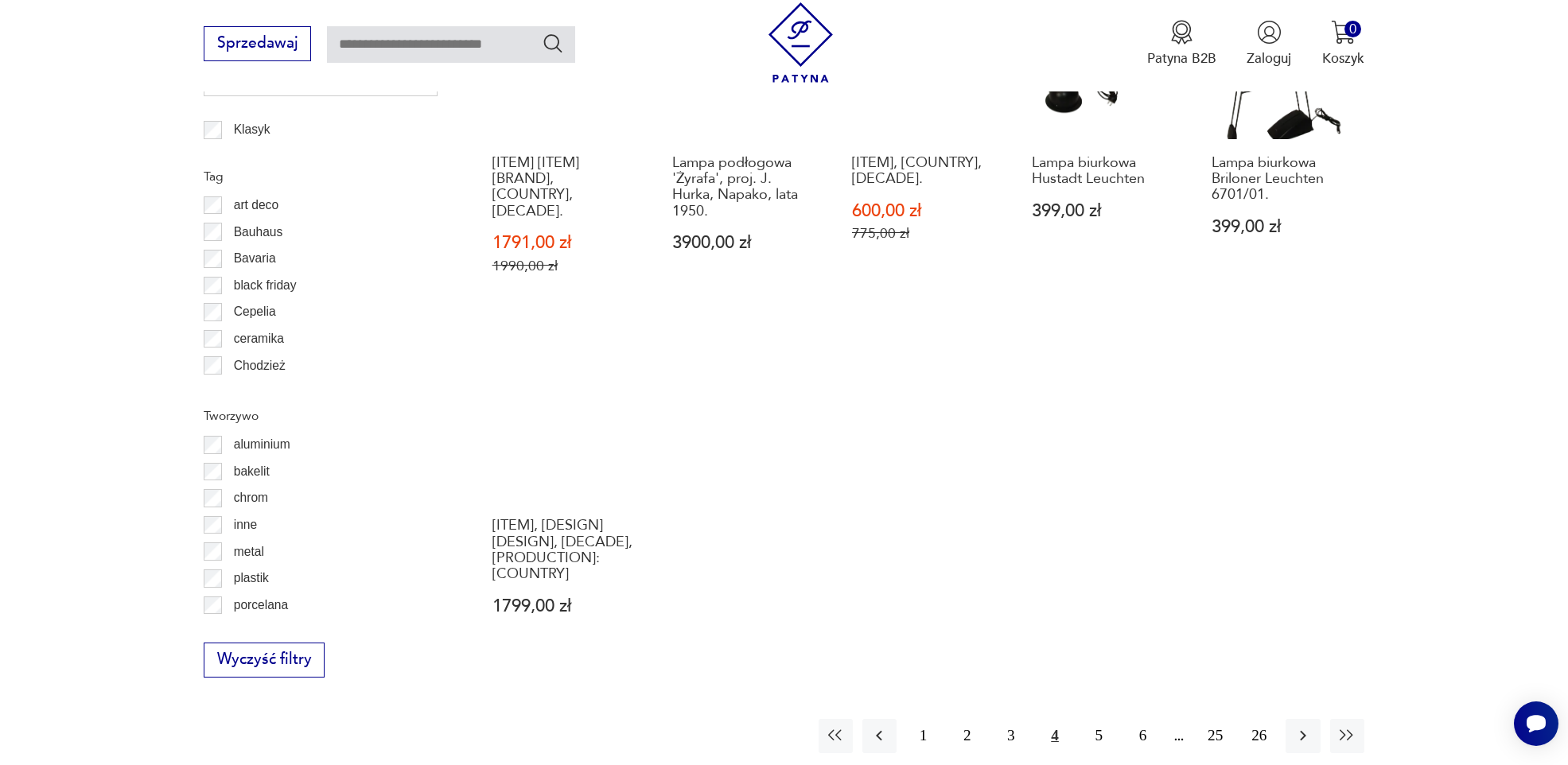 scroll, scrollTop: 1665, scrollLeft: 0, axis: vertical 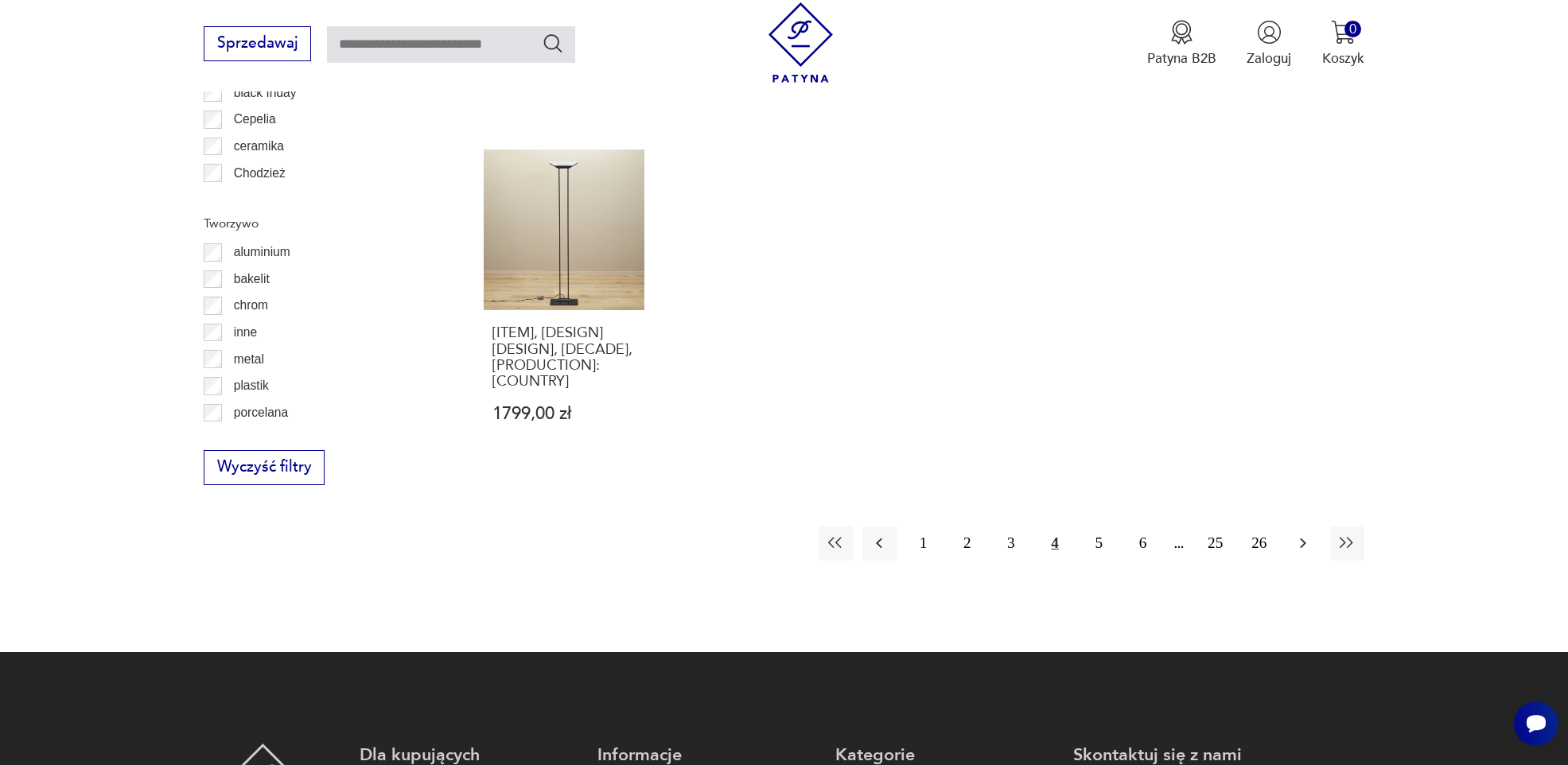 click at bounding box center [1303, 543] 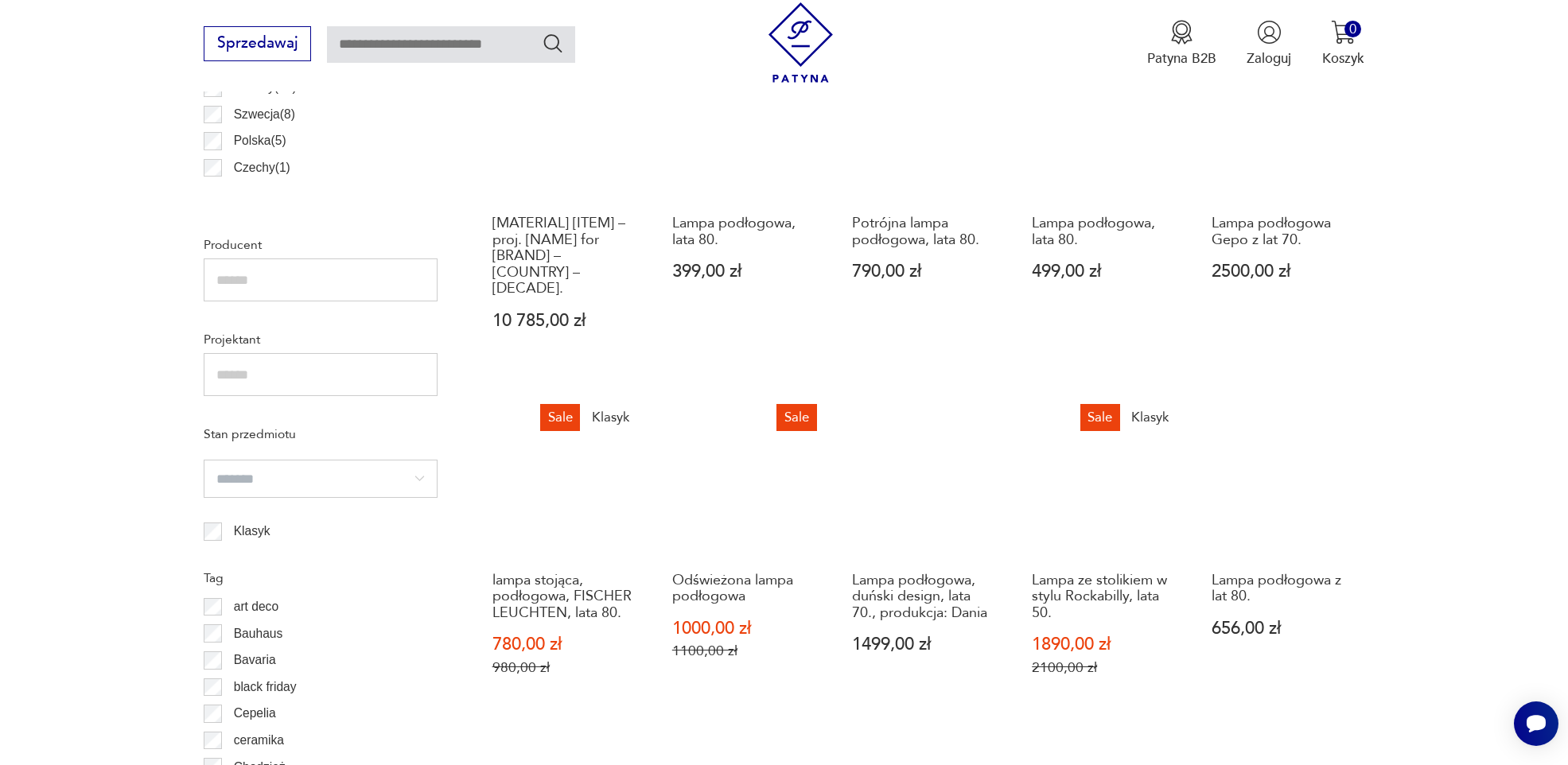scroll, scrollTop: 1347, scrollLeft: 0, axis: vertical 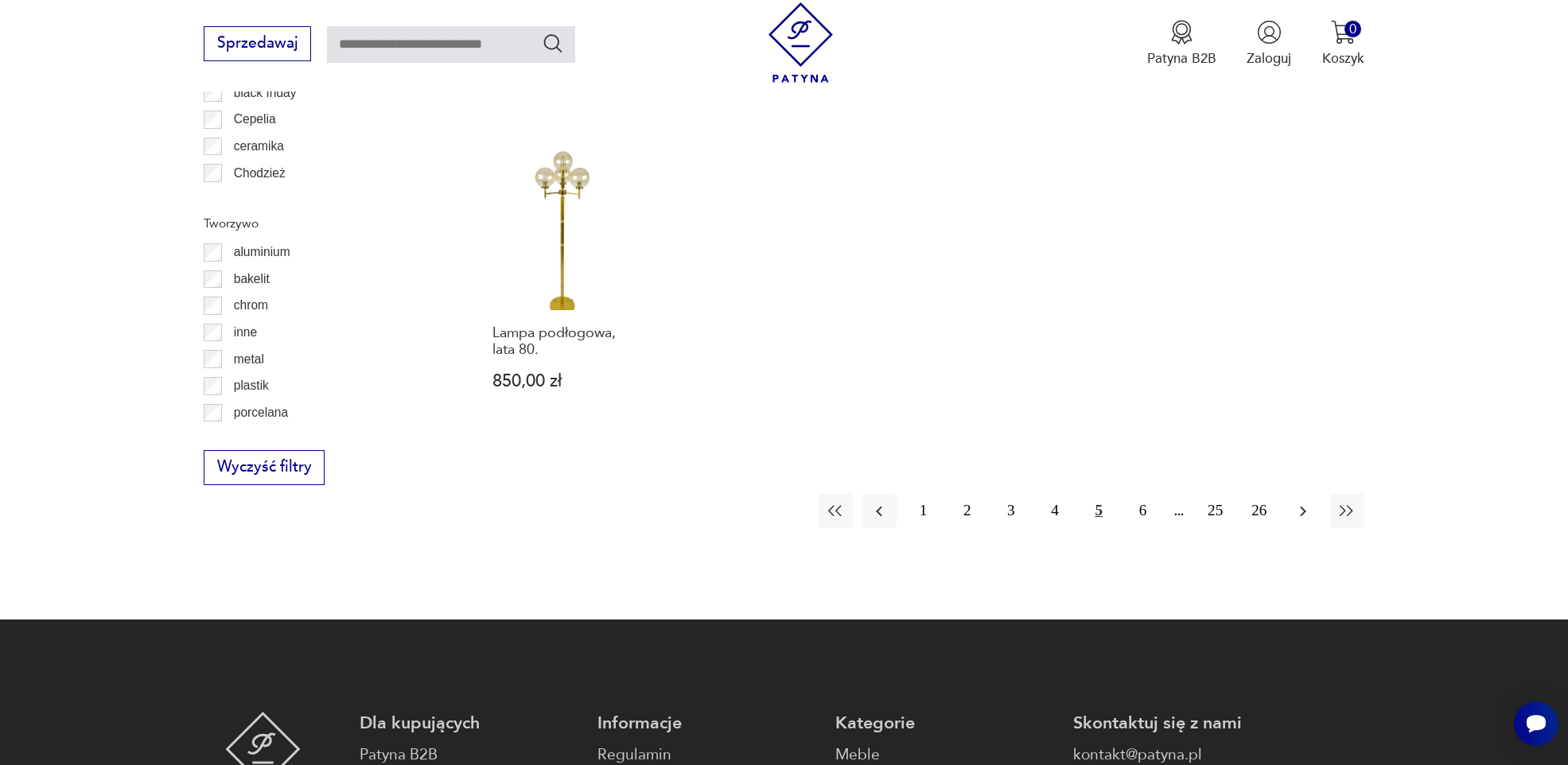click at bounding box center [1303, 511] 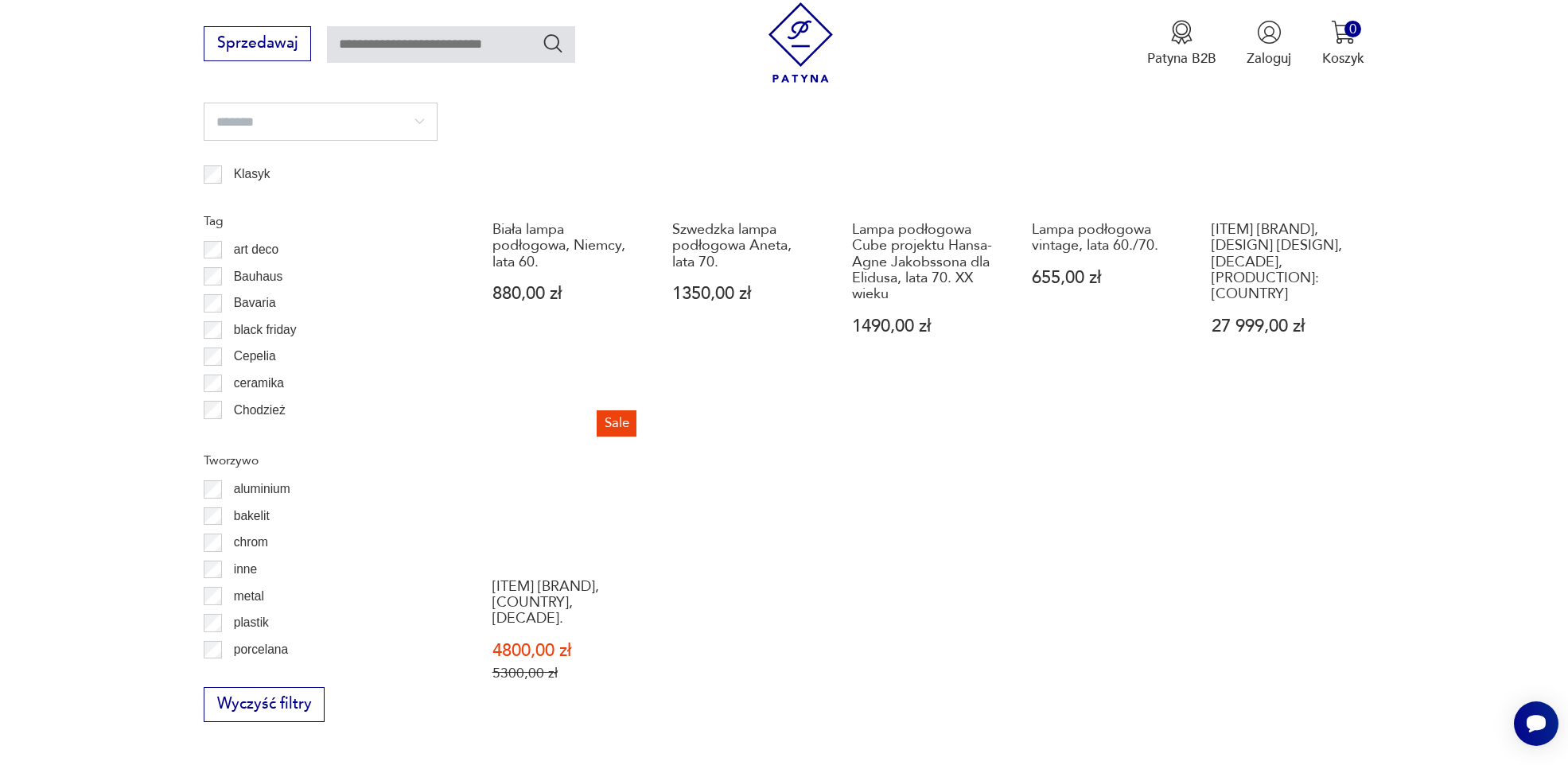 scroll, scrollTop: 1506, scrollLeft: 0, axis: vertical 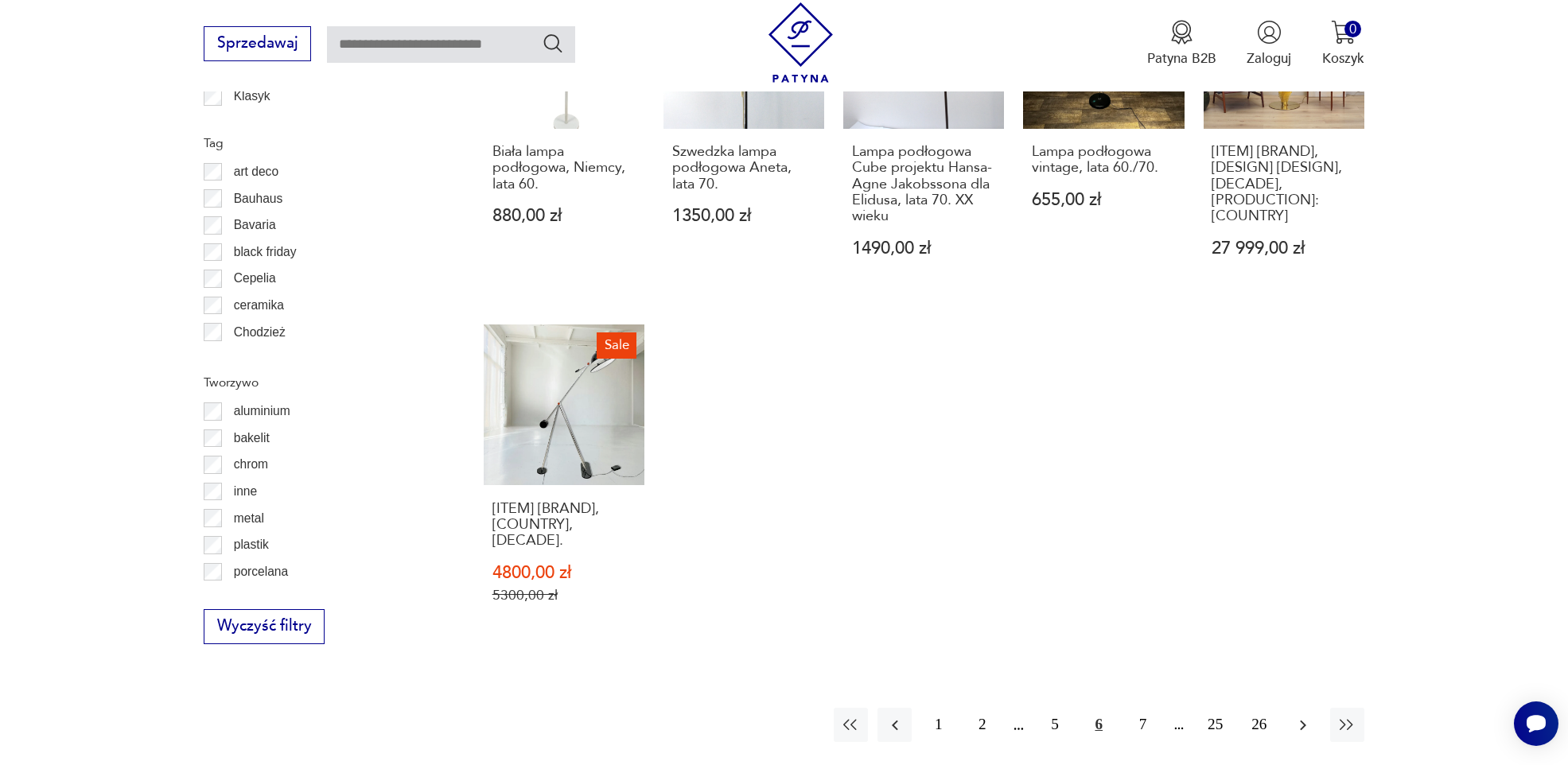 click at bounding box center [1302, 724] 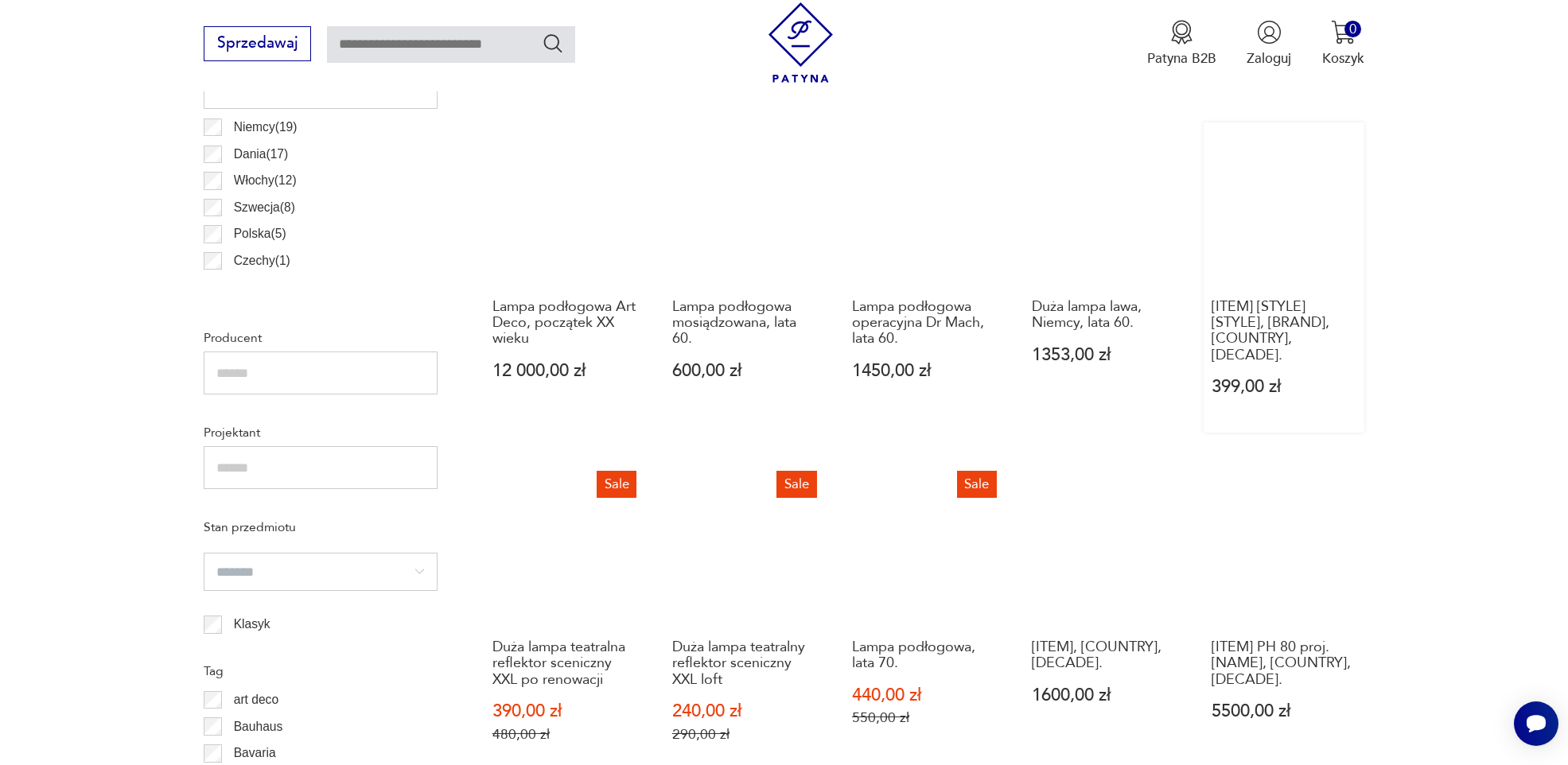 scroll, scrollTop: 949, scrollLeft: 0, axis: vertical 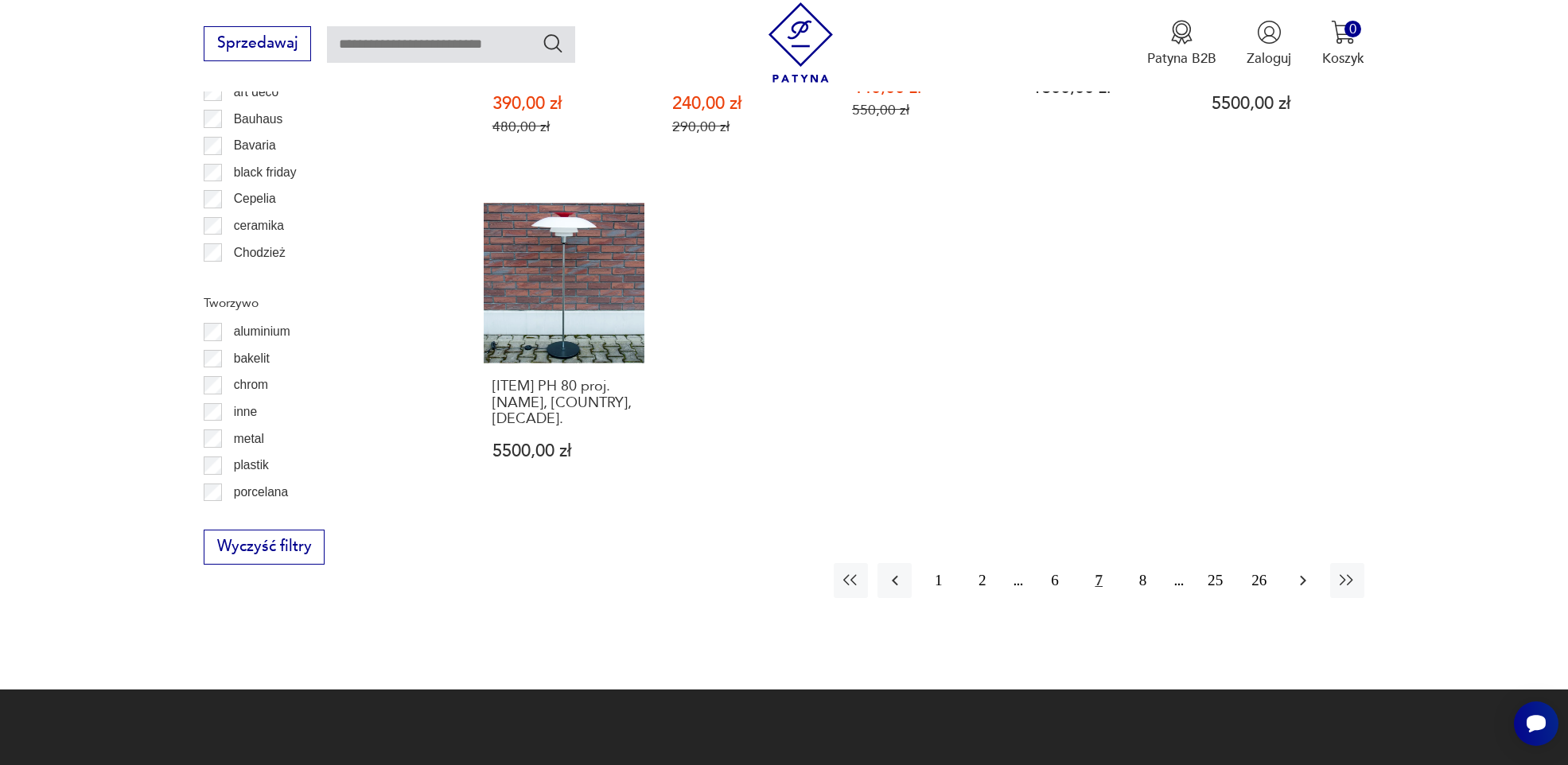click at bounding box center [1302, 580] 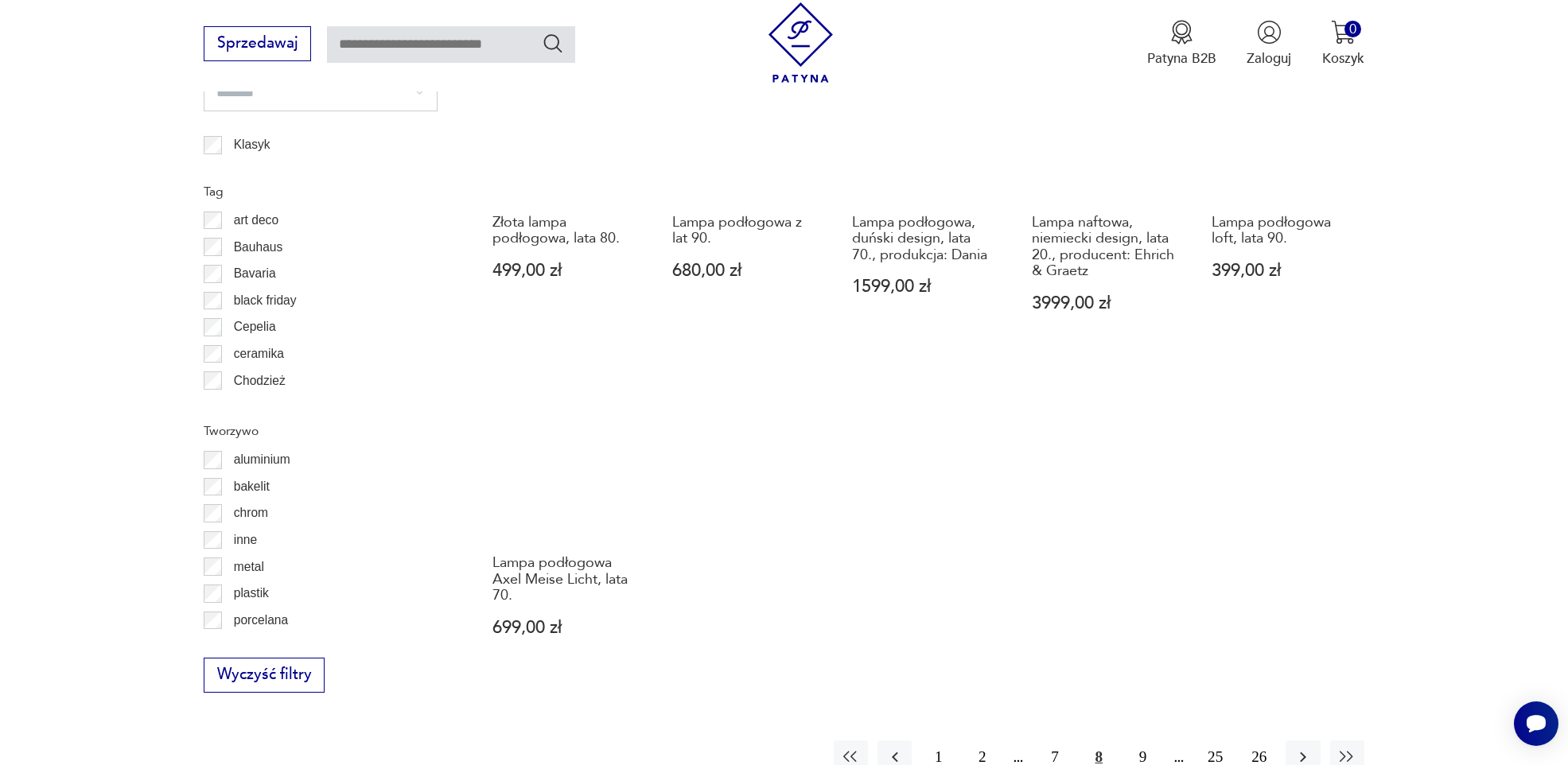 scroll, scrollTop: 1506, scrollLeft: 0, axis: vertical 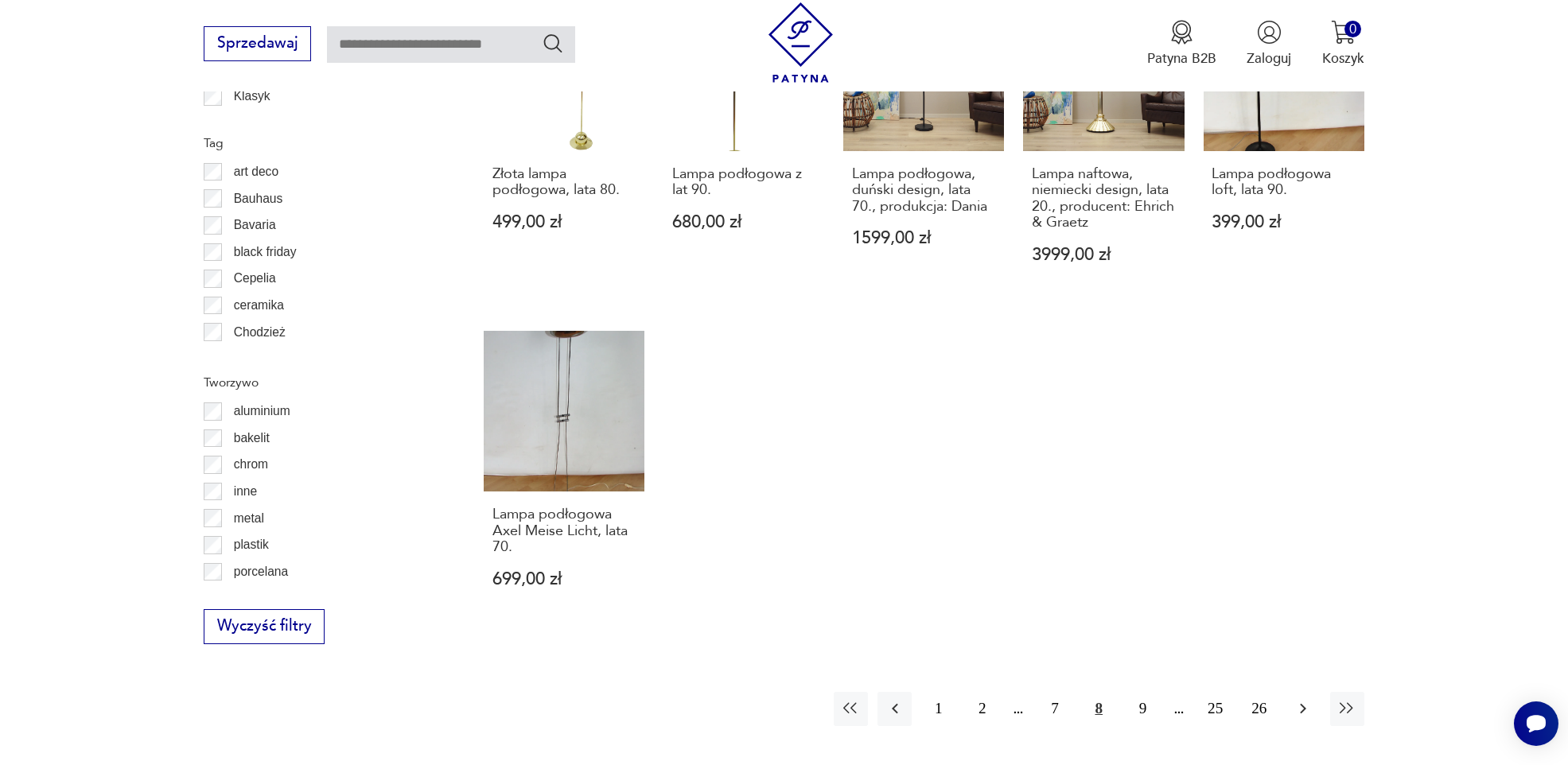 click at bounding box center (1303, 709) 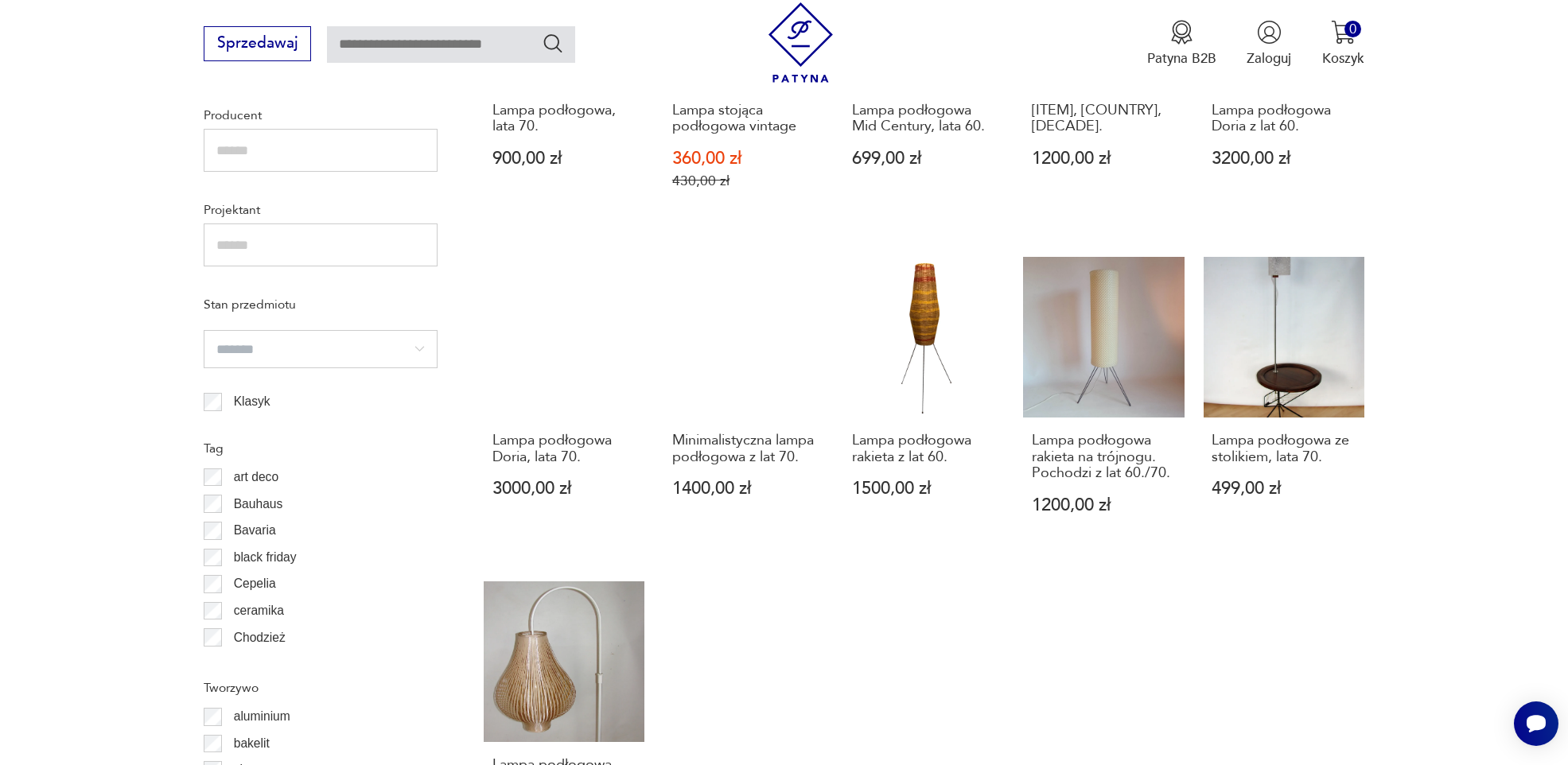 scroll, scrollTop: 1427, scrollLeft: 0, axis: vertical 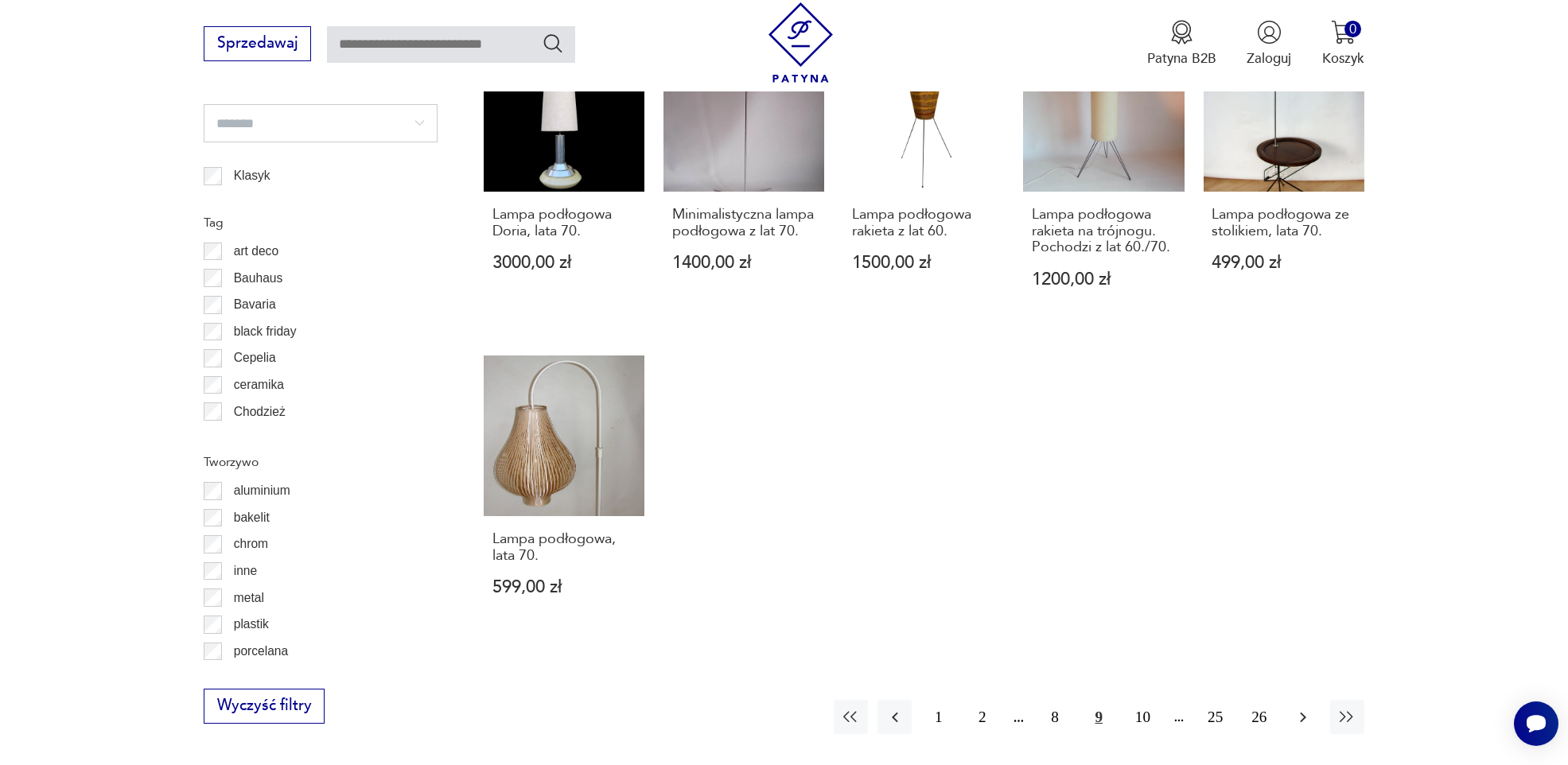 click at bounding box center (1303, 717) 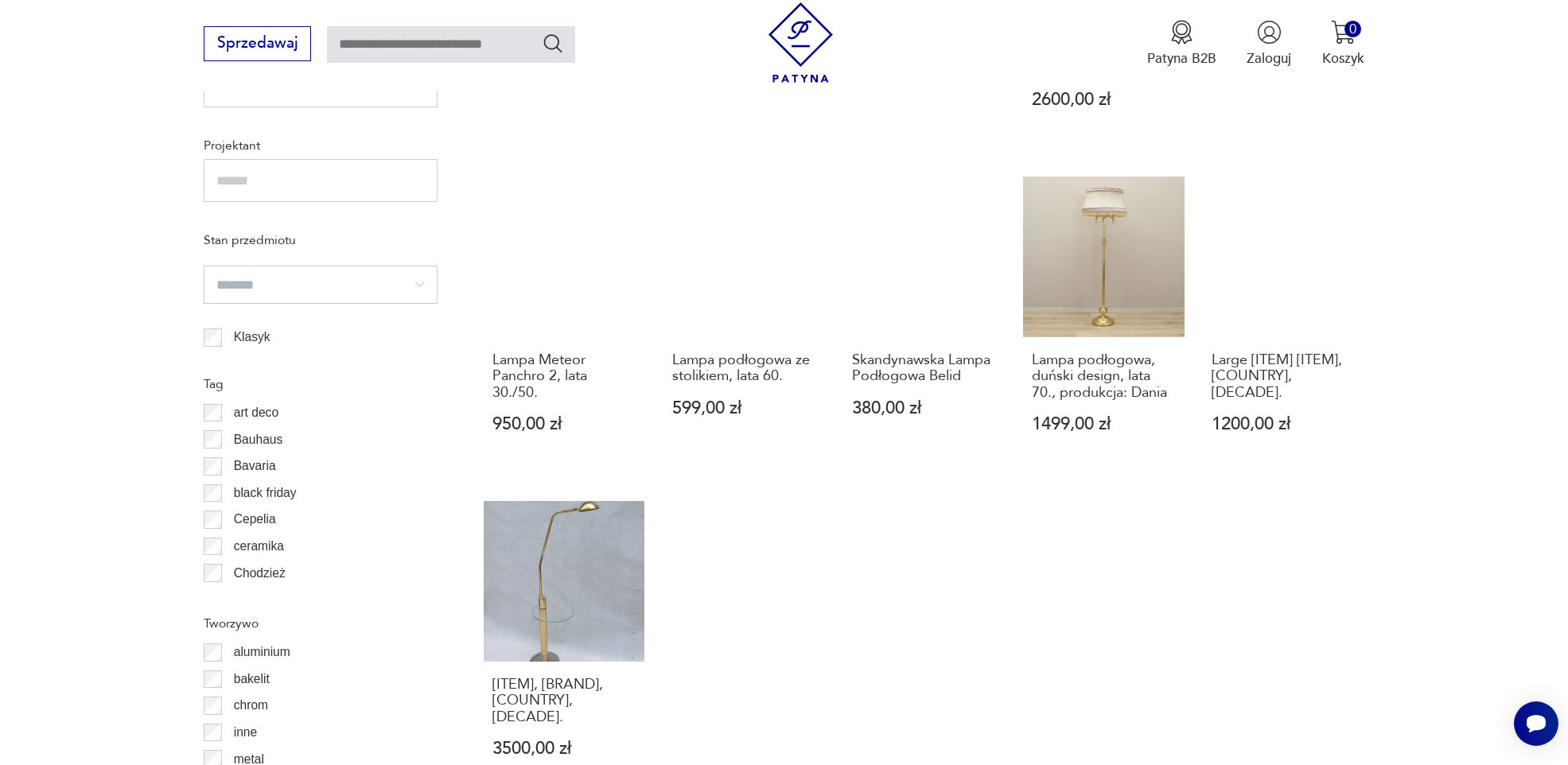 scroll, scrollTop: 1427, scrollLeft: 0, axis: vertical 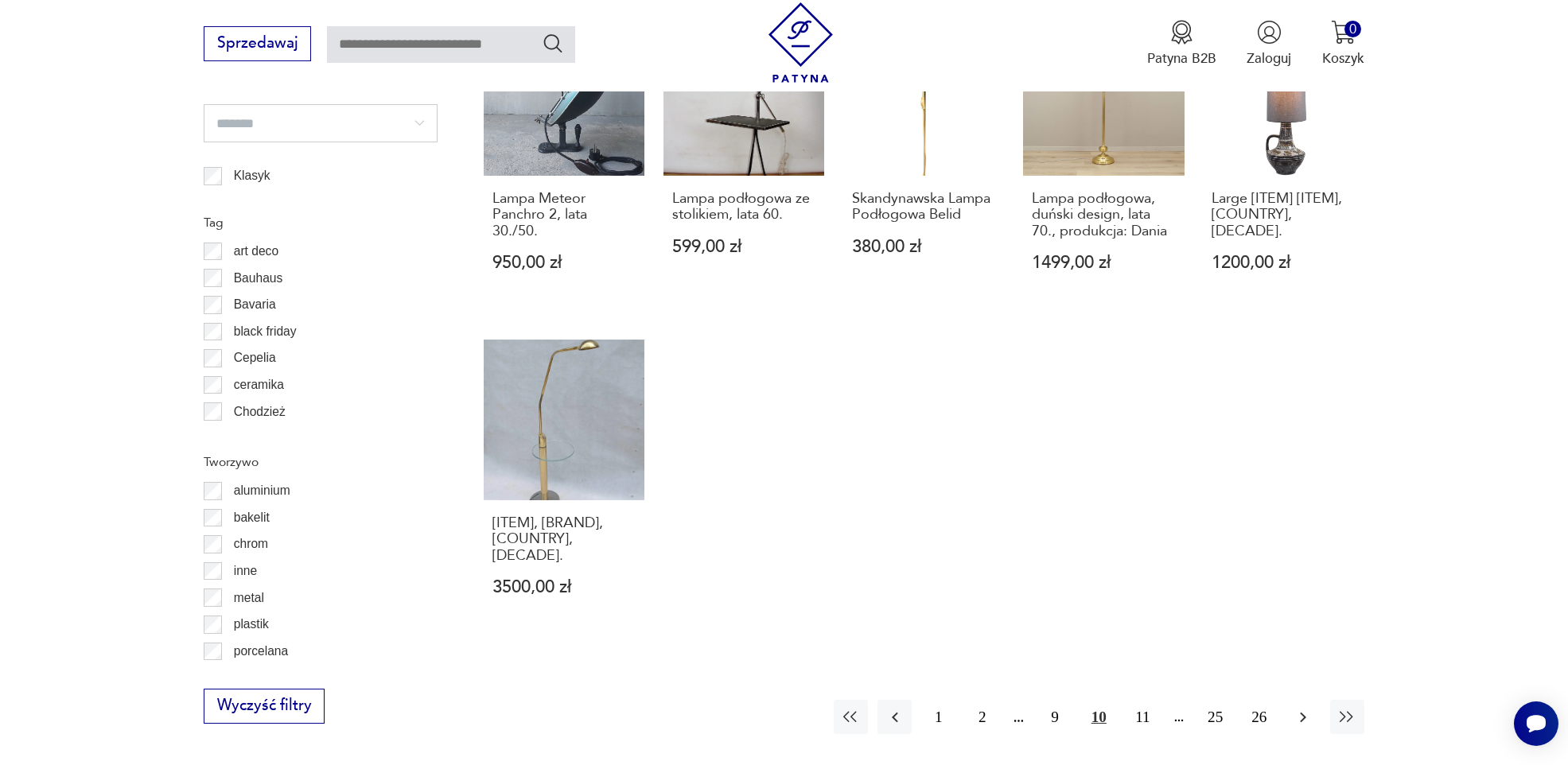 click at bounding box center [1302, 716] 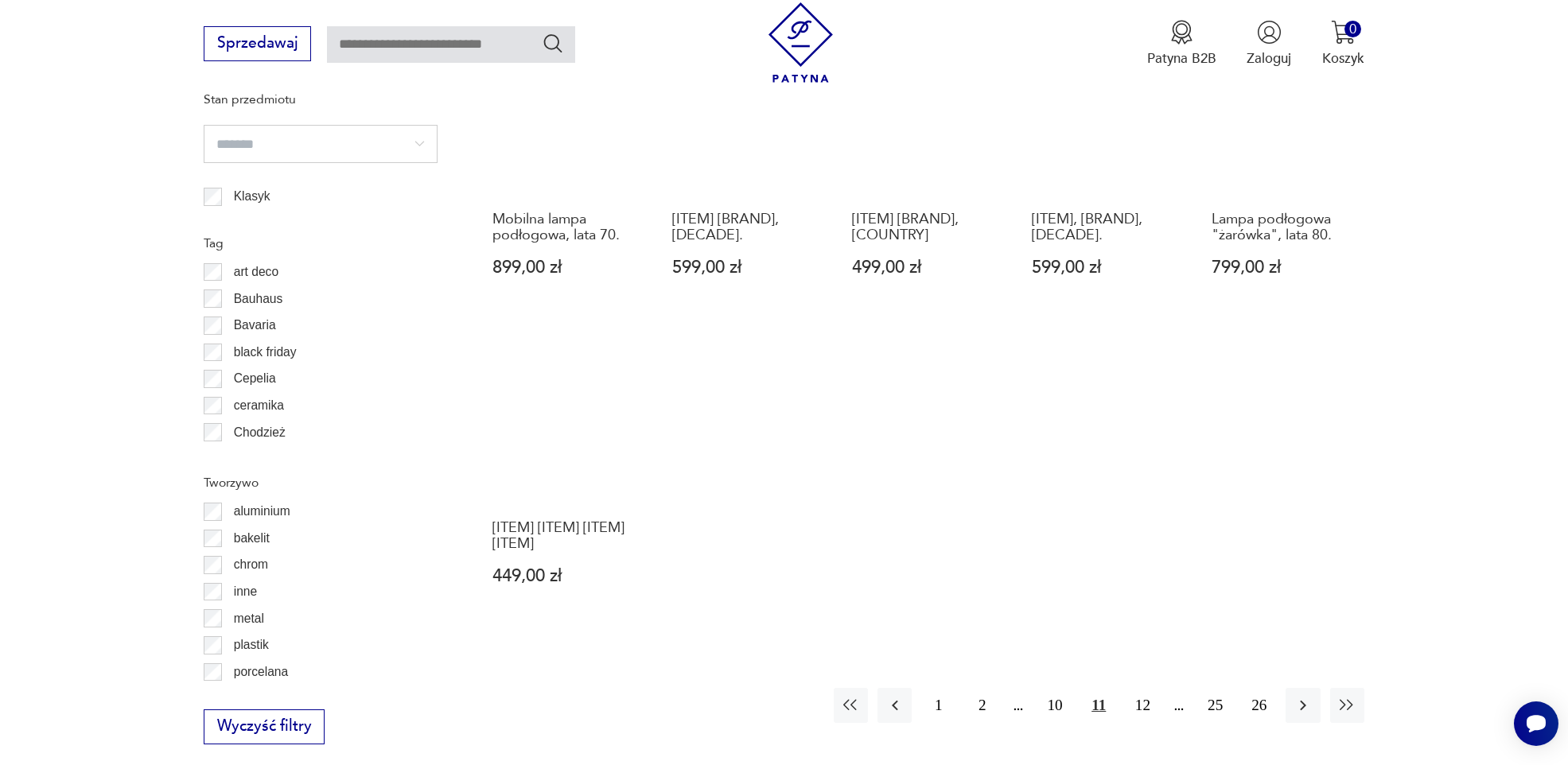 scroll, scrollTop: 1427, scrollLeft: 0, axis: vertical 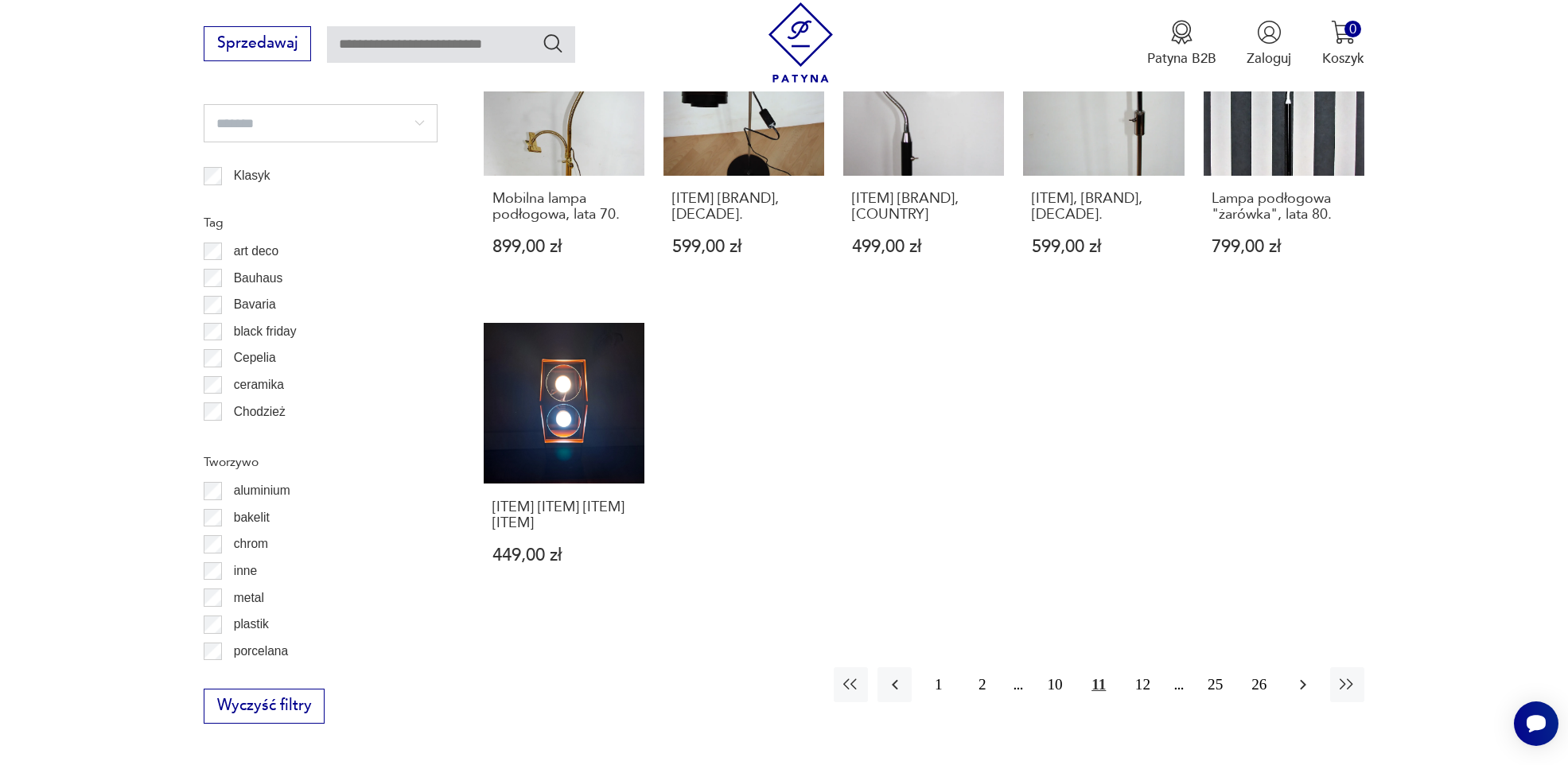 click at bounding box center [1302, 684] 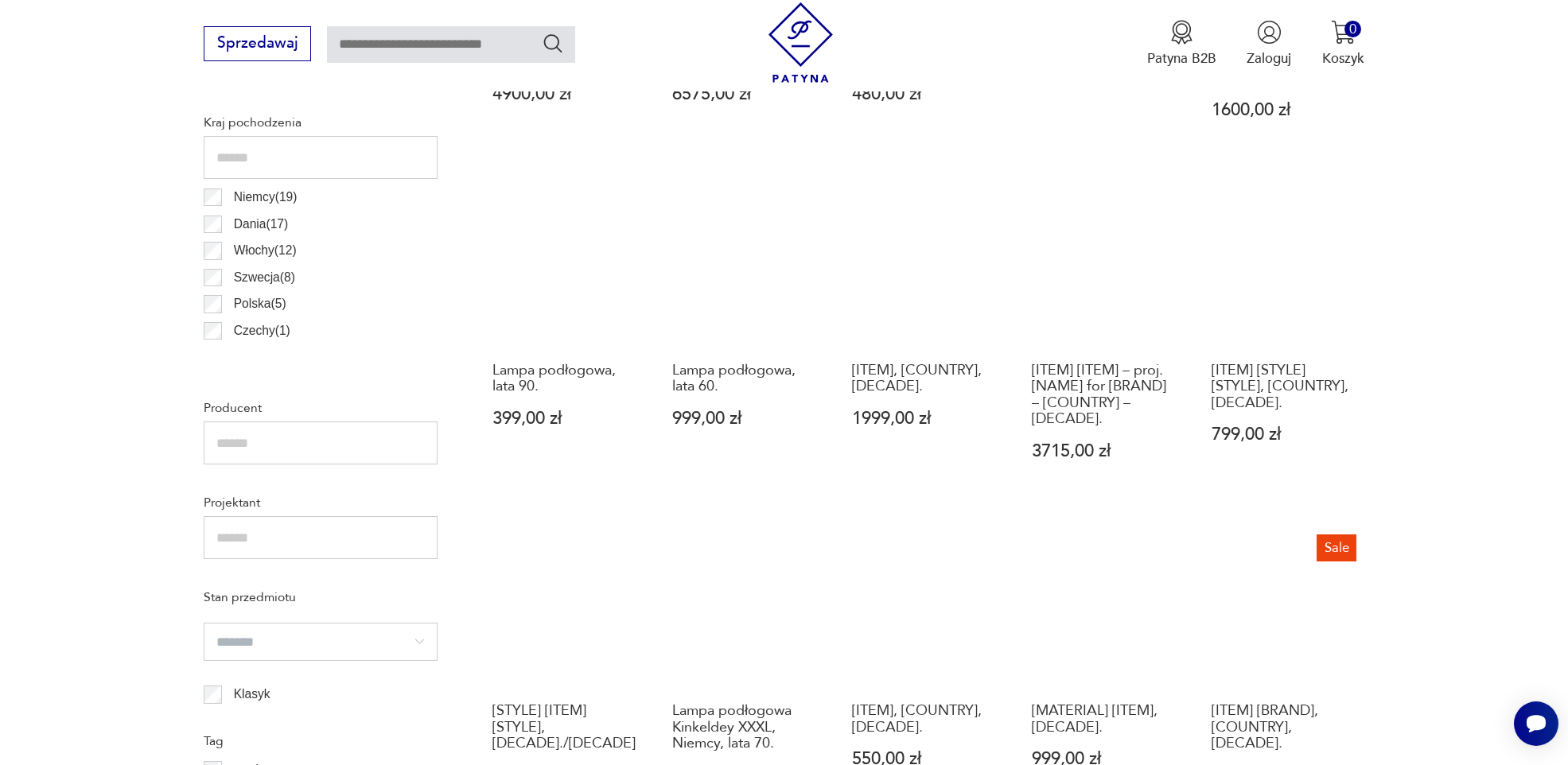 scroll, scrollTop: 1109, scrollLeft: 0, axis: vertical 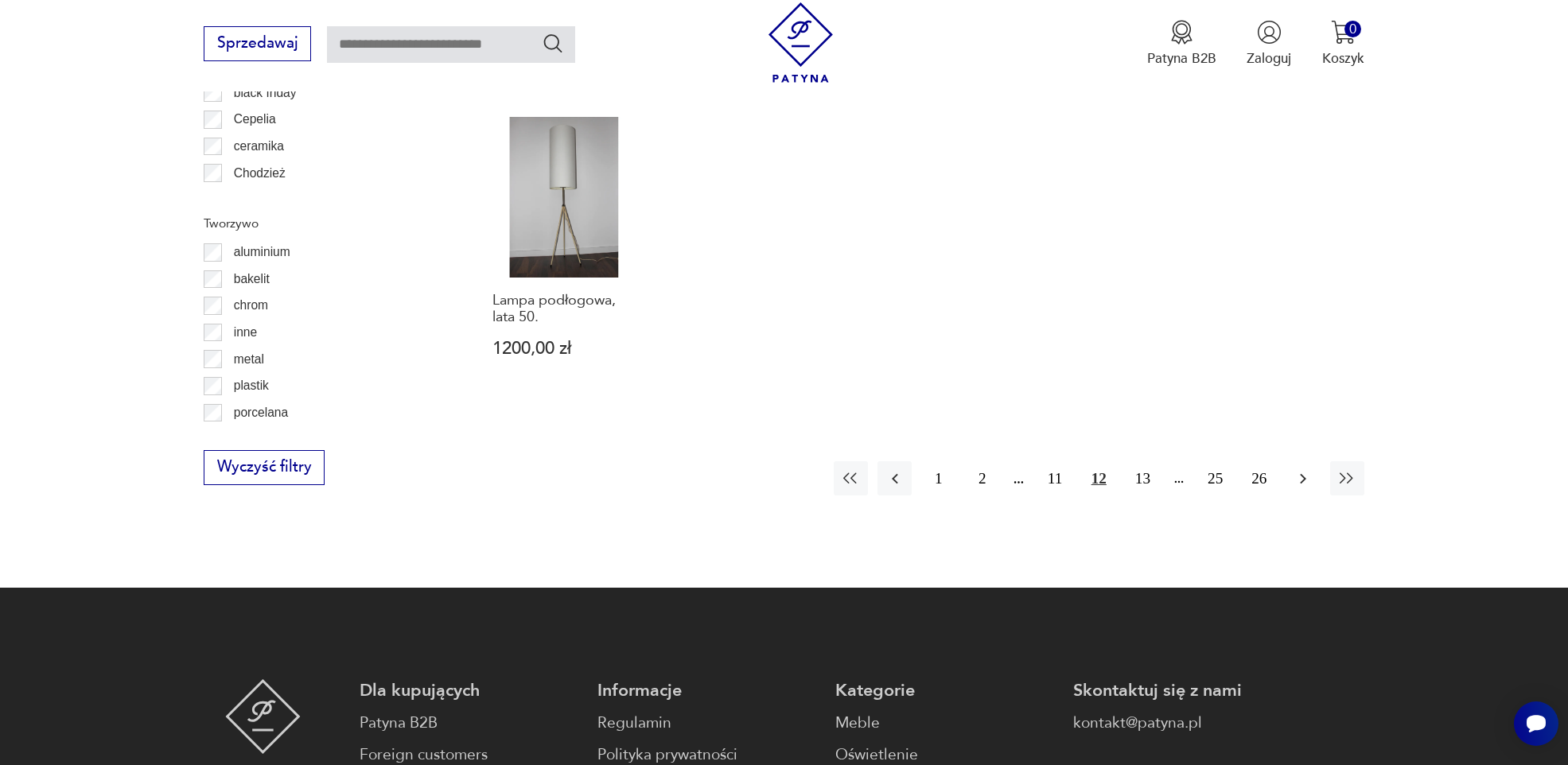 click at bounding box center (1303, 479) 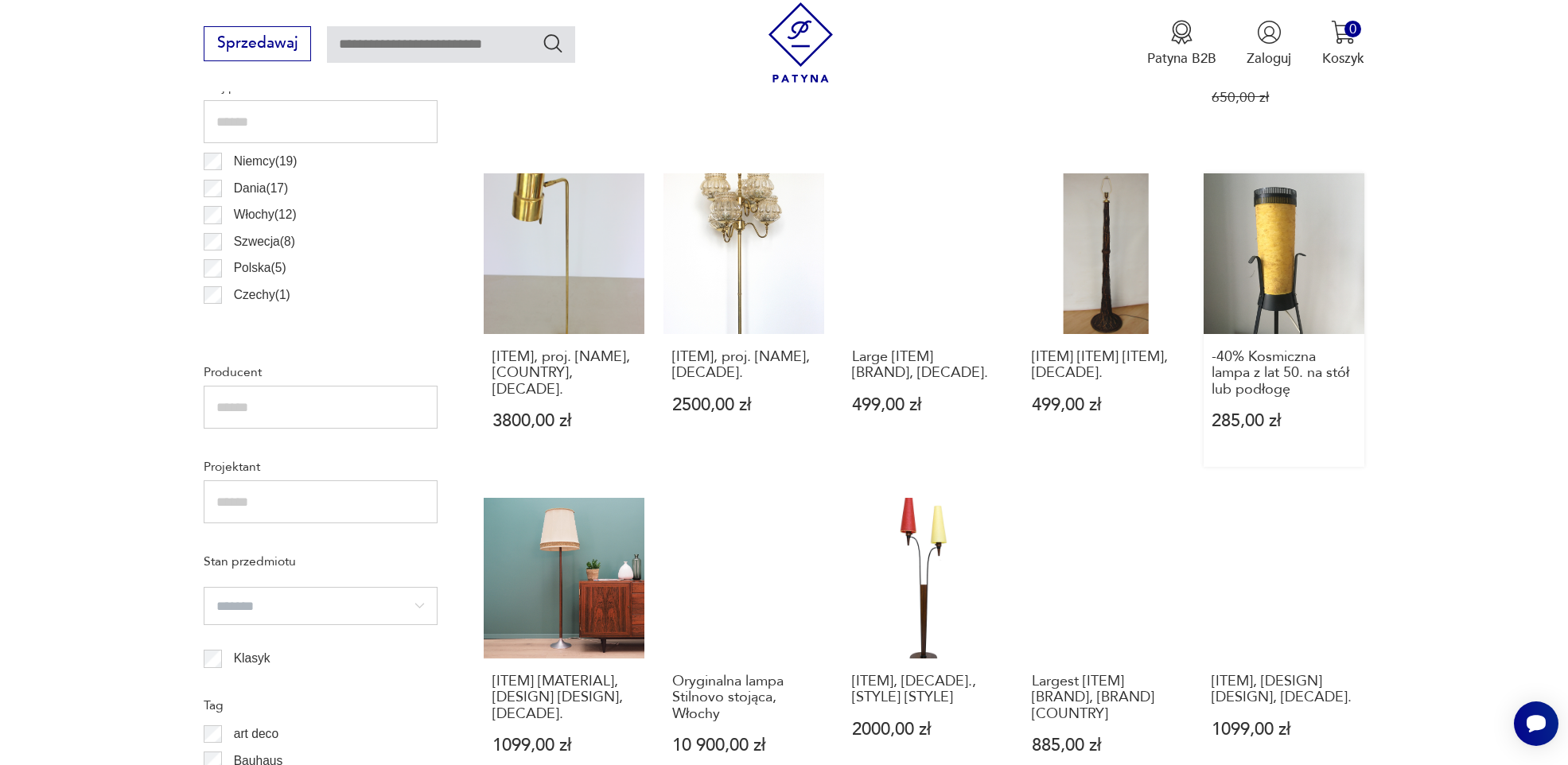 scroll, scrollTop: 1109, scrollLeft: 0, axis: vertical 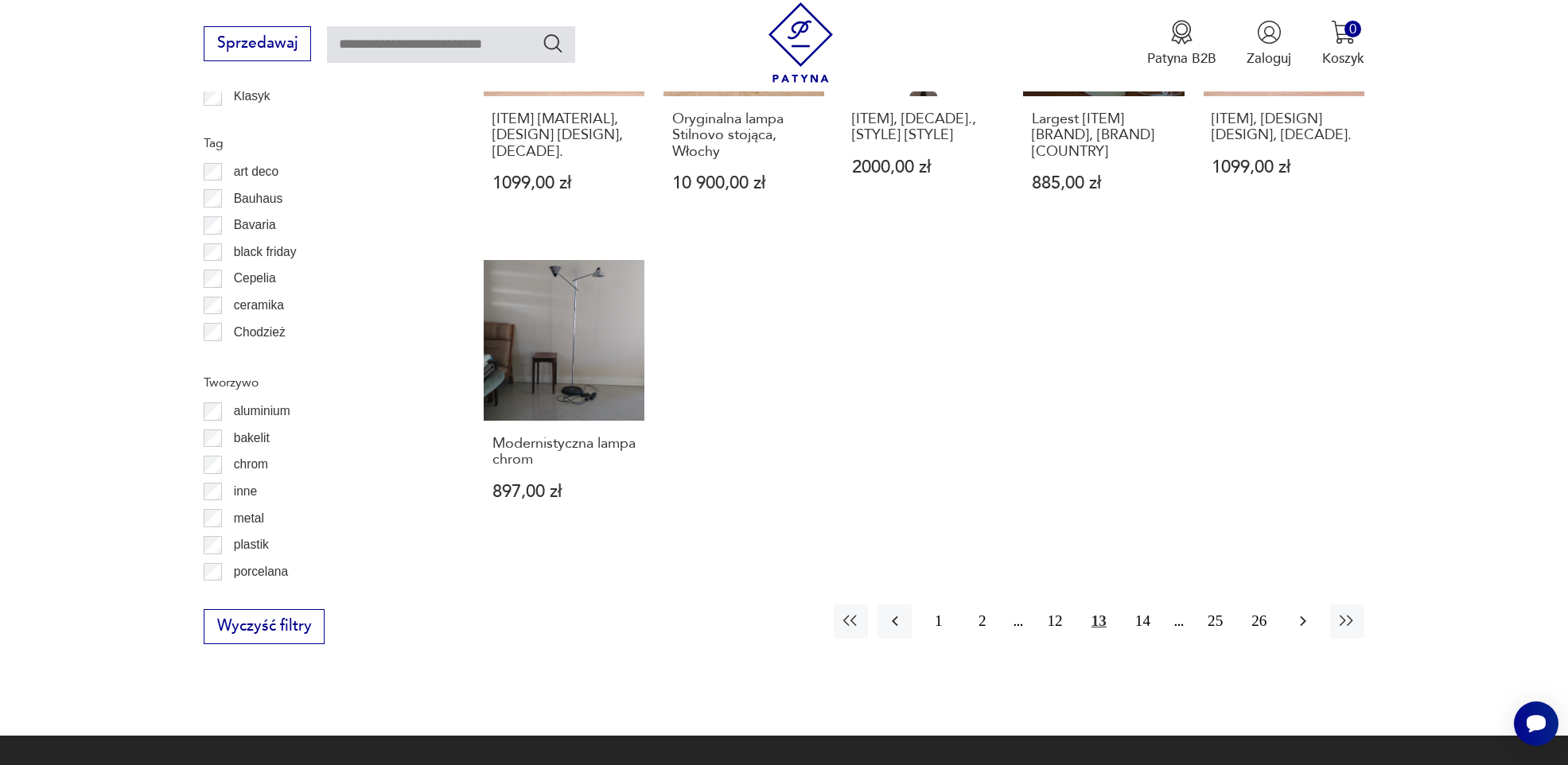 click at bounding box center [1303, 621] 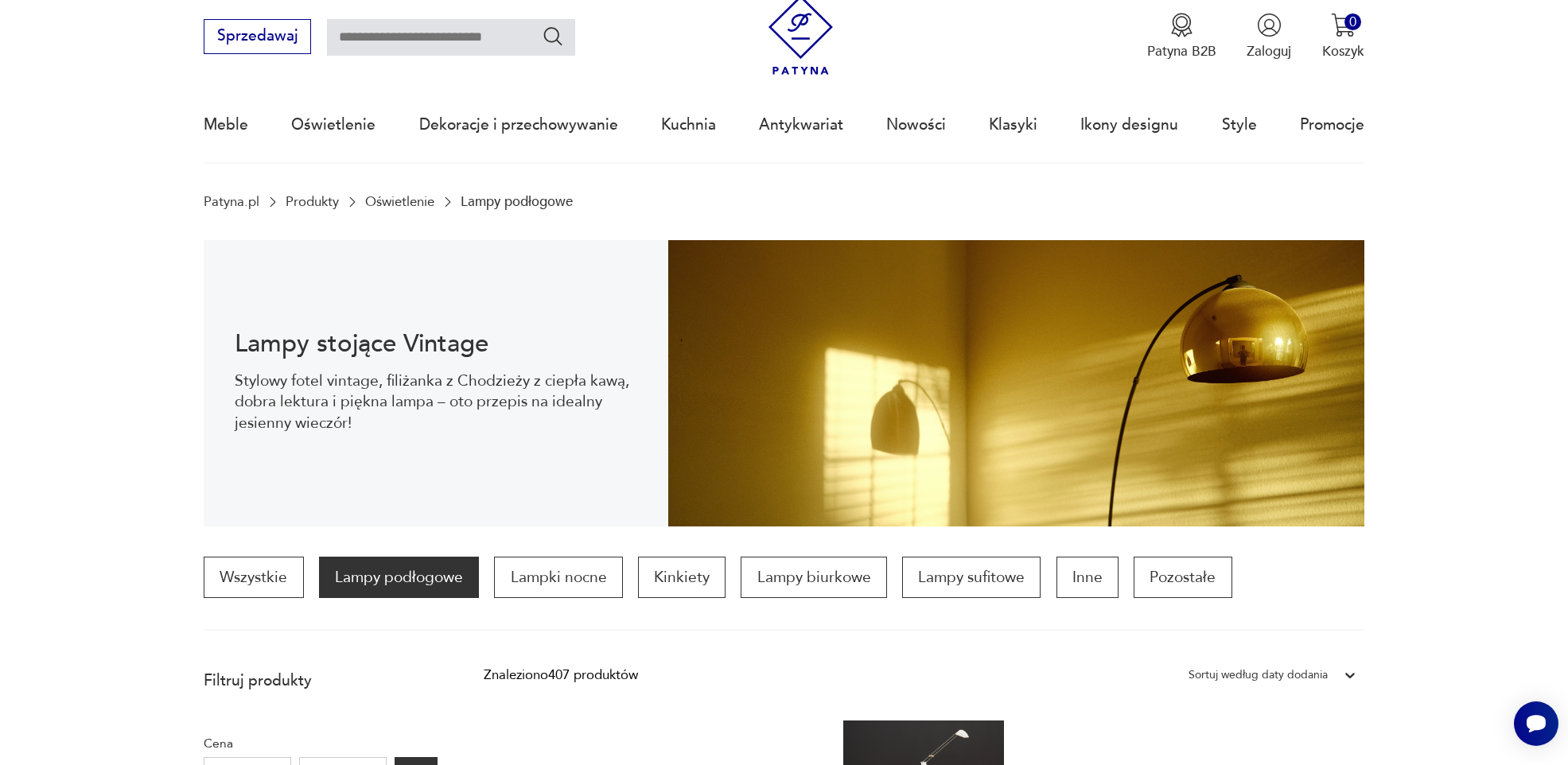 scroll, scrollTop: 0, scrollLeft: 0, axis: both 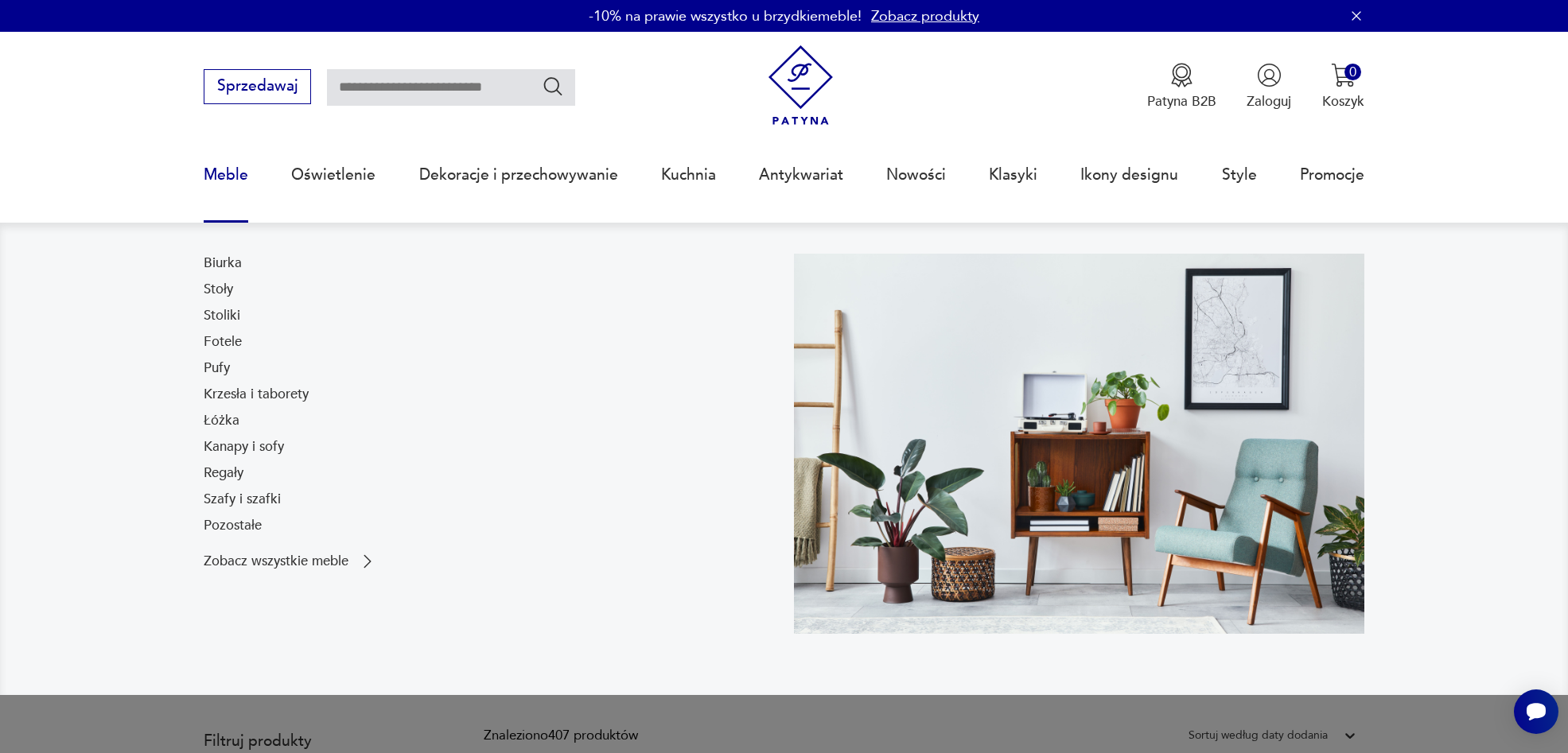 click on "Meble" at bounding box center [226, 175] 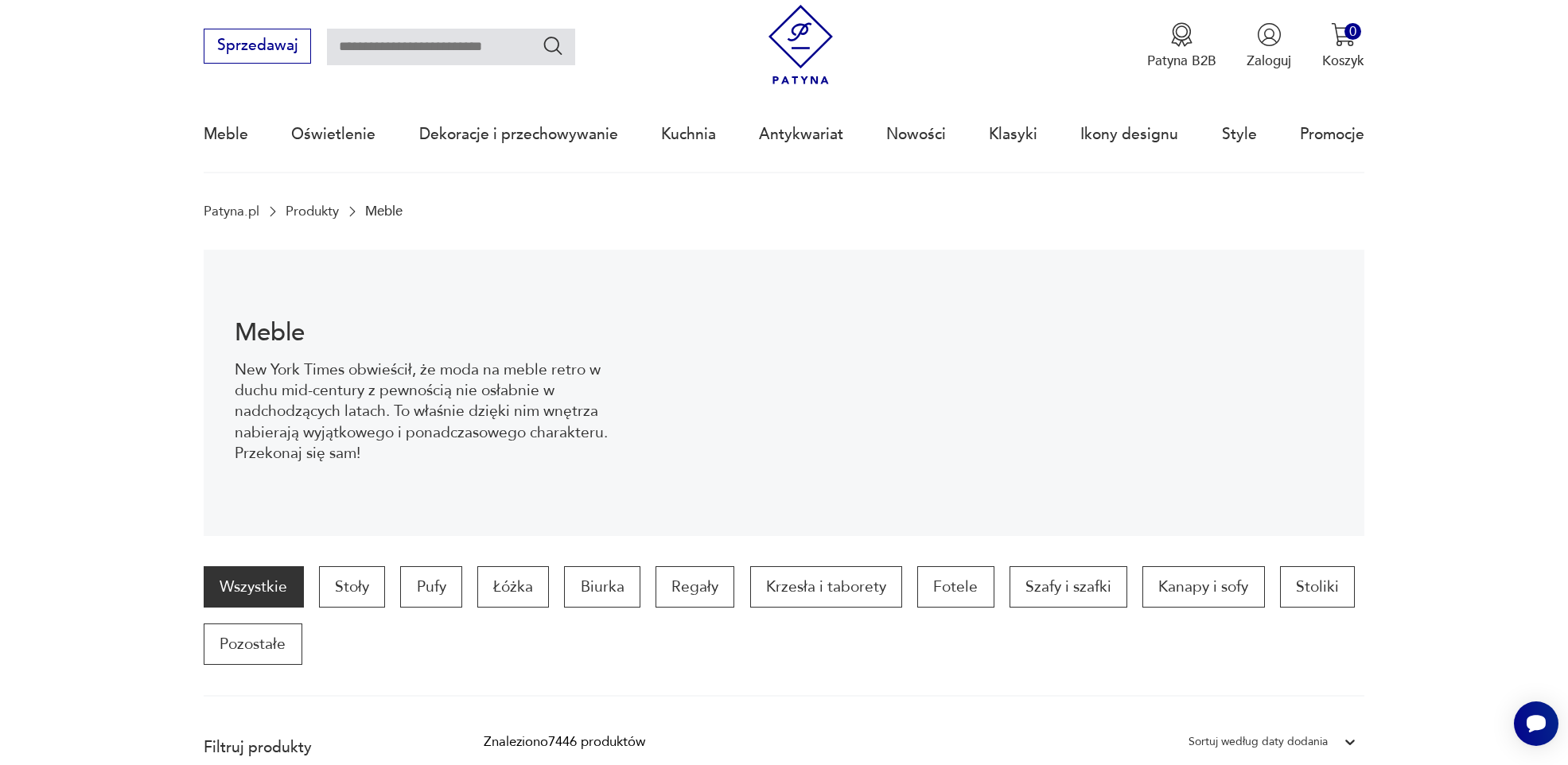 scroll, scrollTop: 0, scrollLeft: 0, axis: both 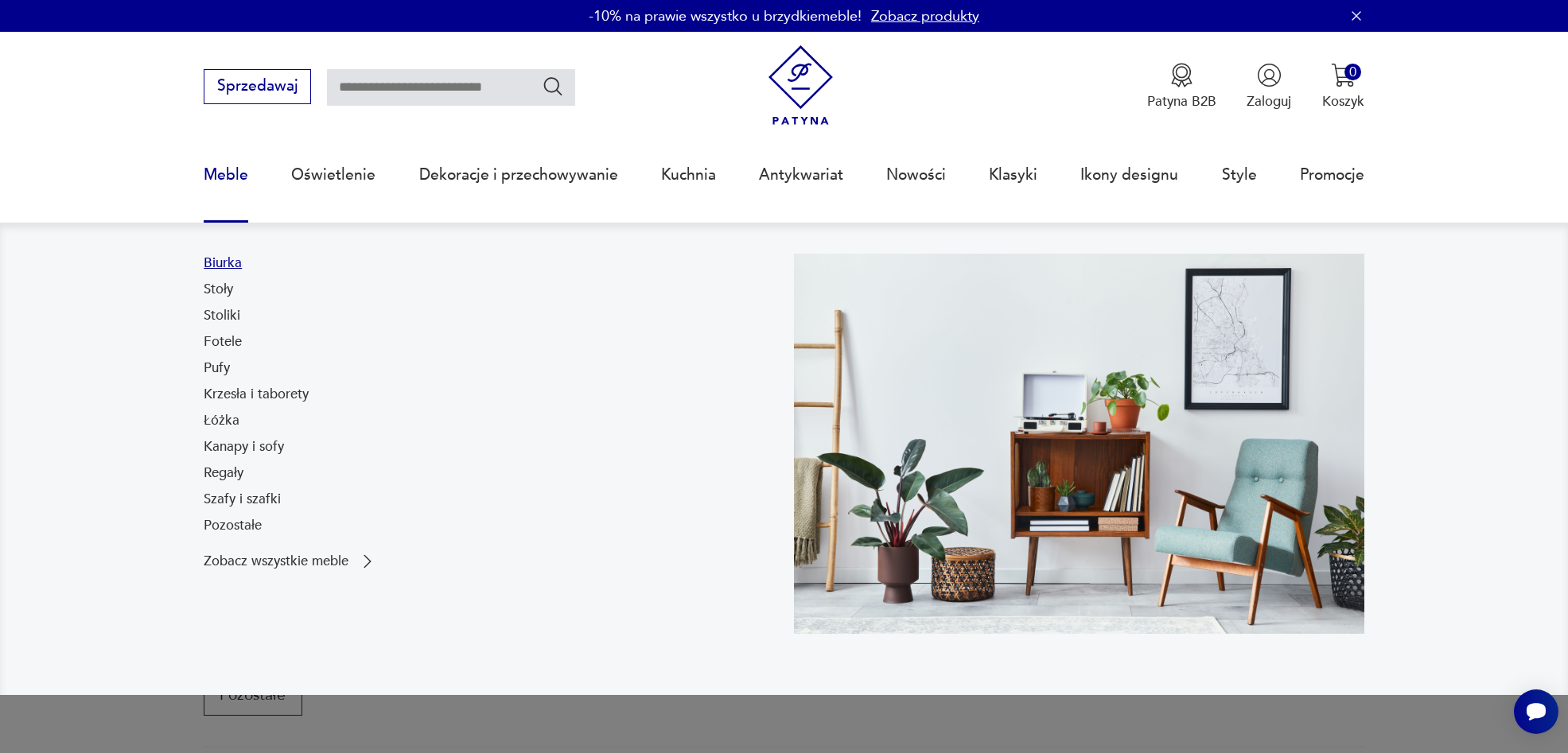 click on "Biurka" at bounding box center [223, 263] 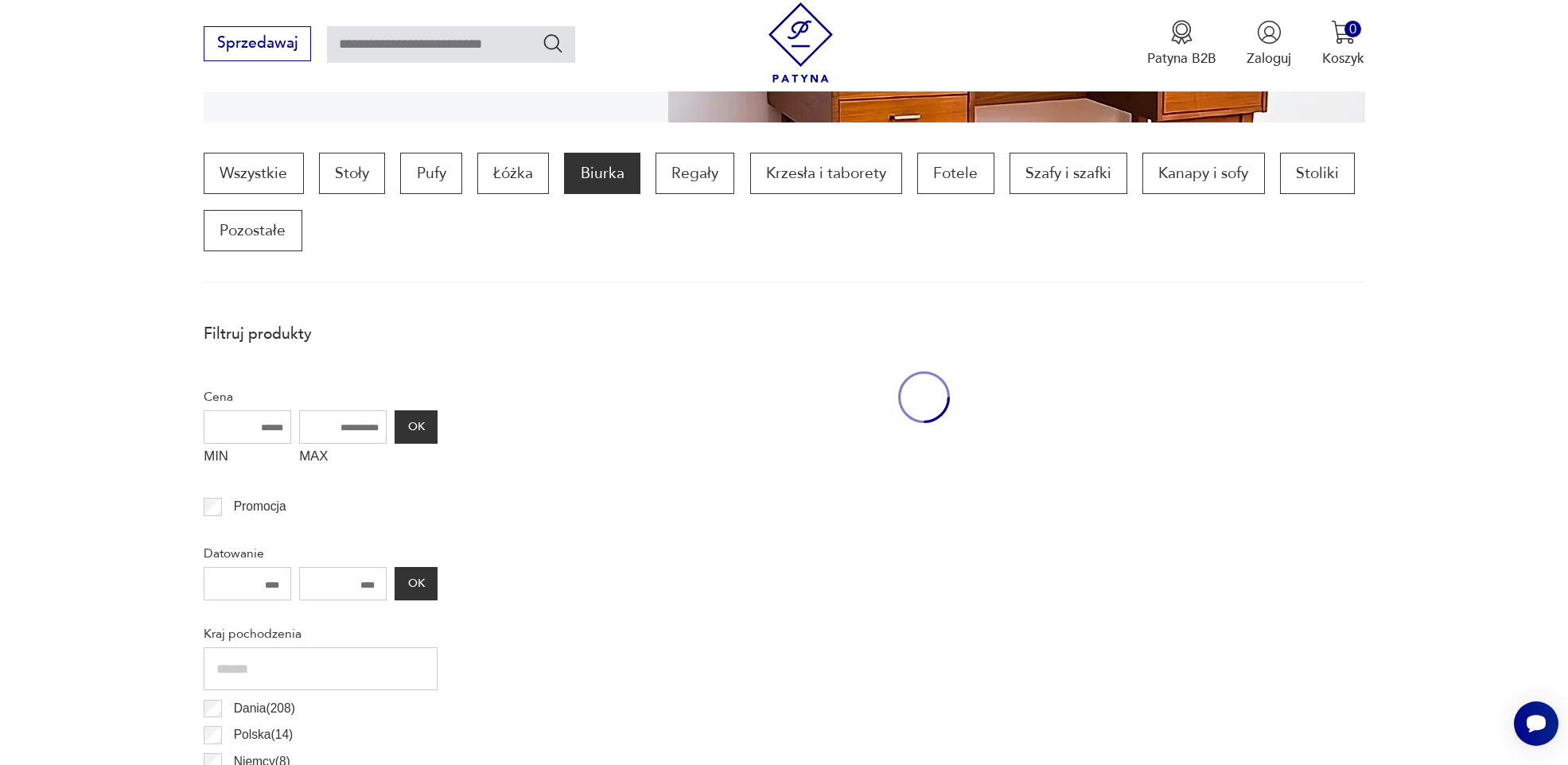 scroll, scrollTop: 530, scrollLeft: 0, axis: vertical 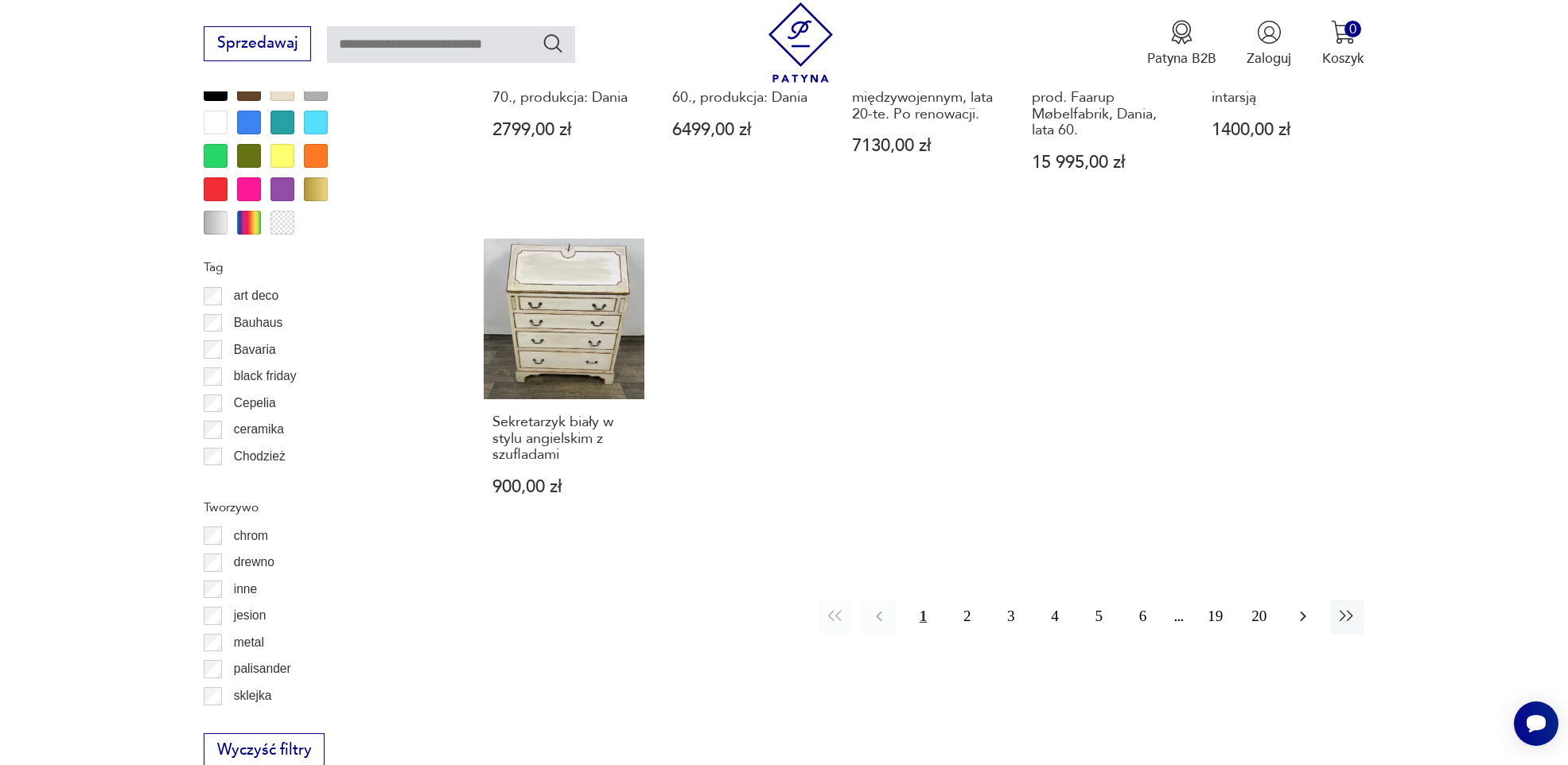 click at bounding box center (1303, 616) 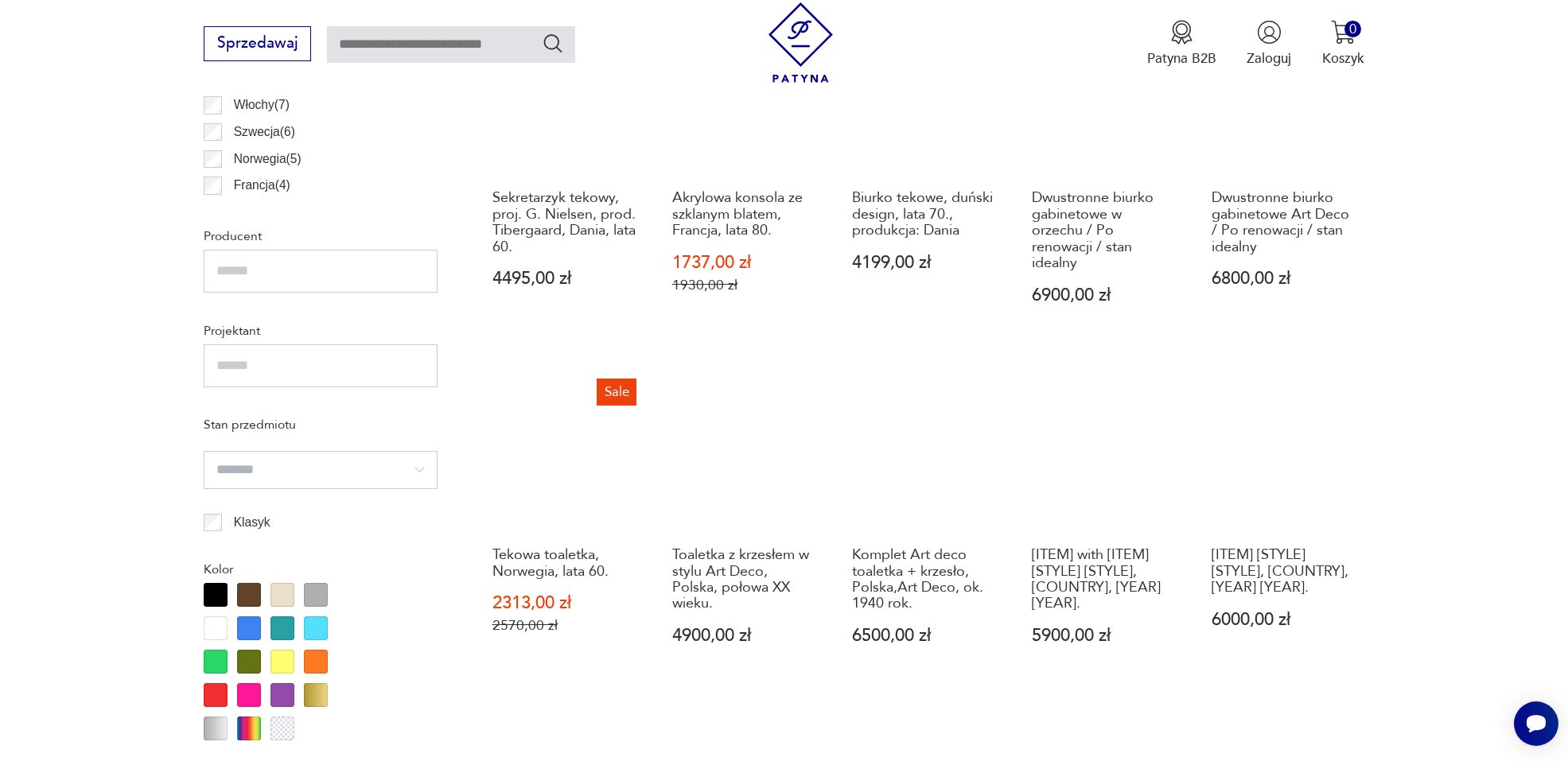 scroll, scrollTop: 1166, scrollLeft: 0, axis: vertical 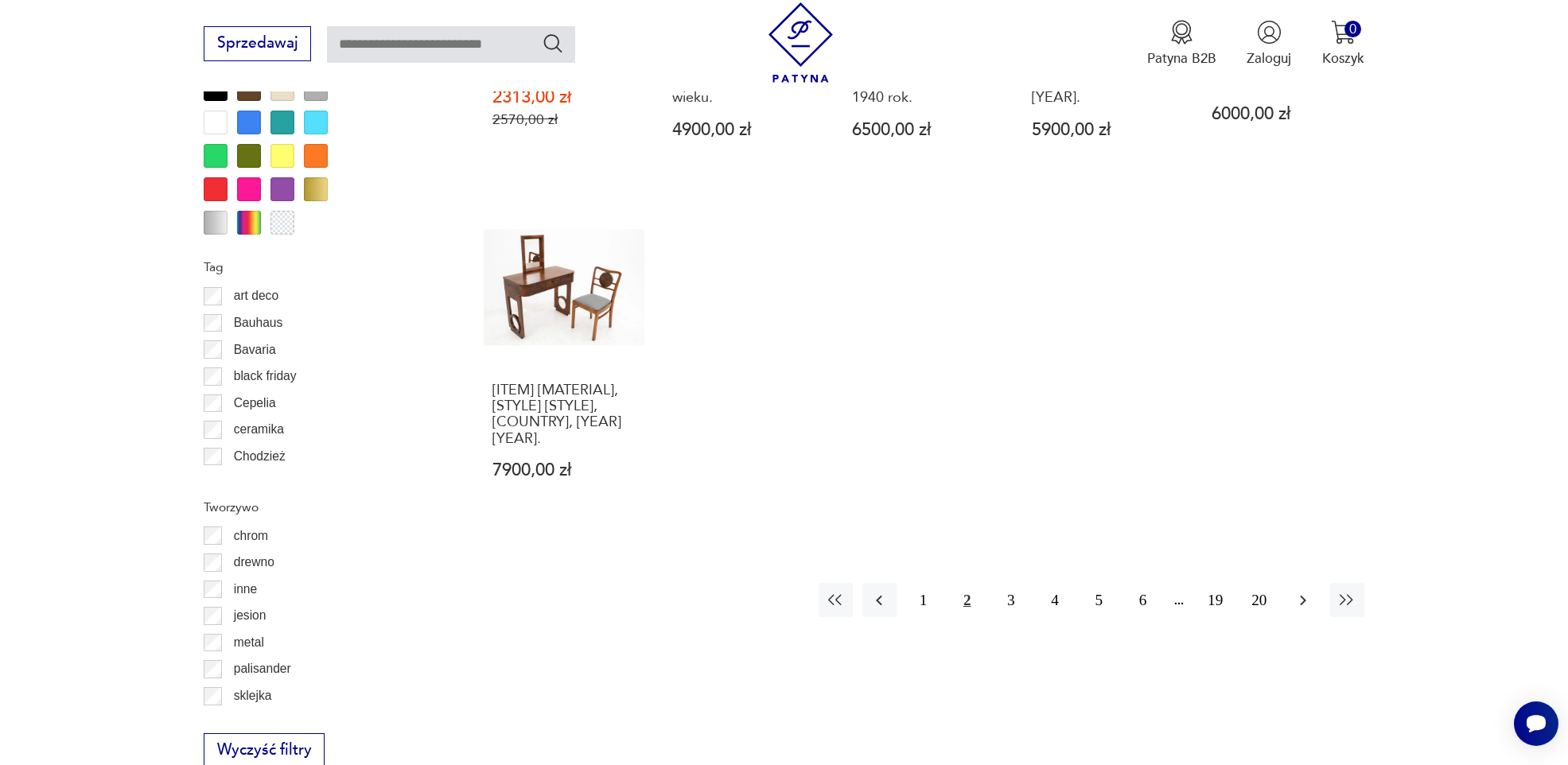 click at bounding box center [1303, 600] 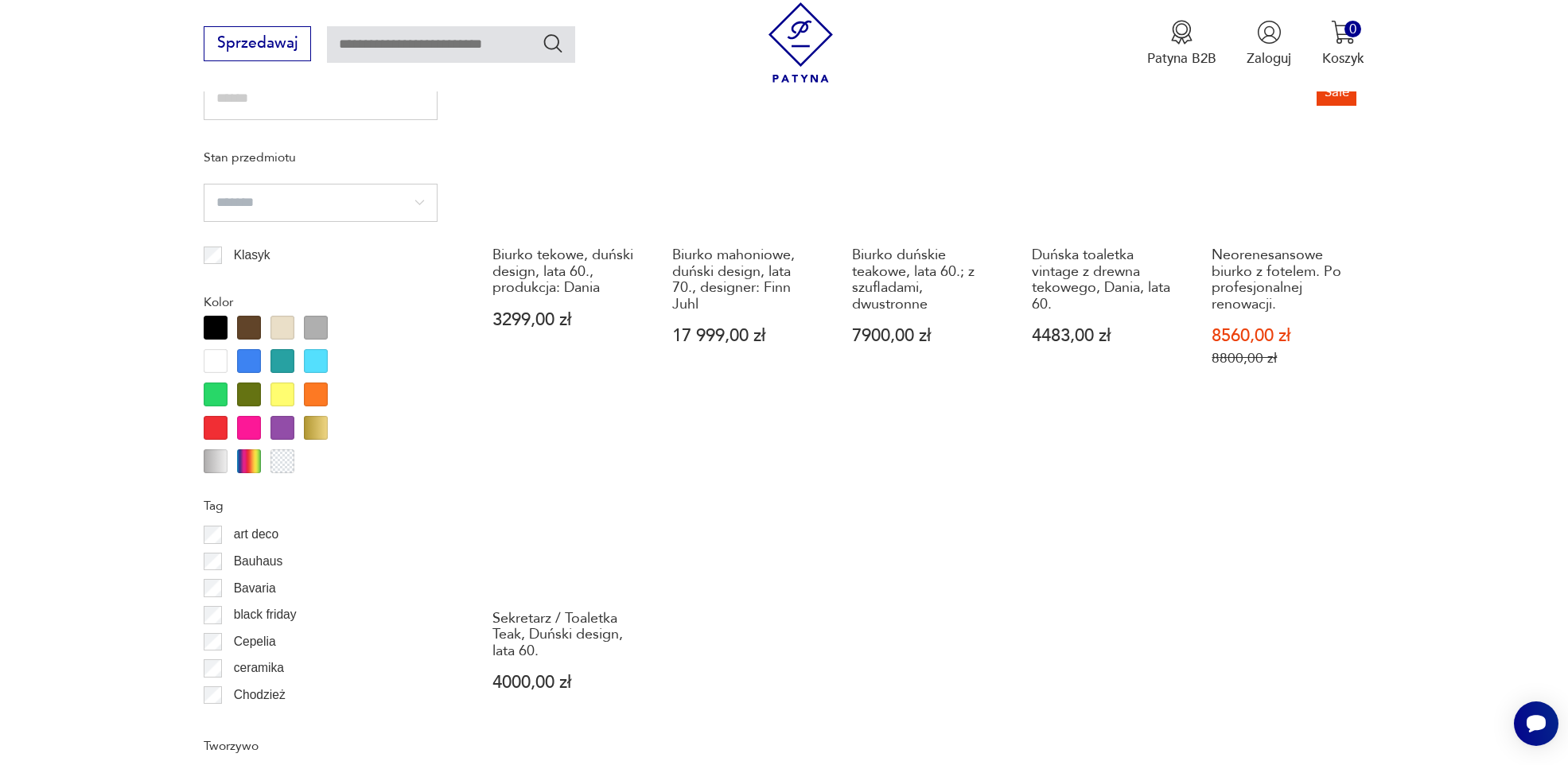 scroll, scrollTop: 1643, scrollLeft: 0, axis: vertical 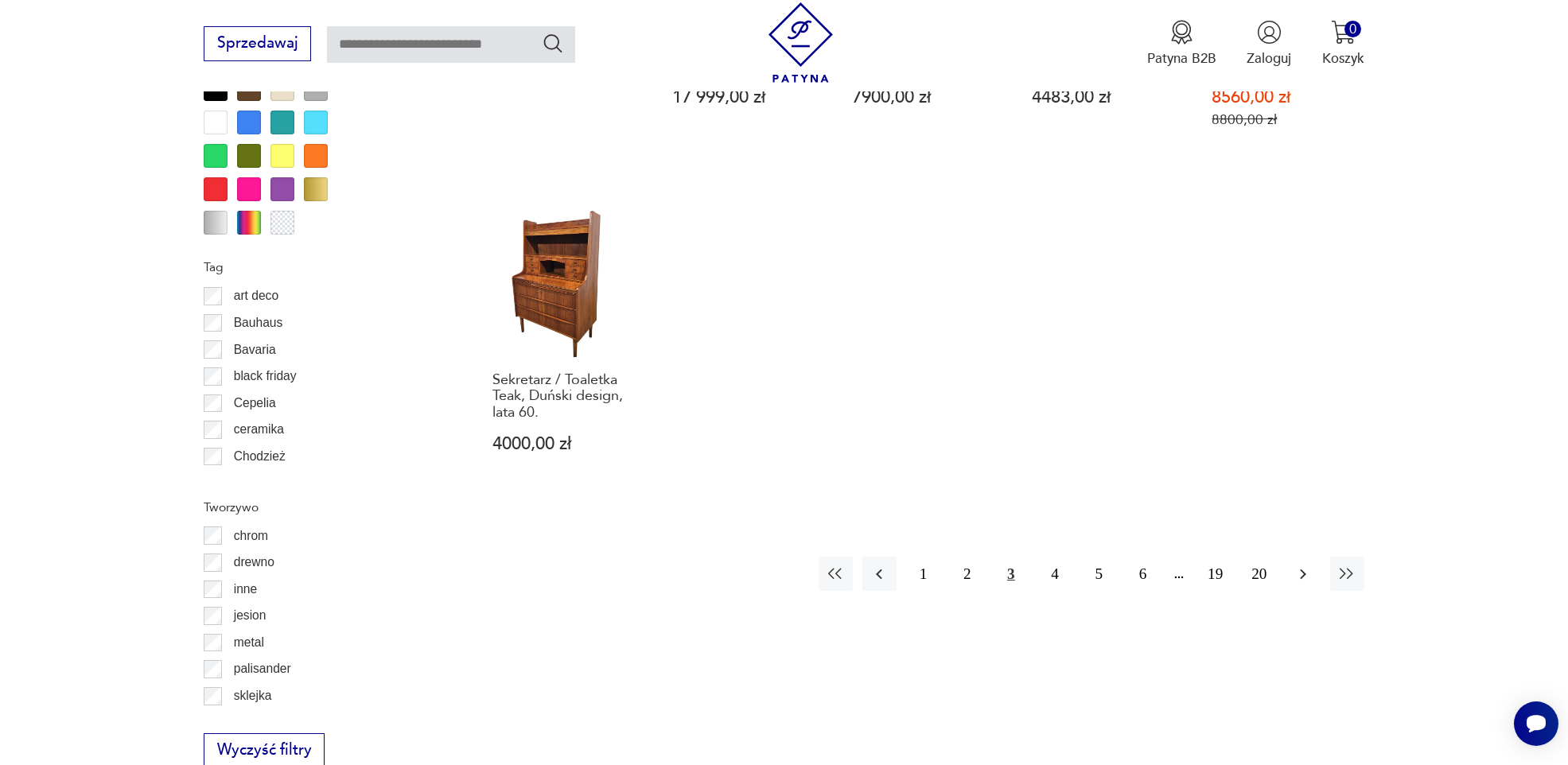 click at bounding box center (1303, 574) 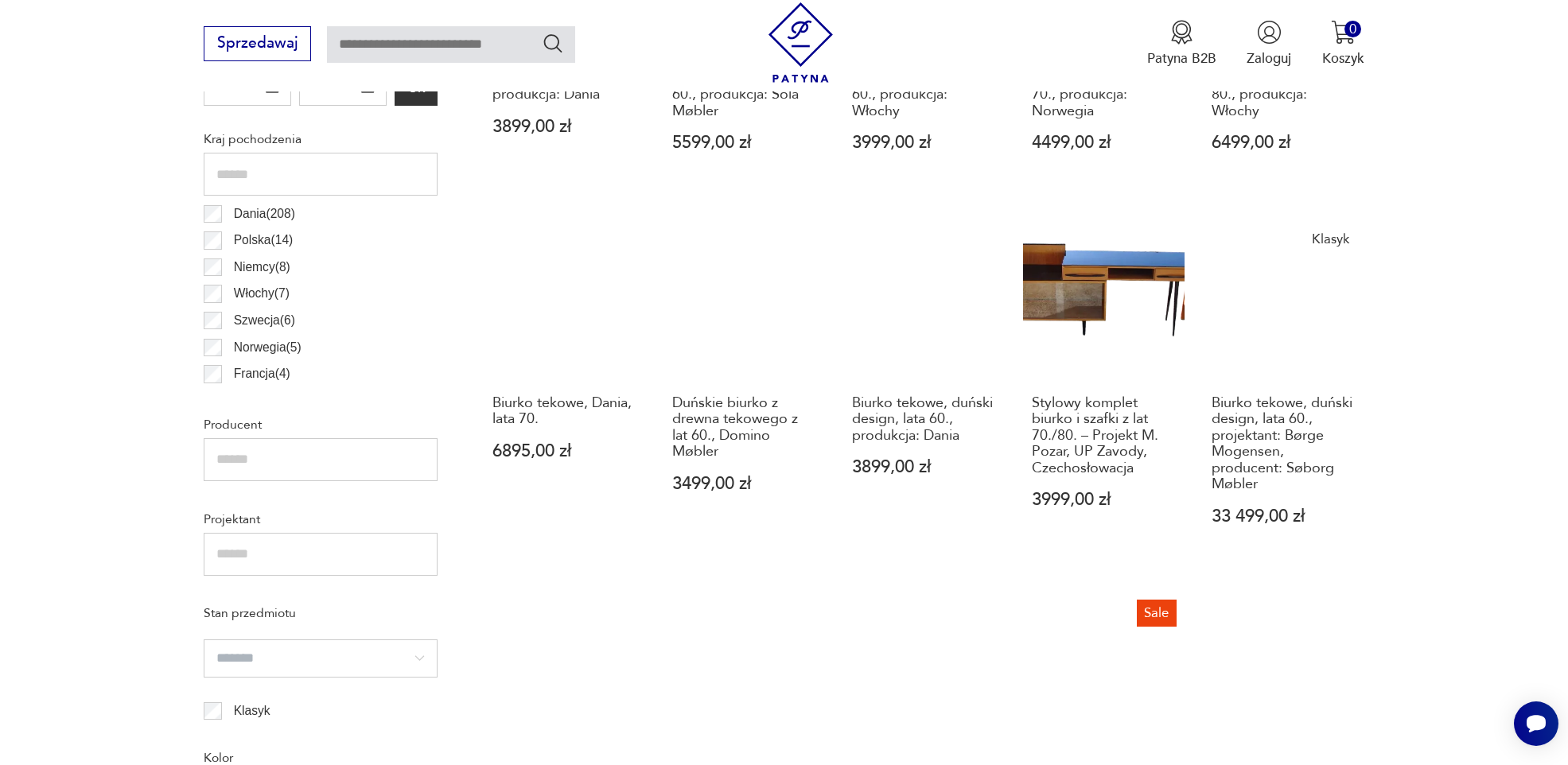 scroll, scrollTop: 1086, scrollLeft: 0, axis: vertical 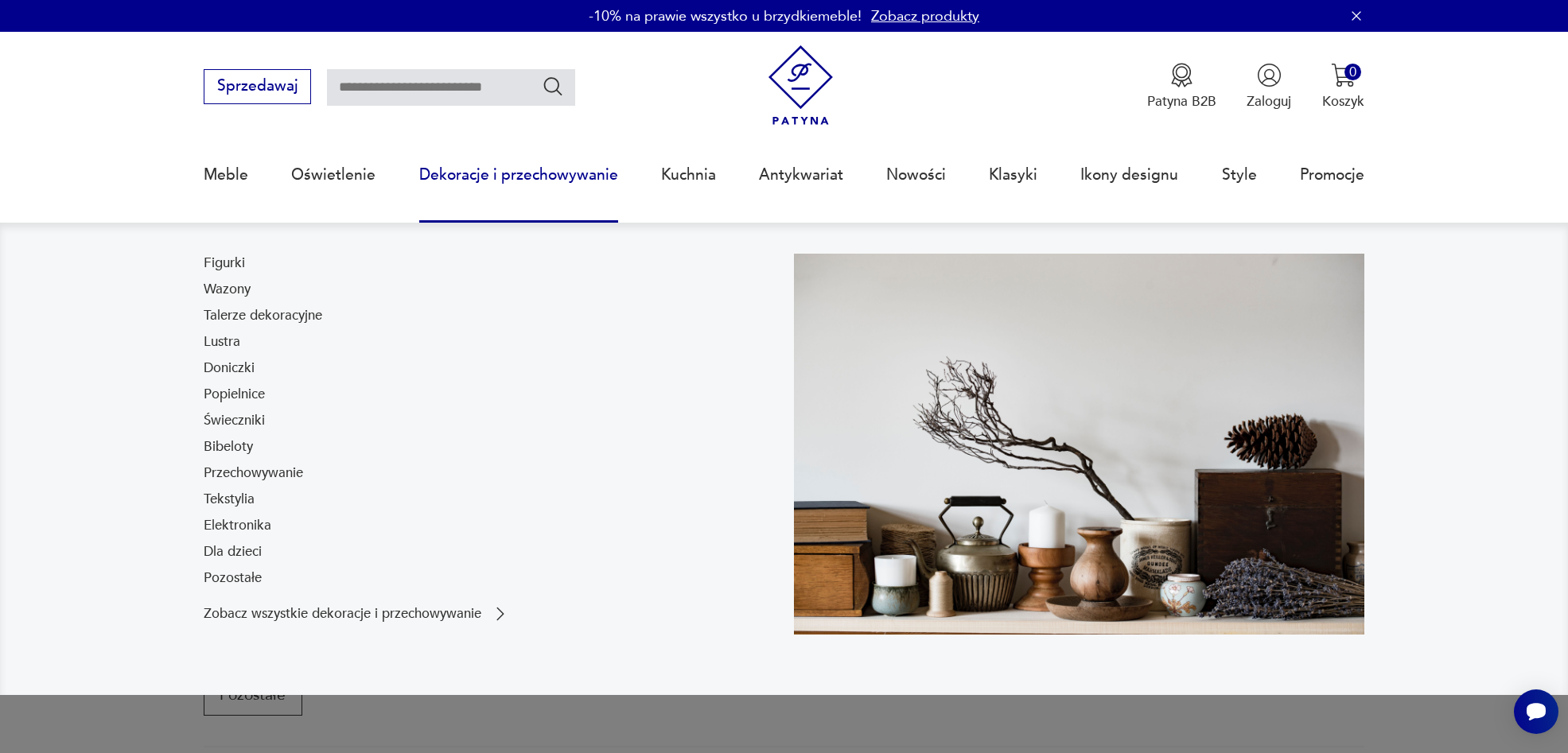 click on "Dekoracje i przechowywanie" at bounding box center (519, 175) 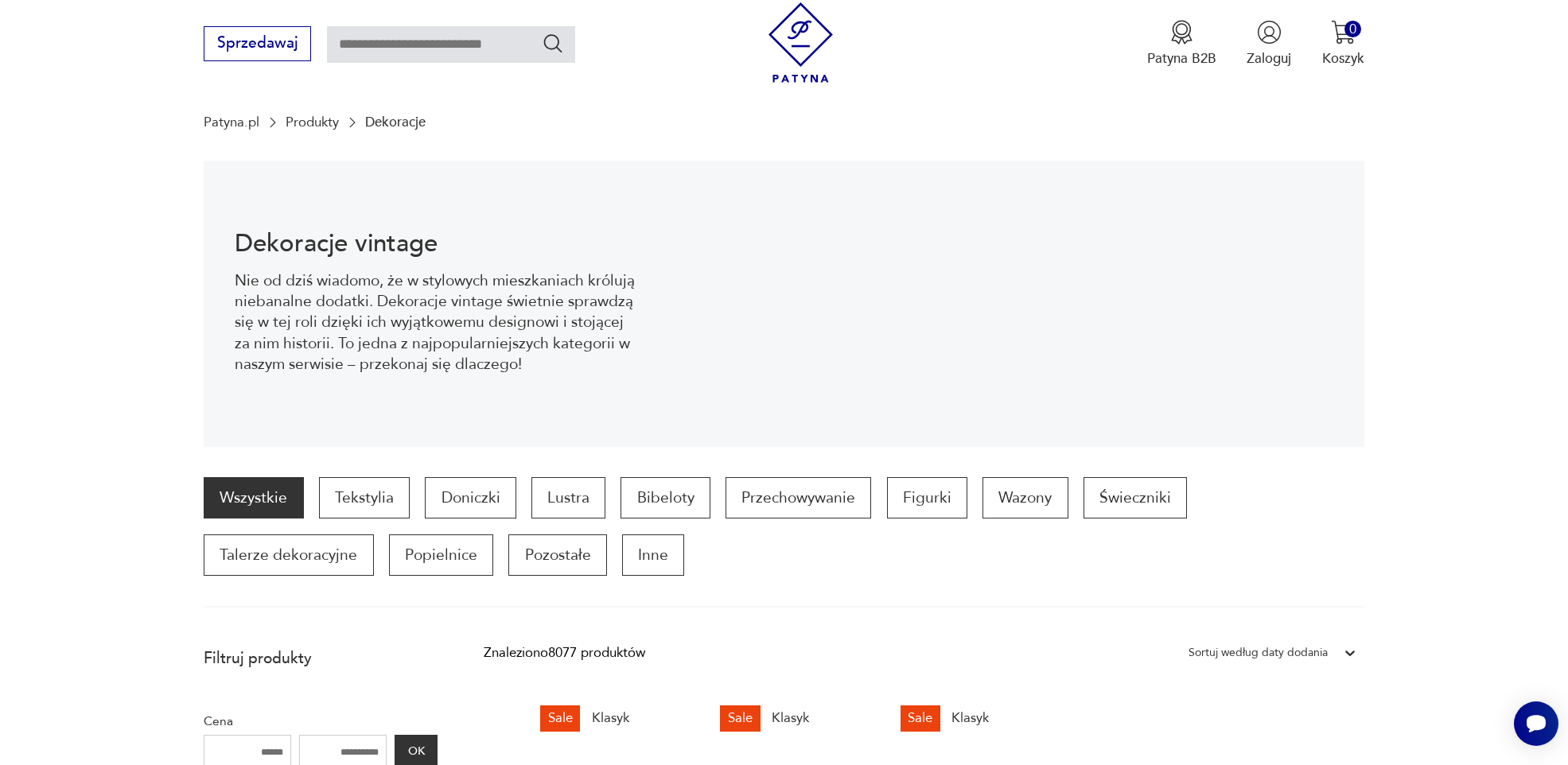 scroll, scrollTop: 0, scrollLeft: 0, axis: both 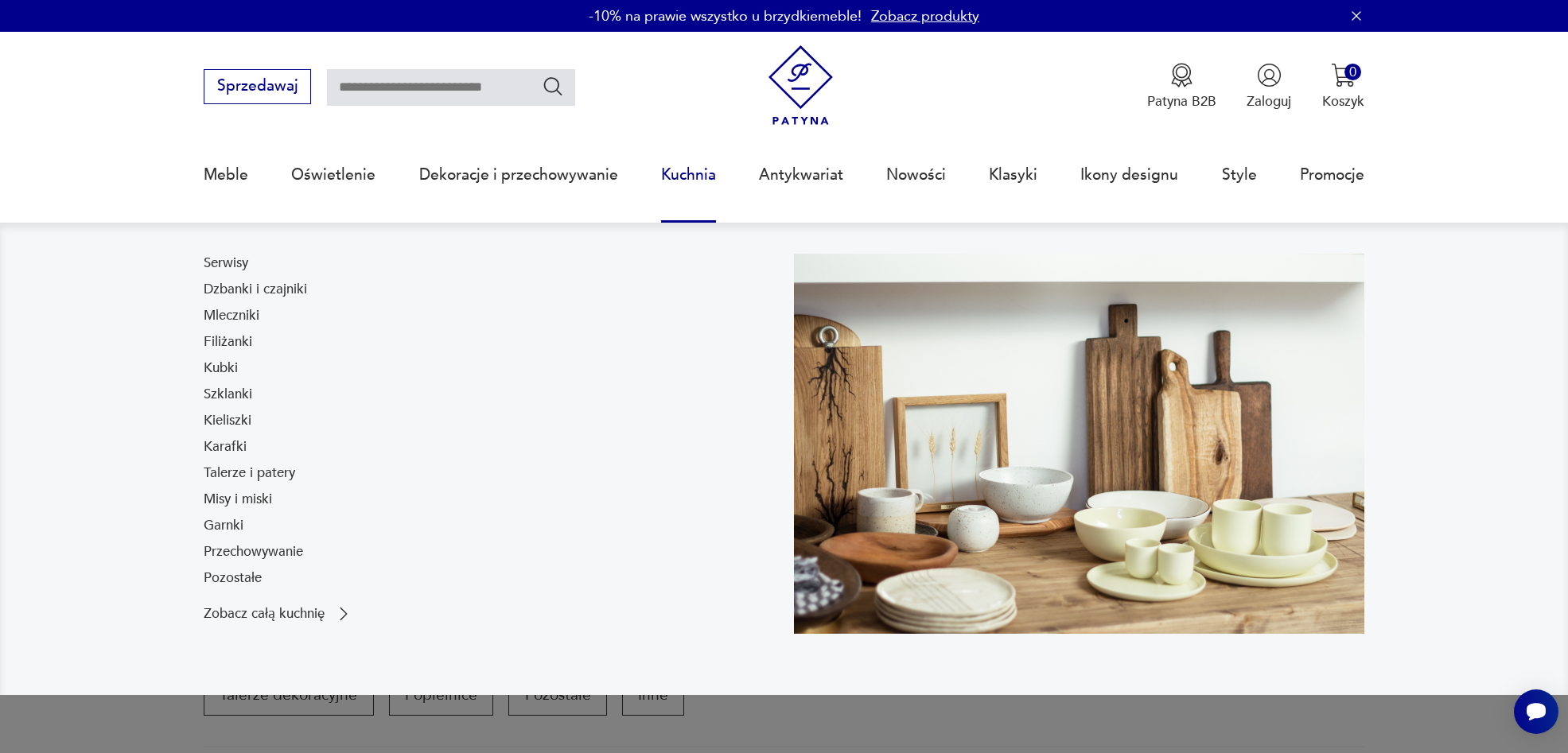 click on "Kuchnia" at bounding box center (688, 175) 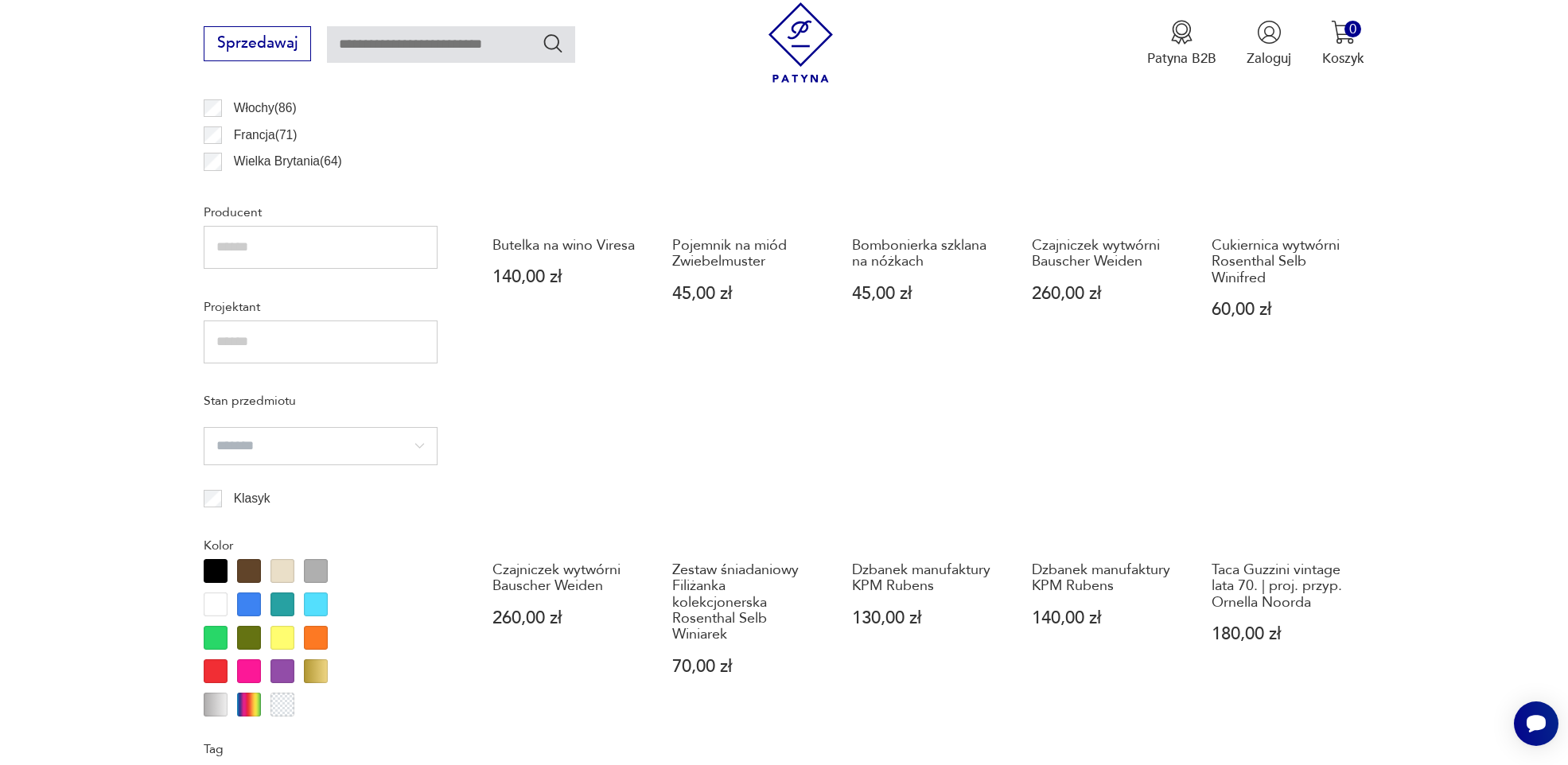 scroll, scrollTop: 1166, scrollLeft: 0, axis: vertical 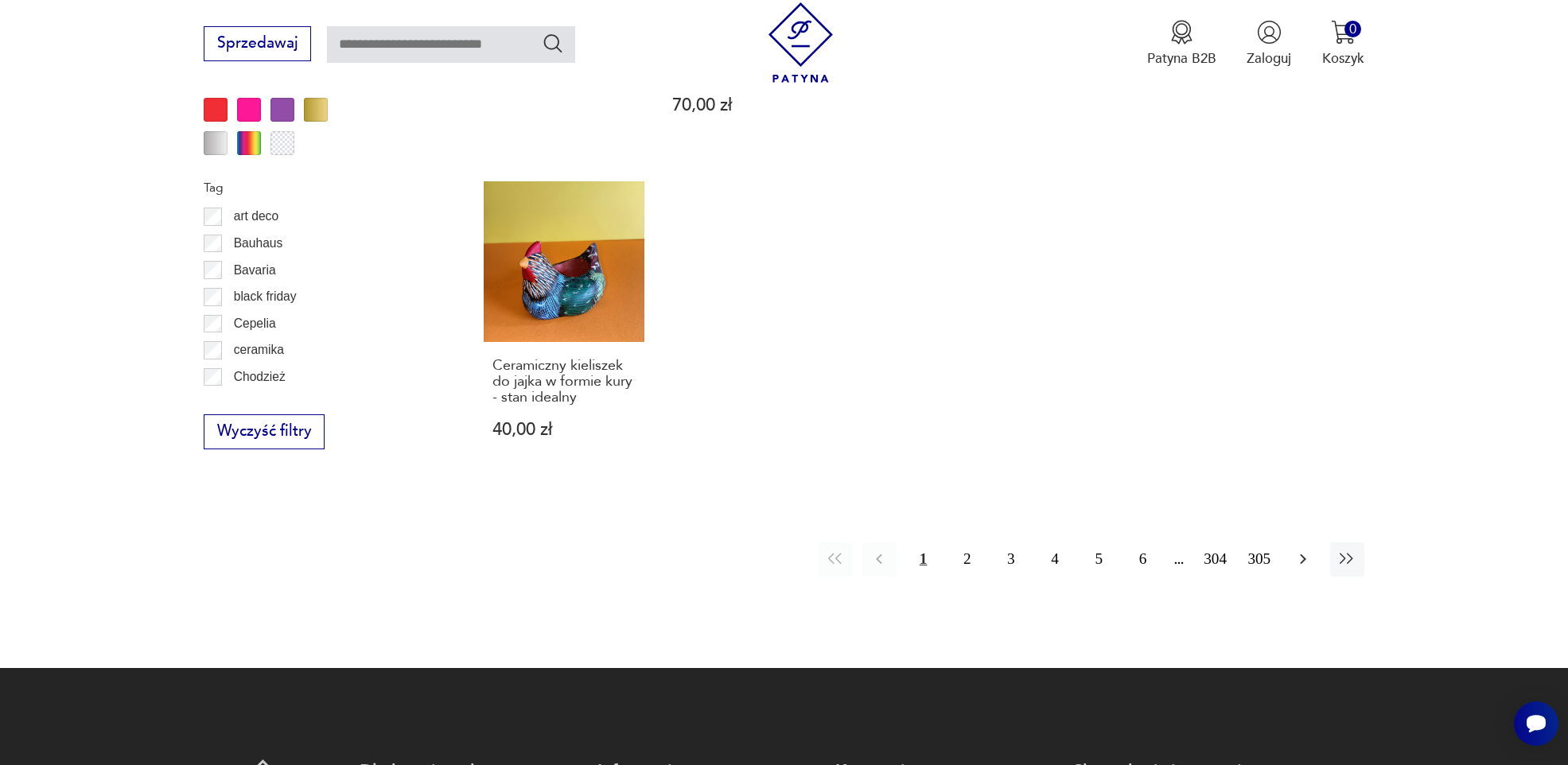 click at bounding box center (1302, 559) 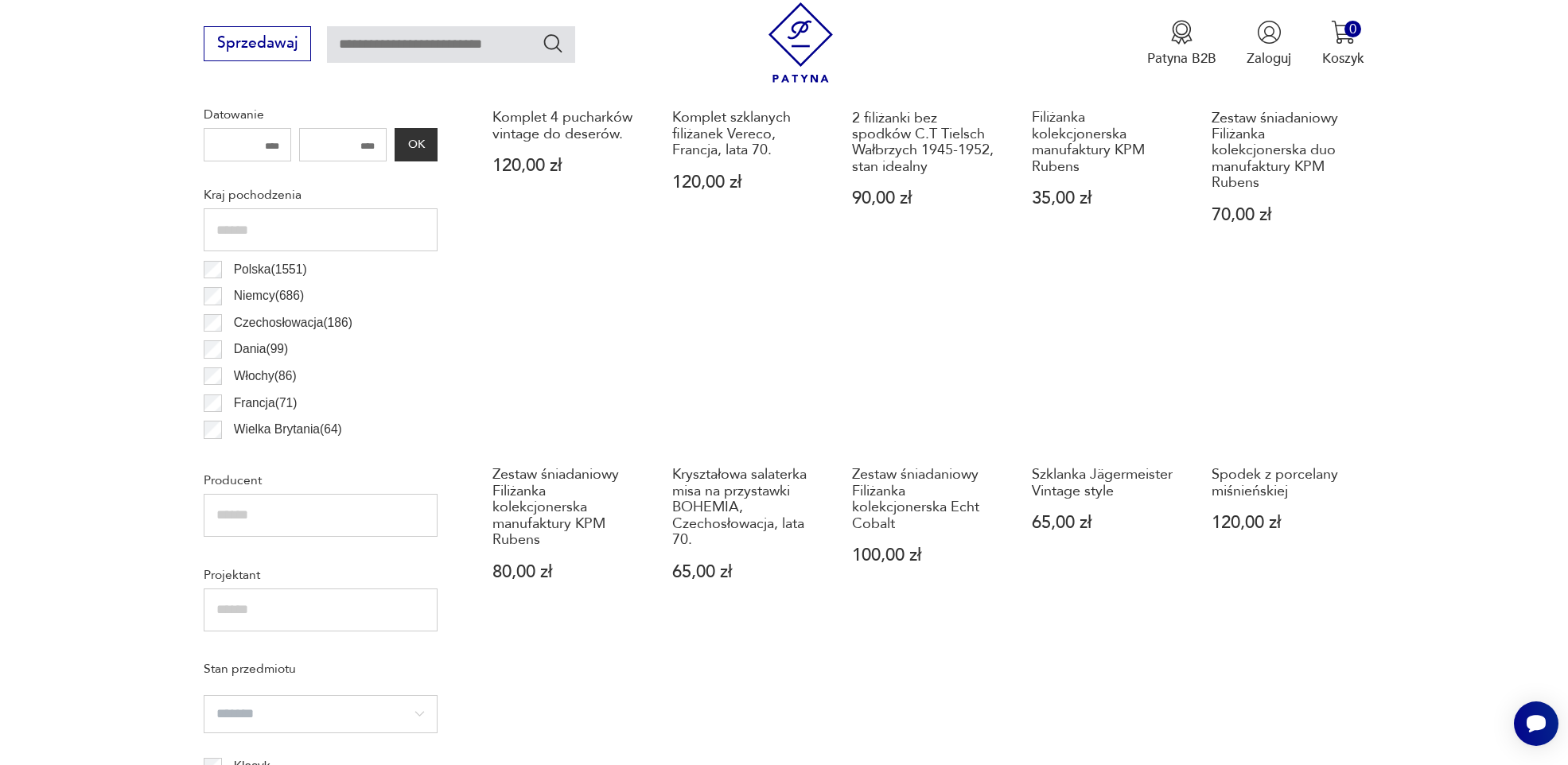 scroll, scrollTop: 1086, scrollLeft: 0, axis: vertical 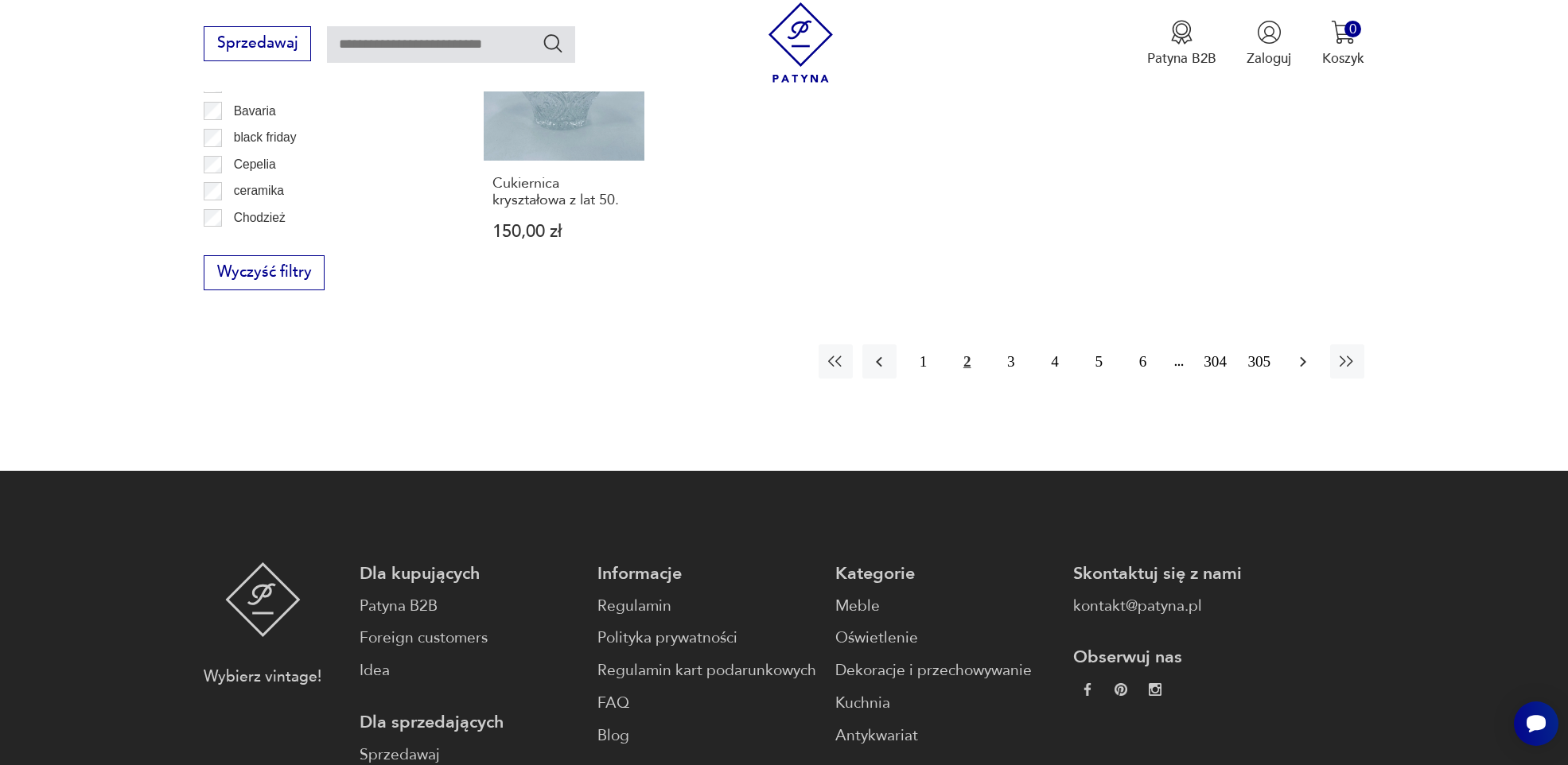 click at bounding box center (1303, 362) 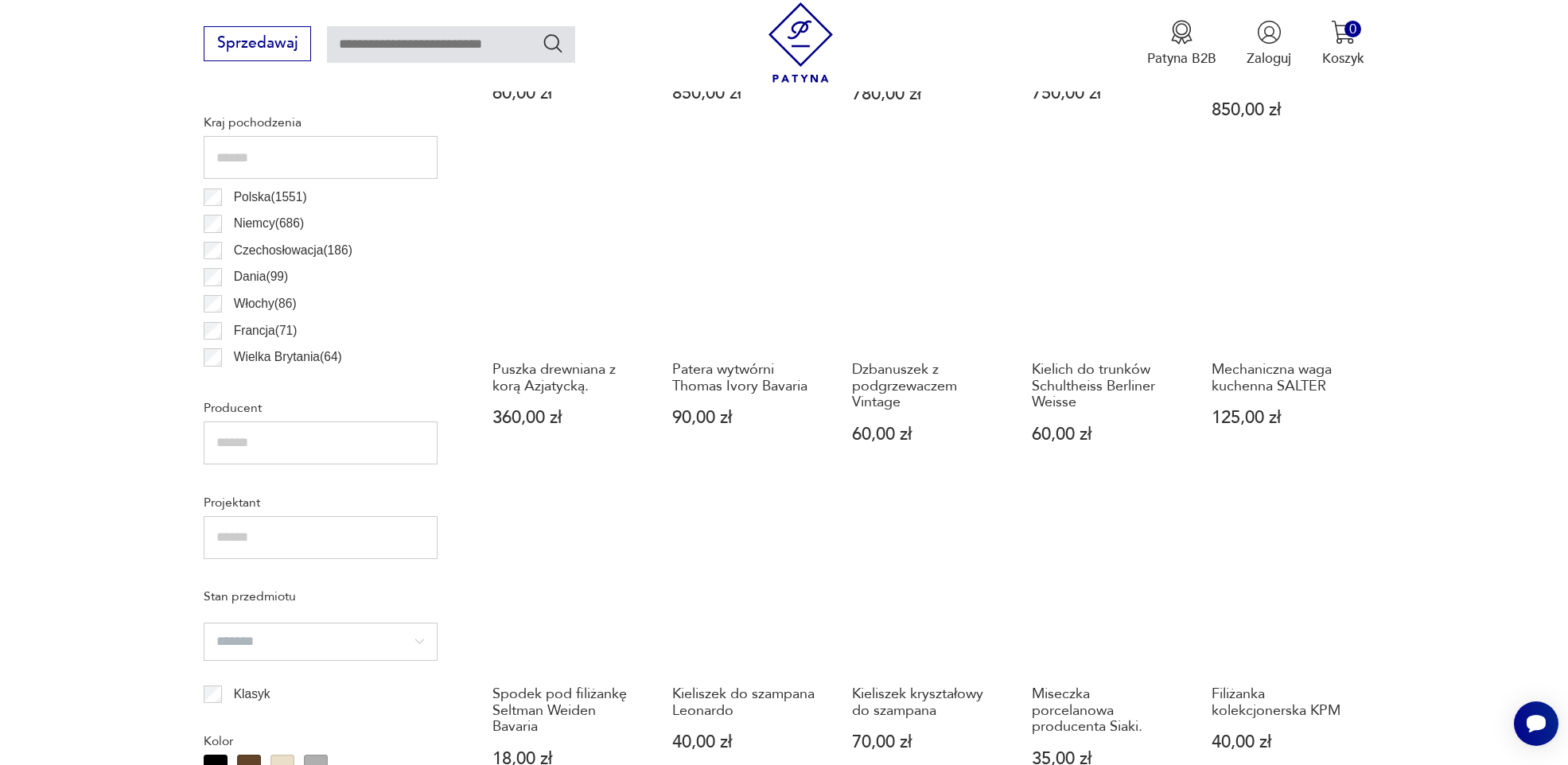 scroll, scrollTop: 1166, scrollLeft: 0, axis: vertical 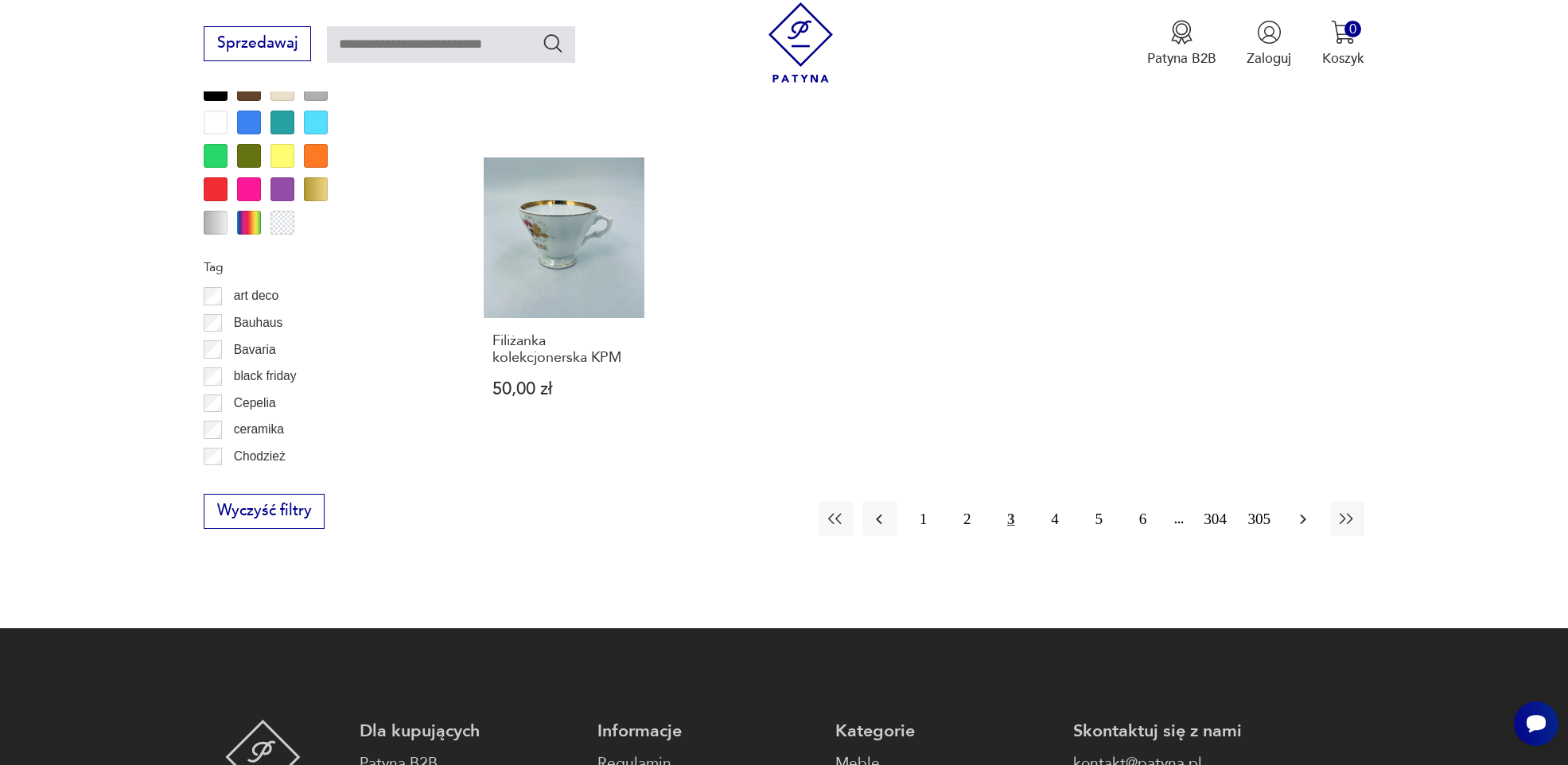 click at bounding box center (1302, 518) 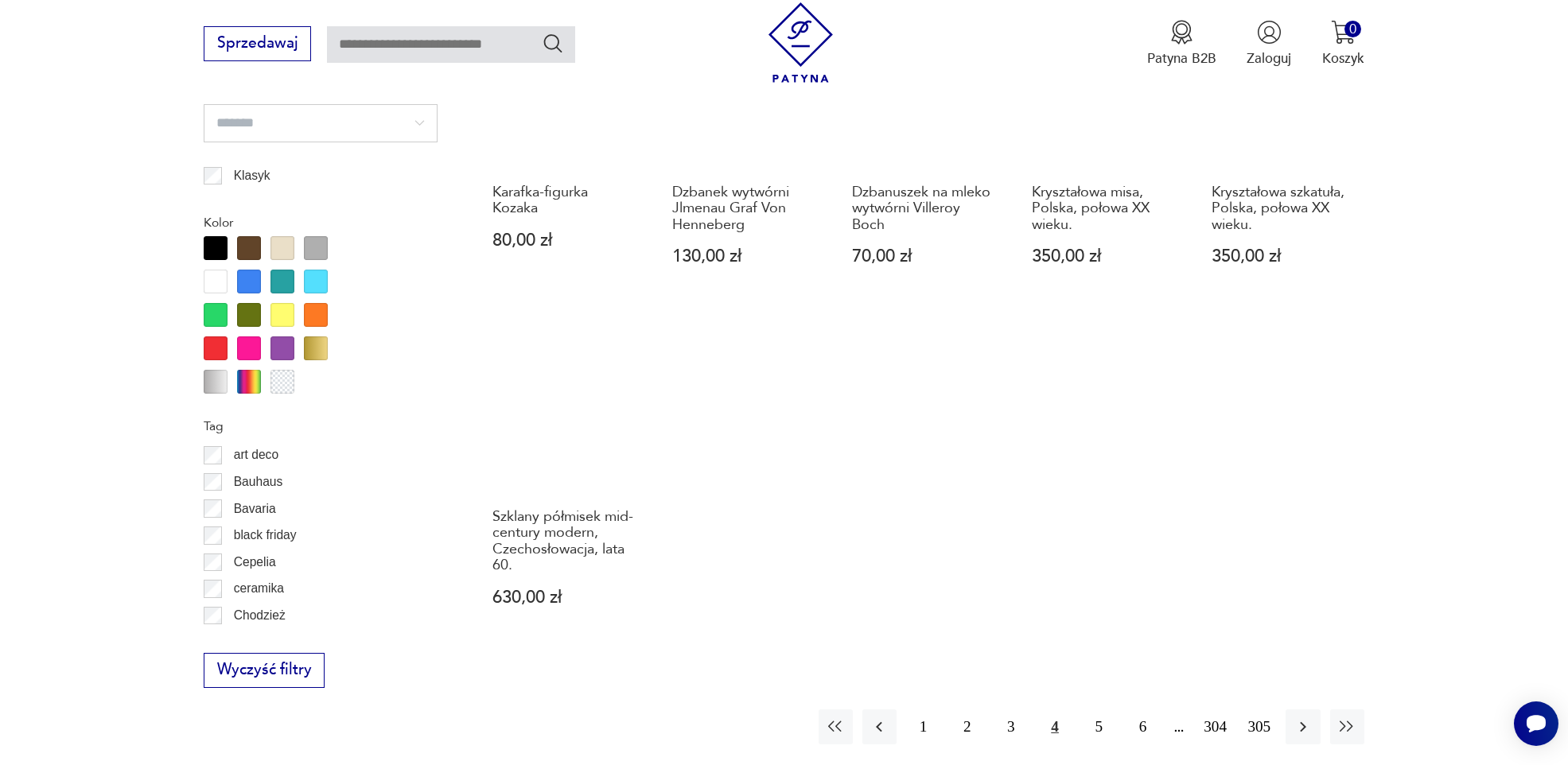 scroll, scrollTop: 1643, scrollLeft: 0, axis: vertical 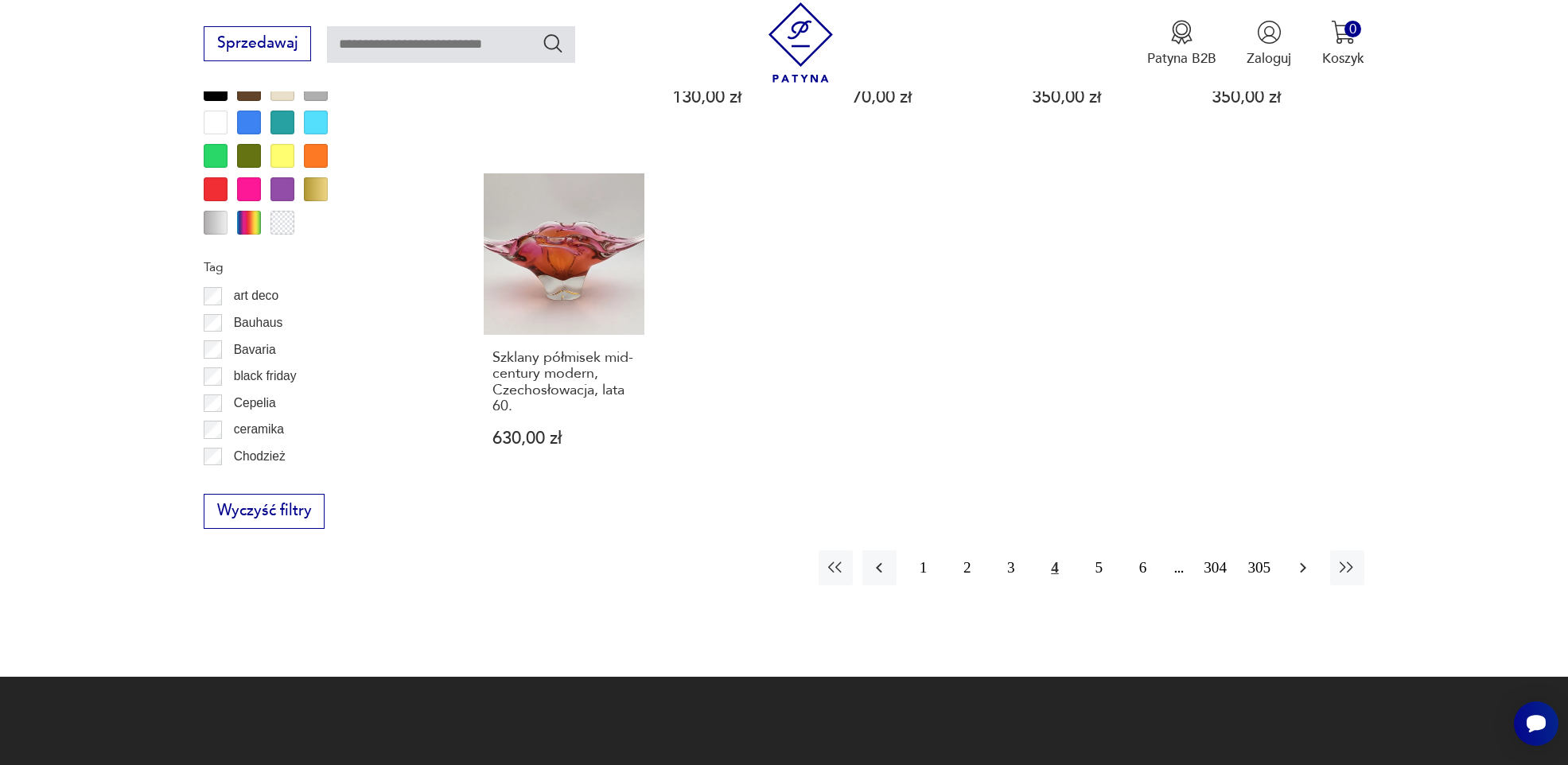 click at bounding box center (1303, 568) 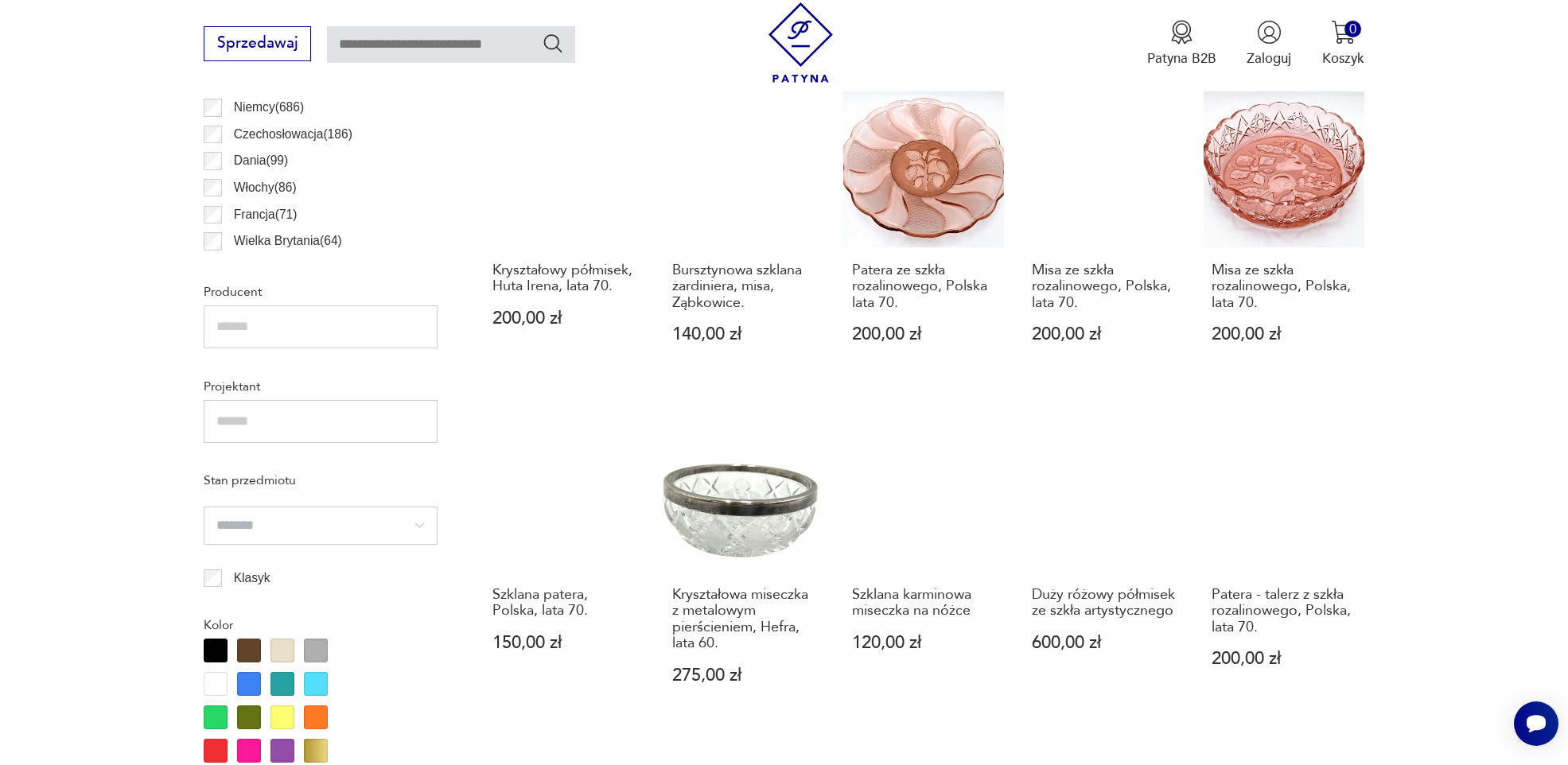 scroll, scrollTop: 1086, scrollLeft: 0, axis: vertical 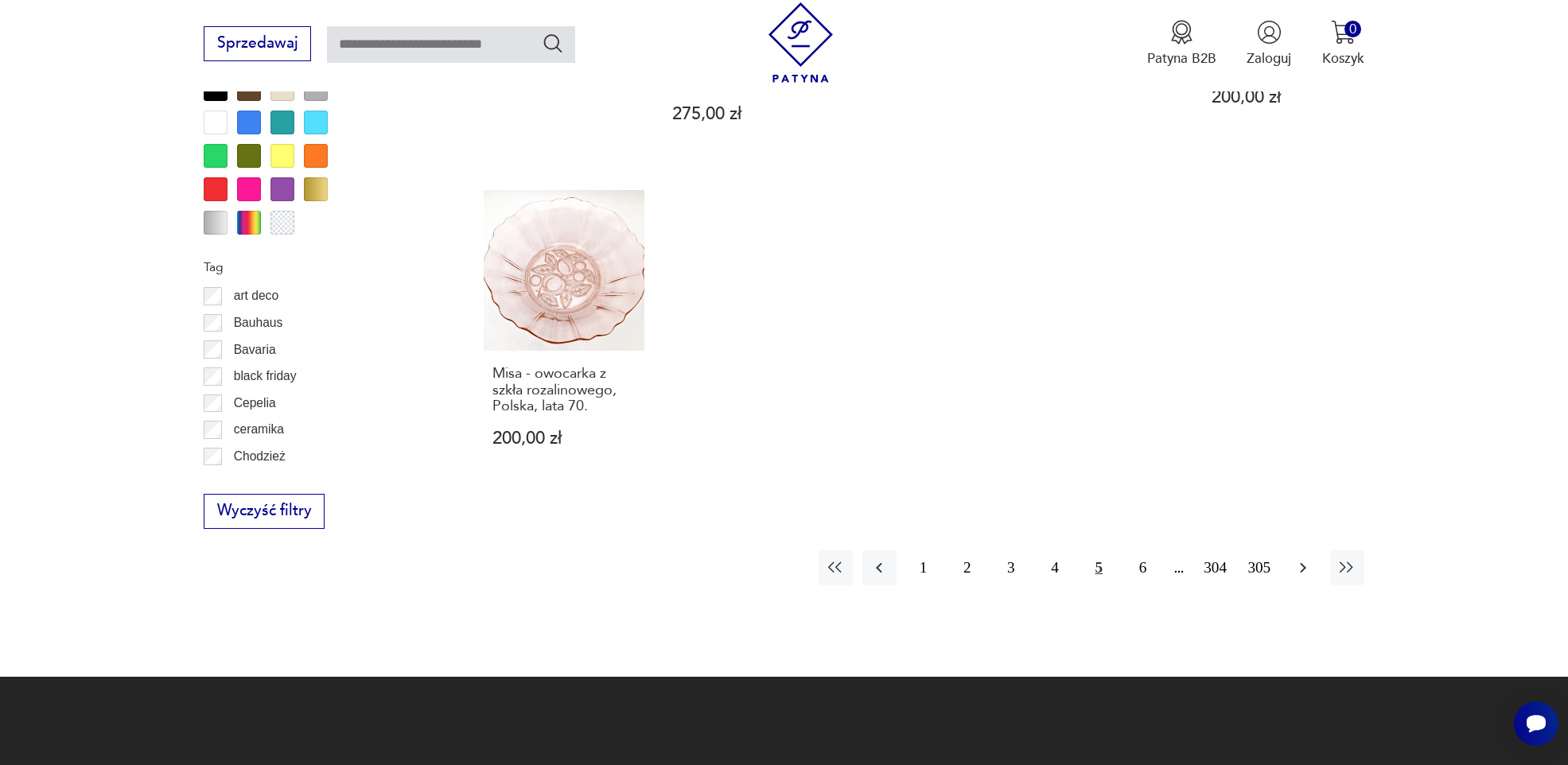 click at bounding box center (1302, 567) 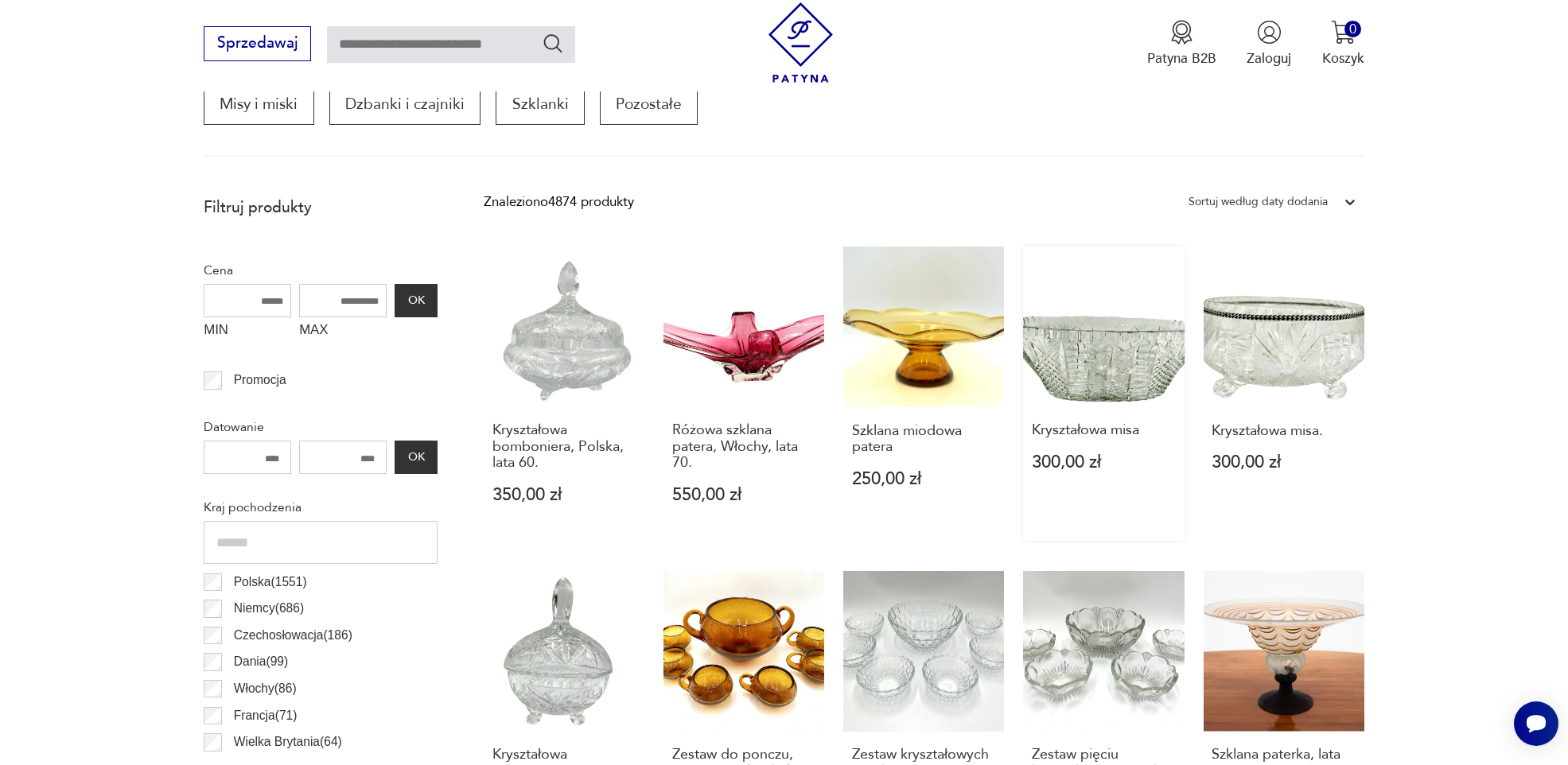 scroll, scrollTop: 609, scrollLeft: 0, axis: vertical 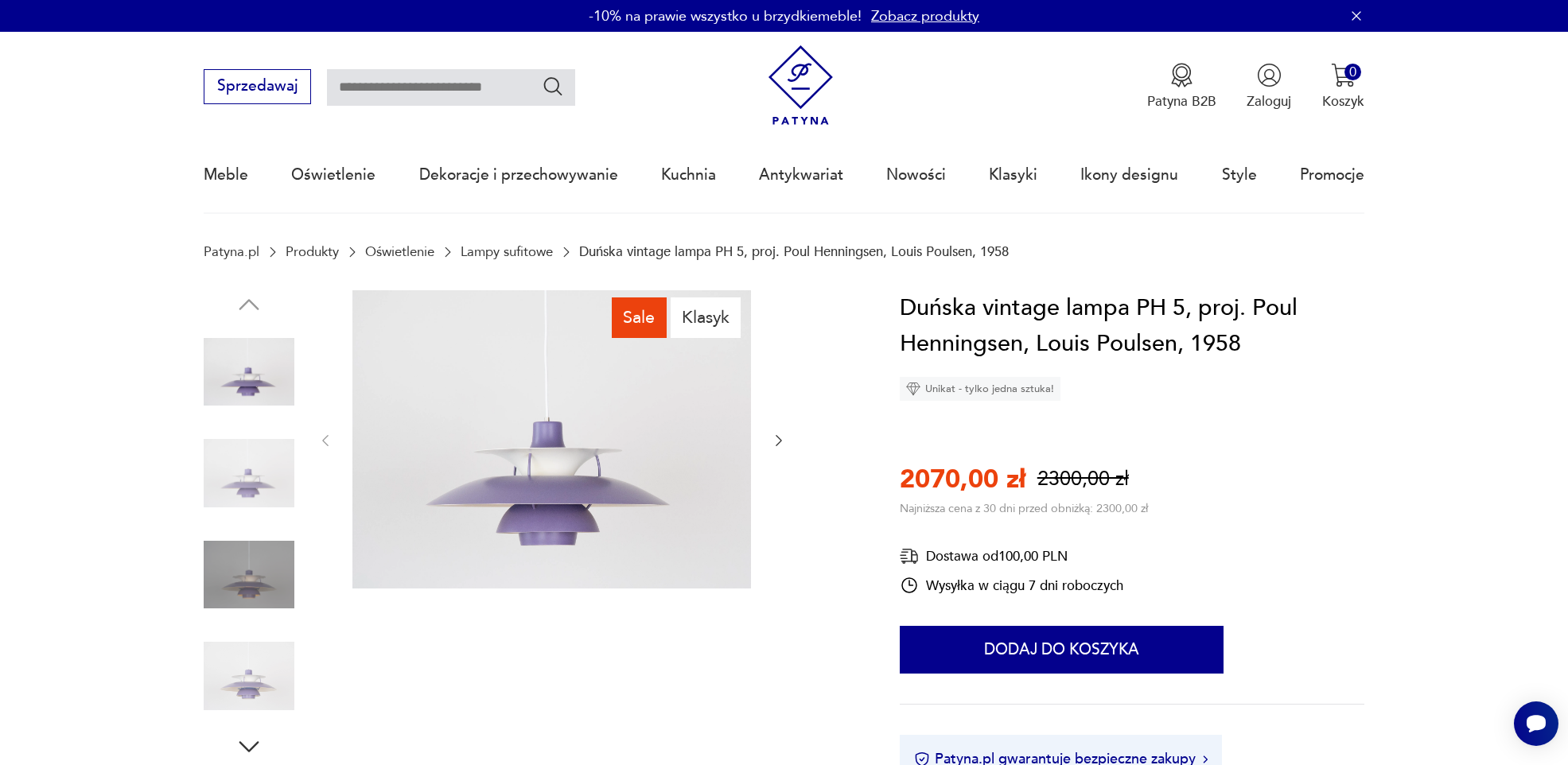 click at bounding box center (551, 440) 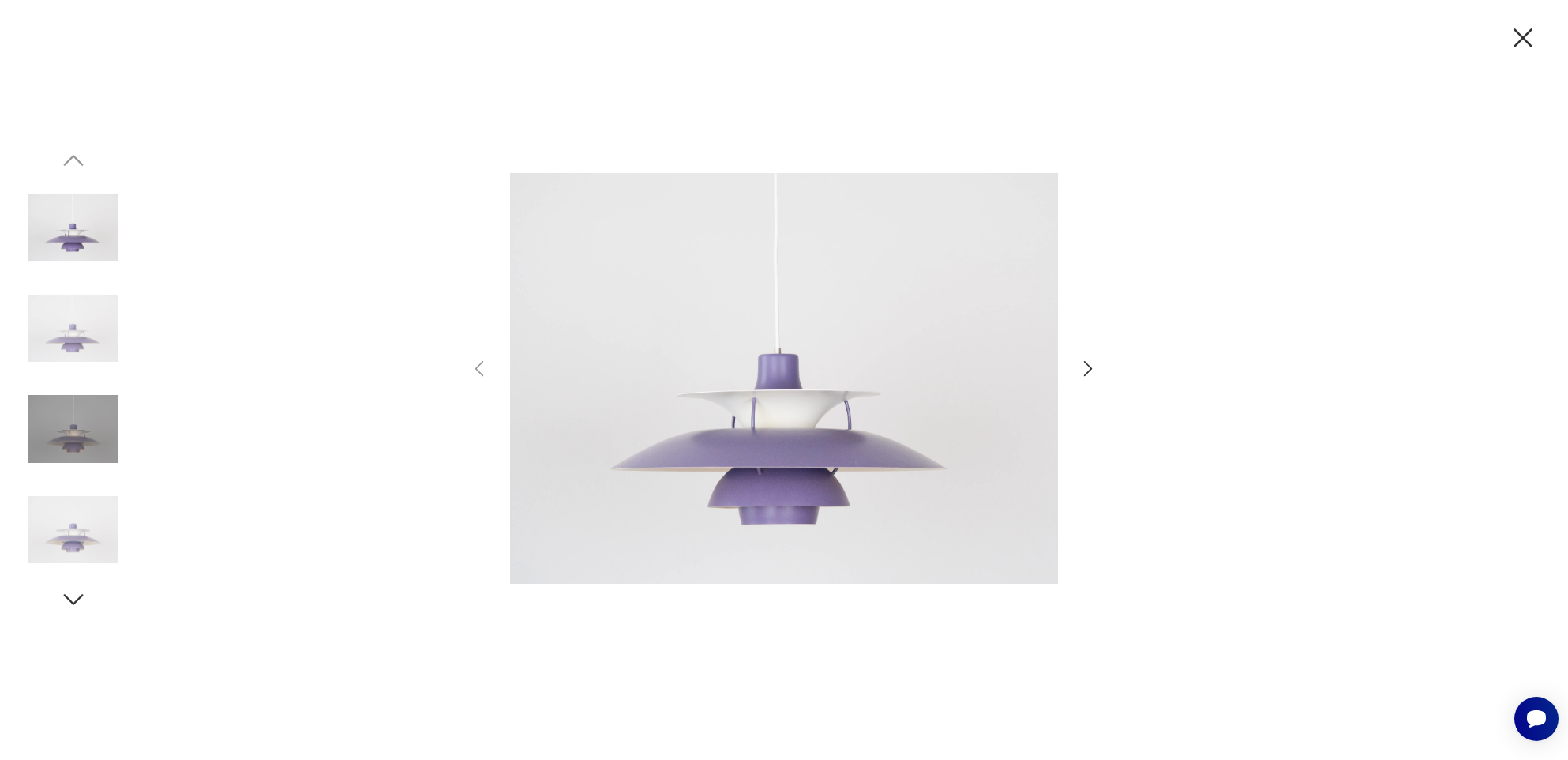 click at bounding box center (1088, 369) 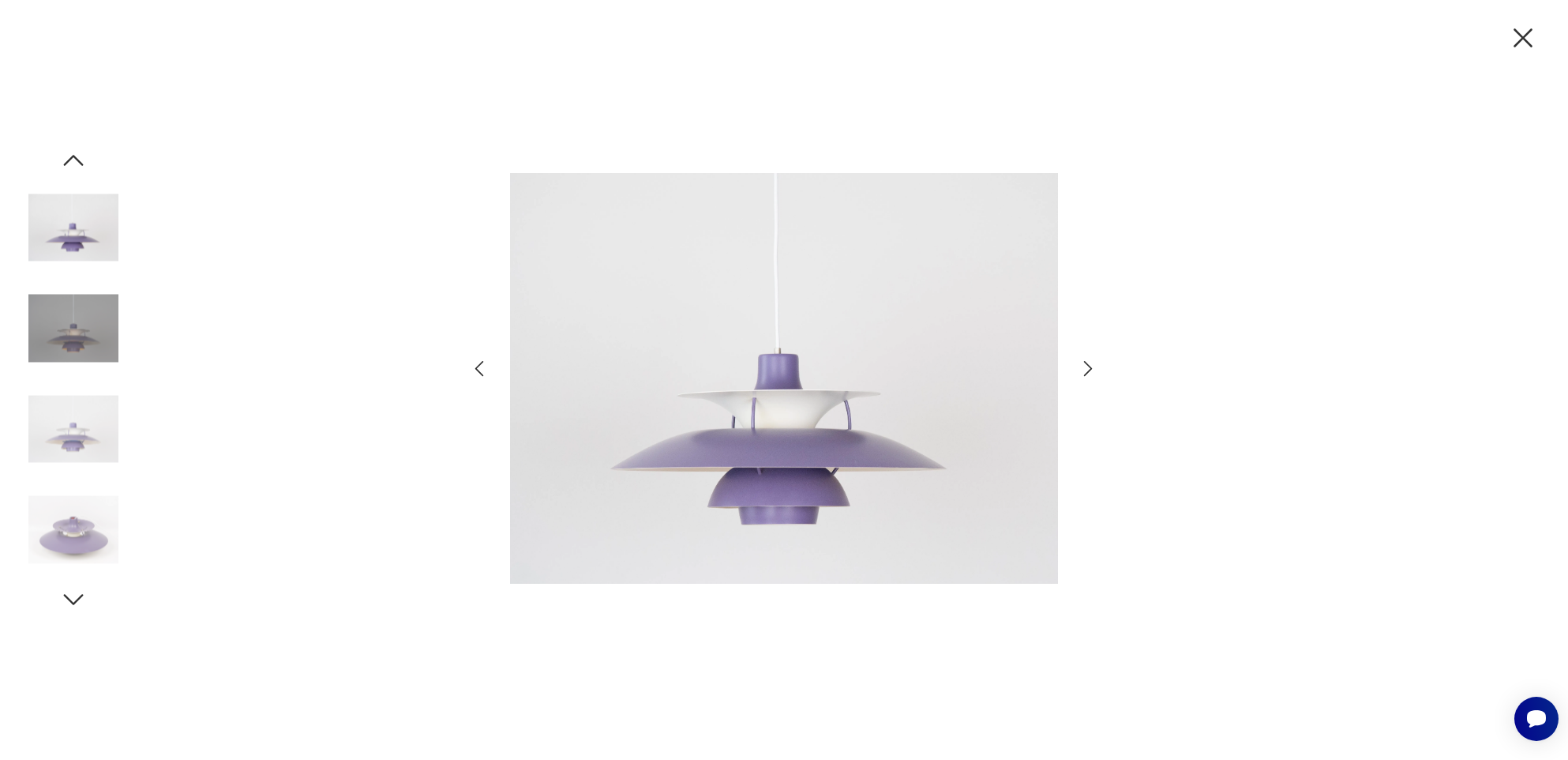 click at bounding box center (1088, 369) 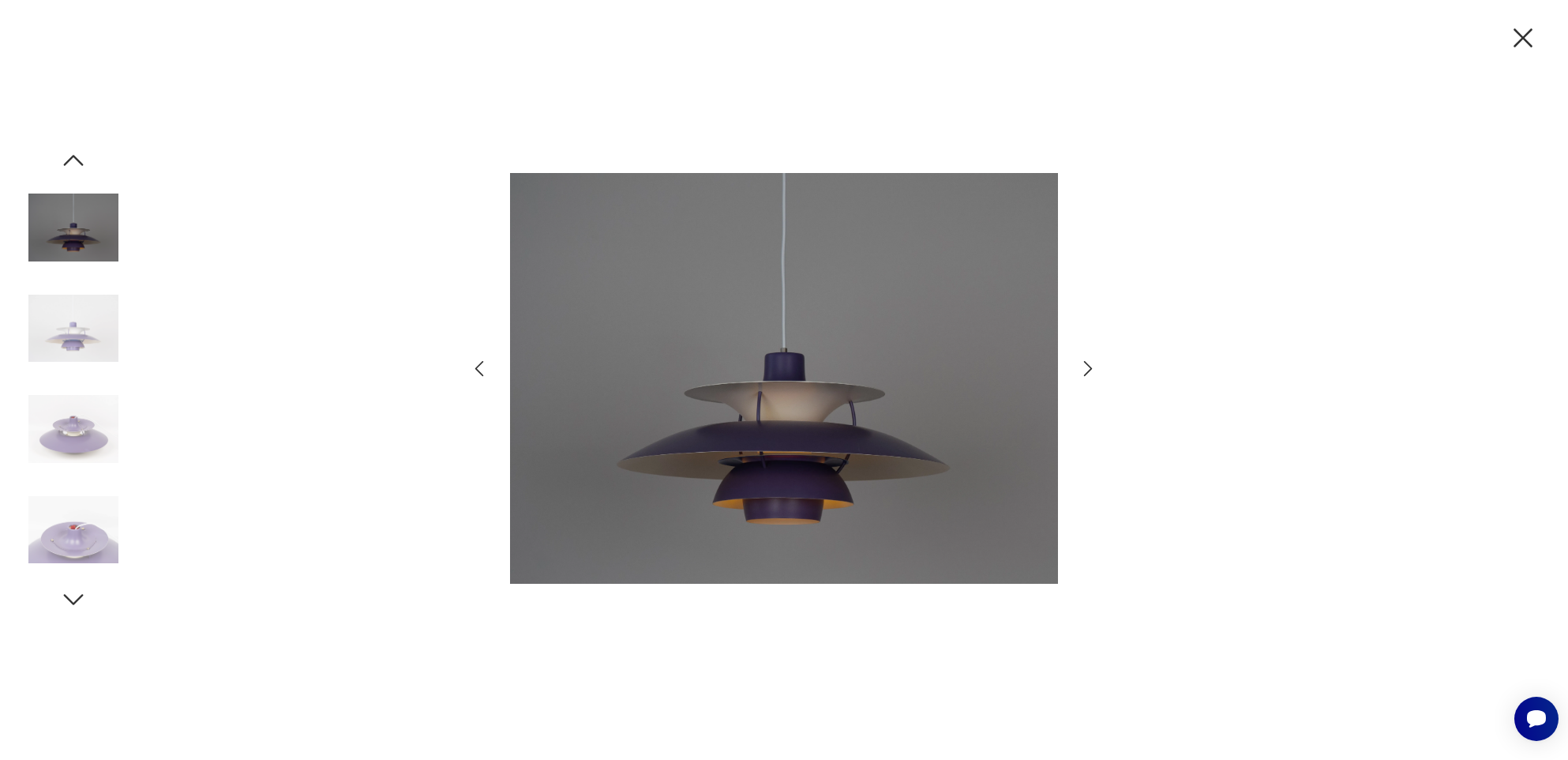 click at bounding box center (1088, 369) 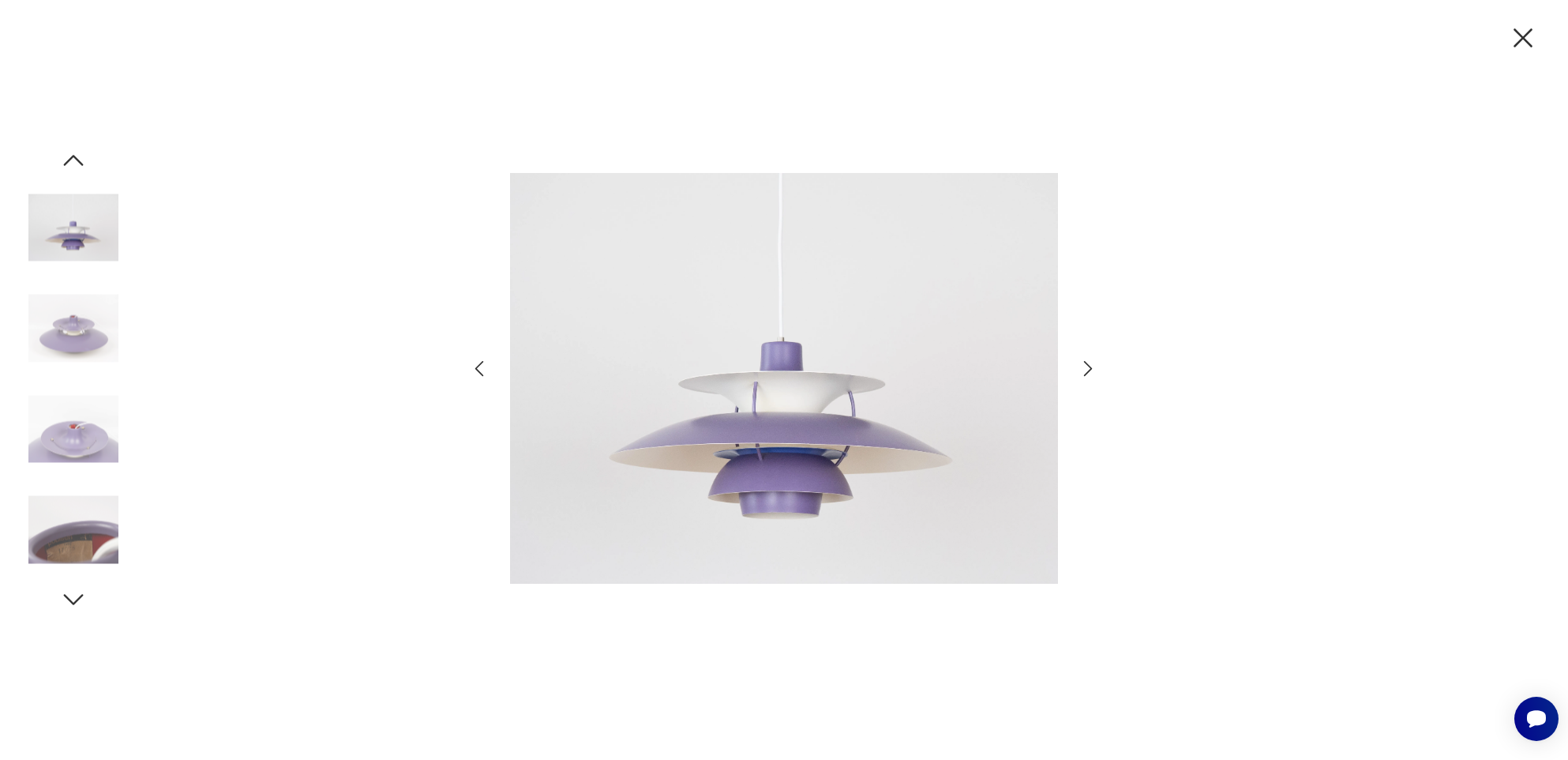 click at bounding box center [1088, 369] 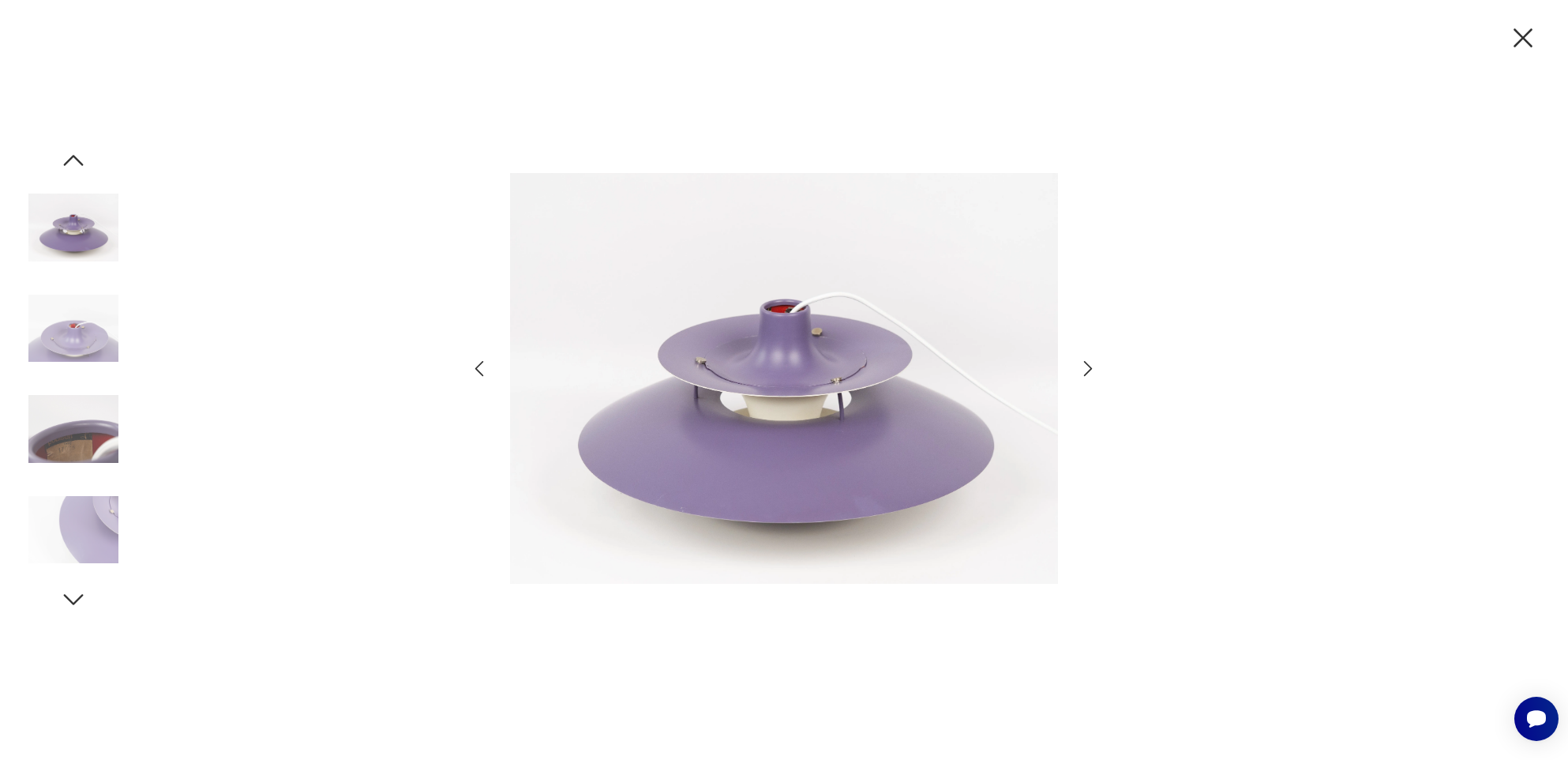 click at bounding box center (1088, 369) 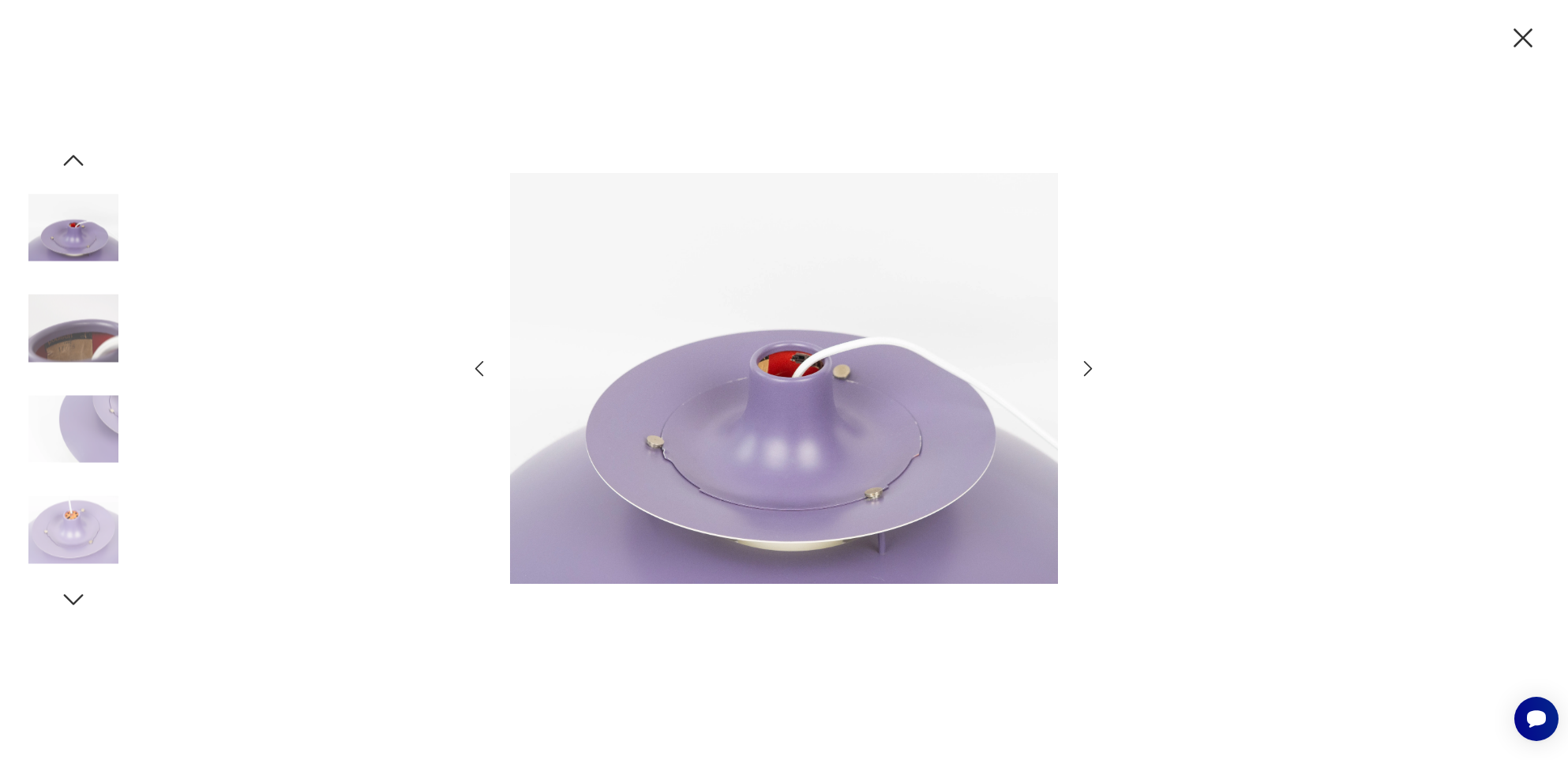 click at bounding box center (1088, 369) 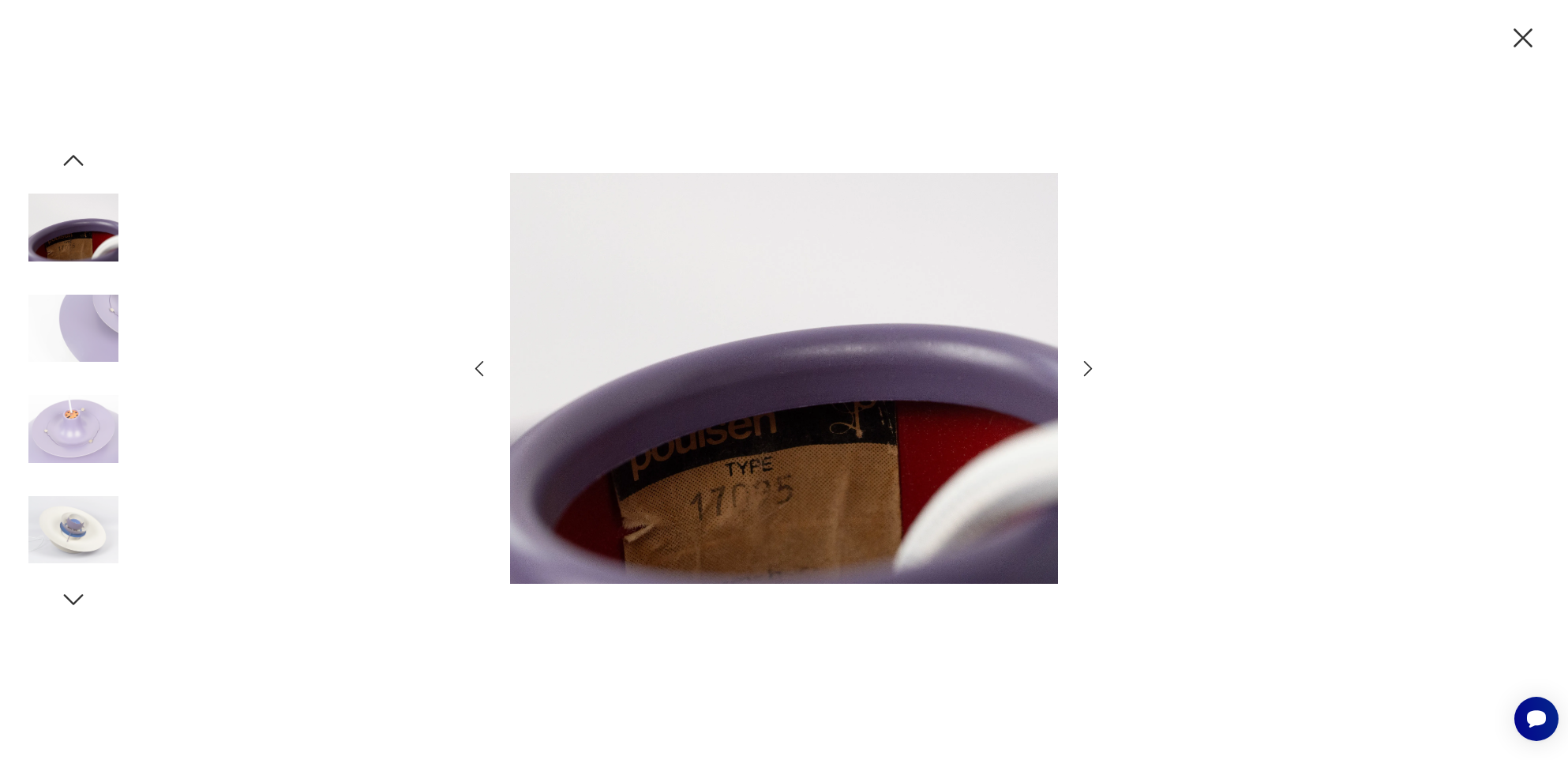 click at bounding box center (1088, 369) 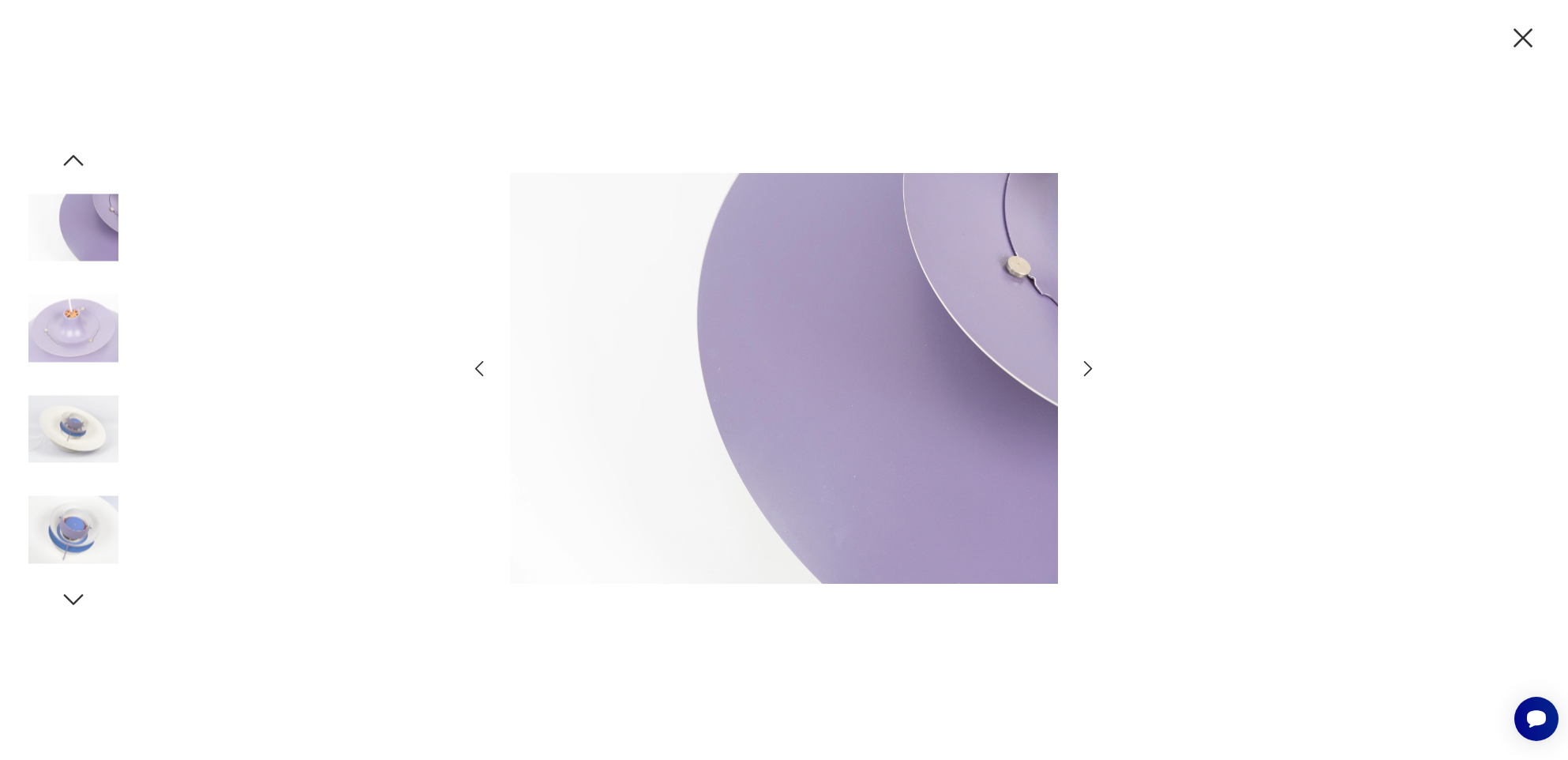 click at bounding box center [1088, 369] 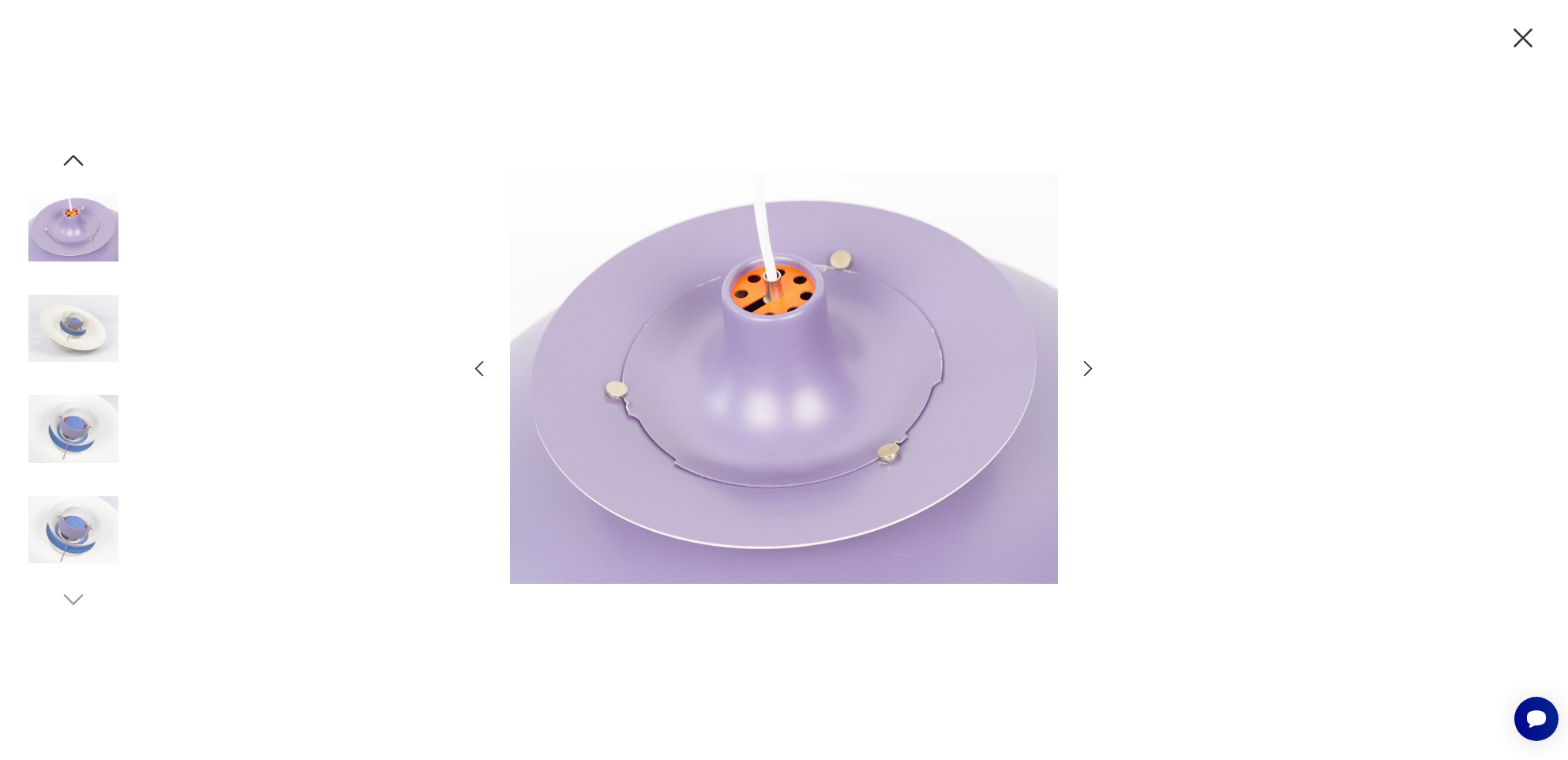 click at bounding box center (1088, 369) 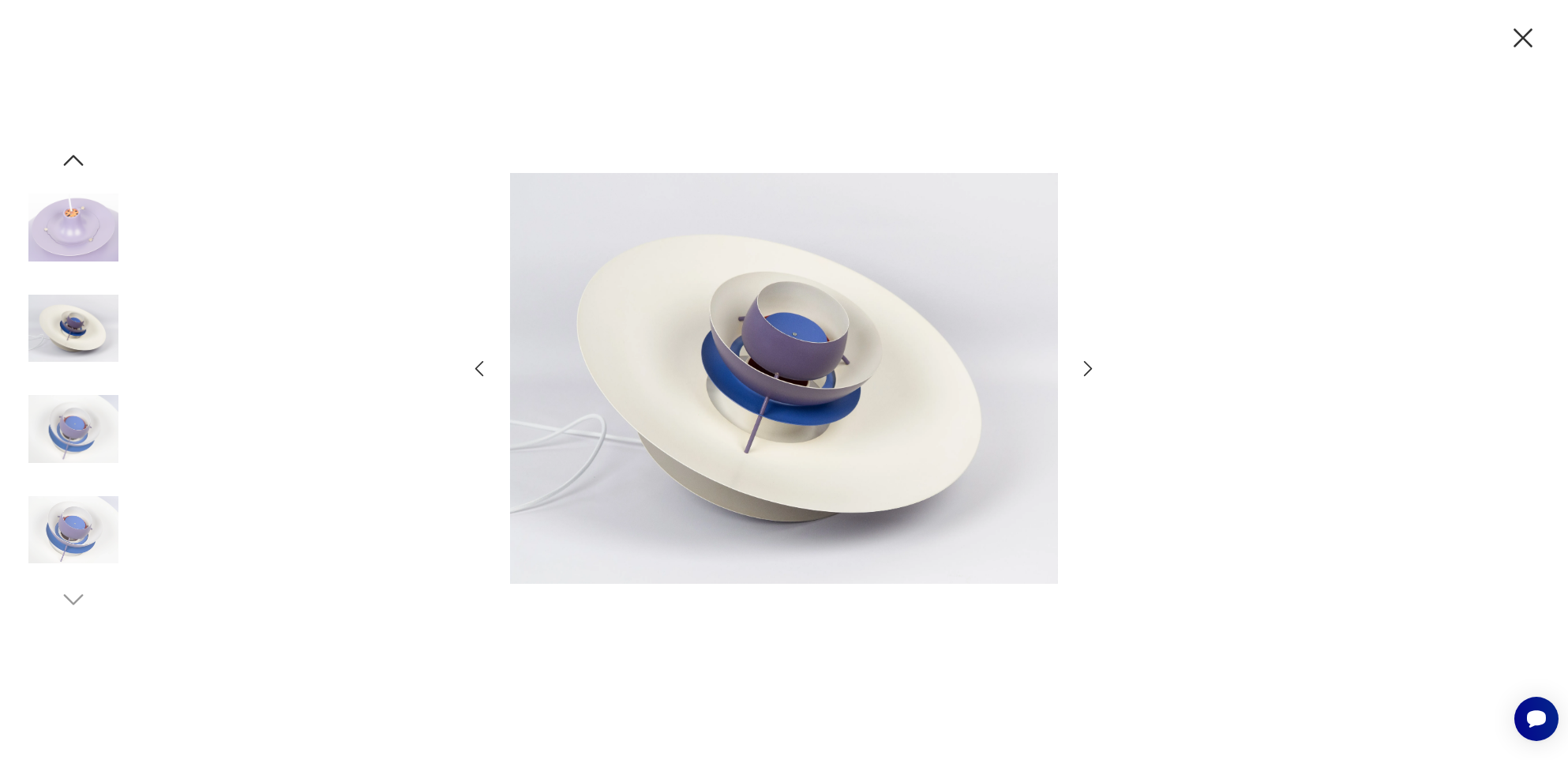 click at bounding box center (1088, 369) 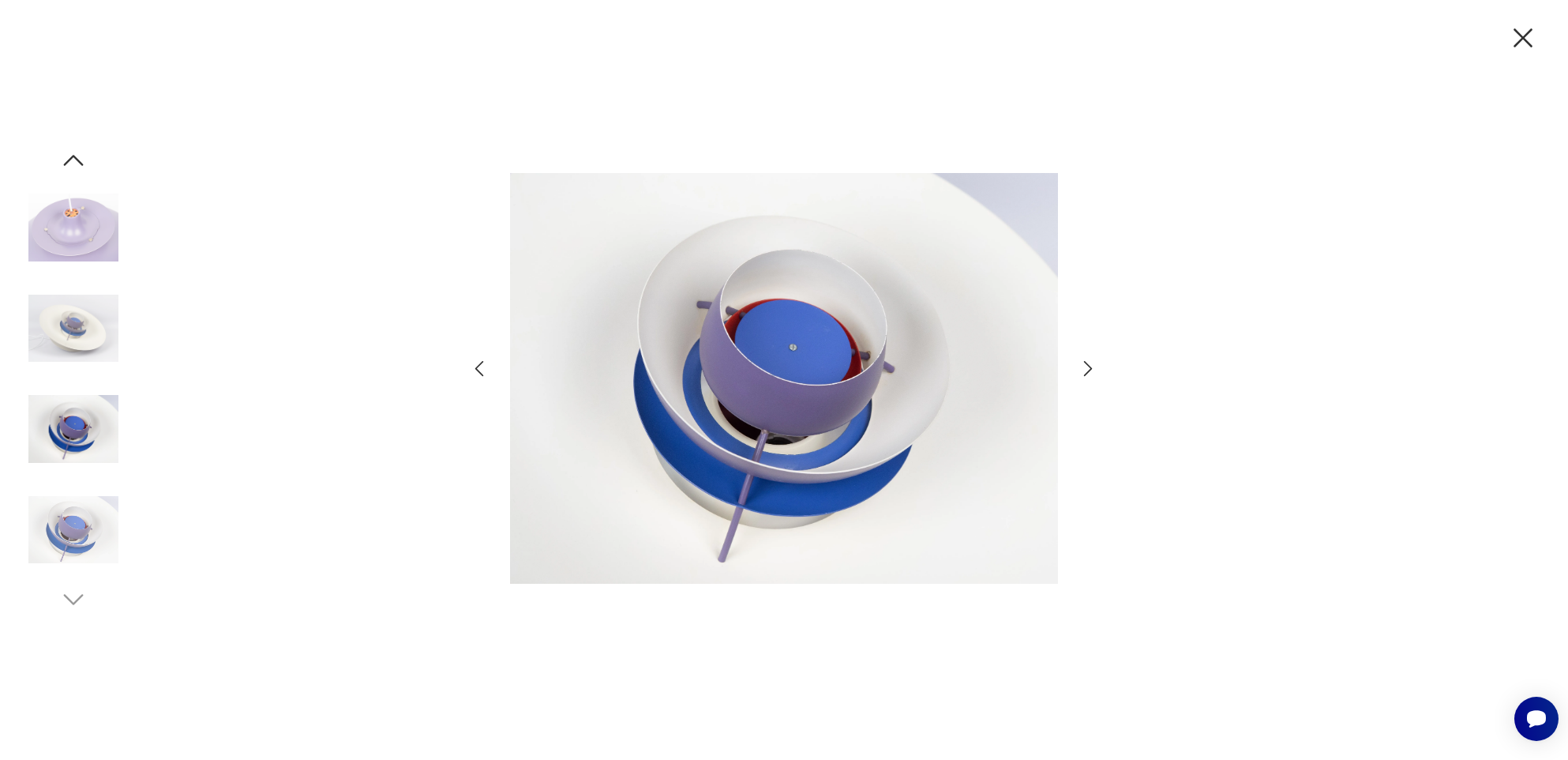 click at bounding box center [1088, 369] 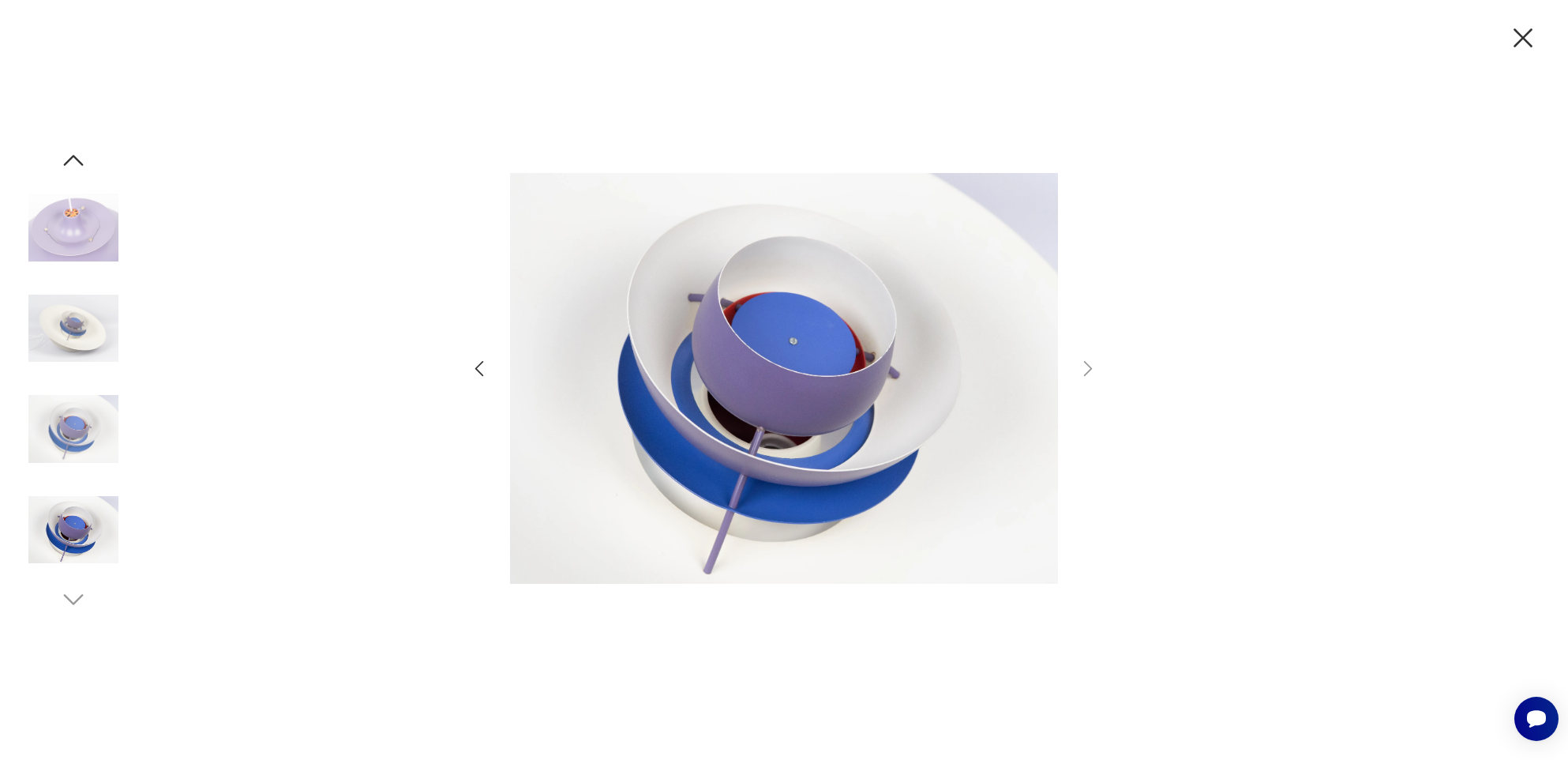 click at bounding box center [1523, 38] 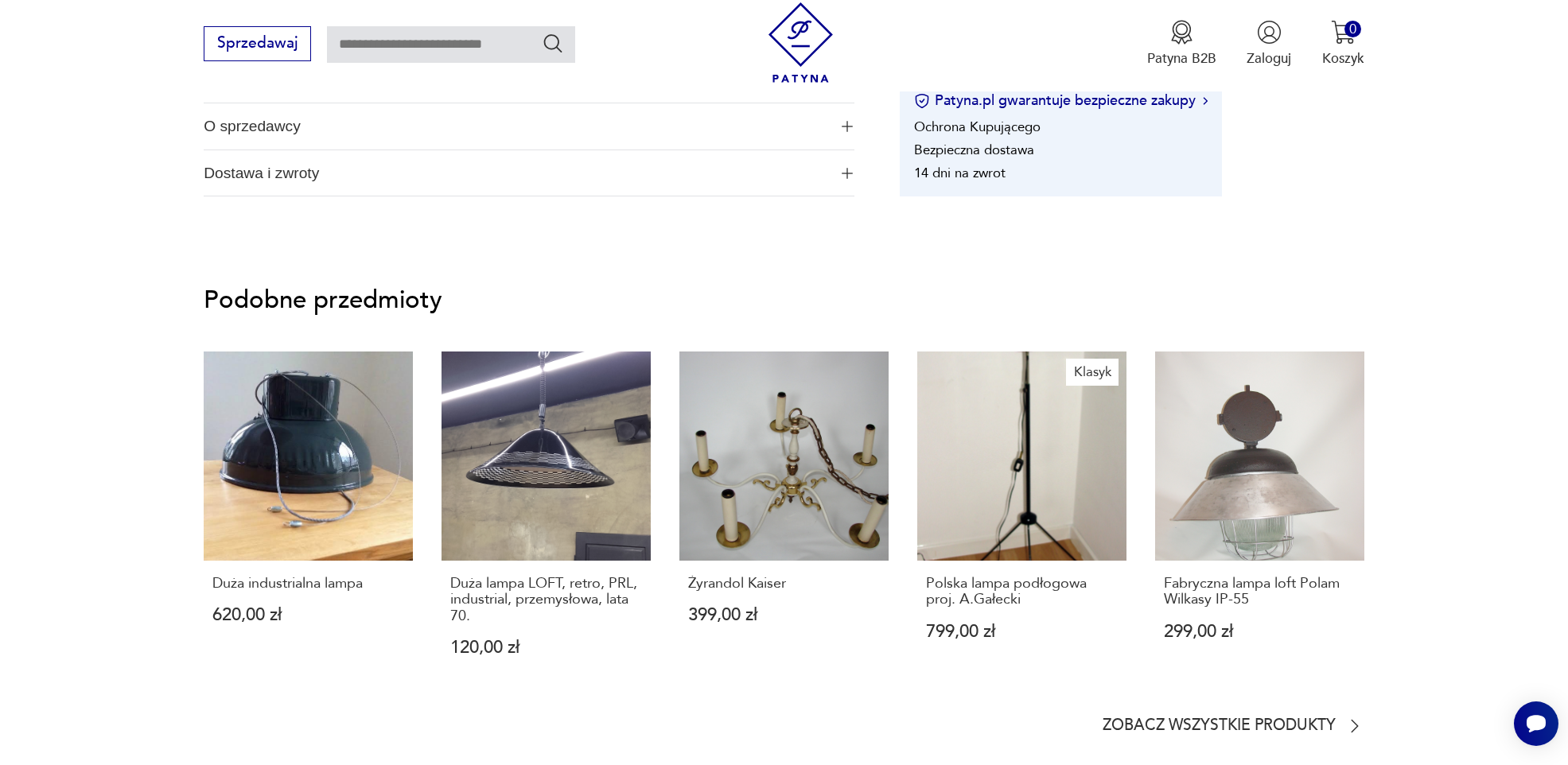 scroll, scrollTop: 1352, scrollLeft: 0, axis: vertical 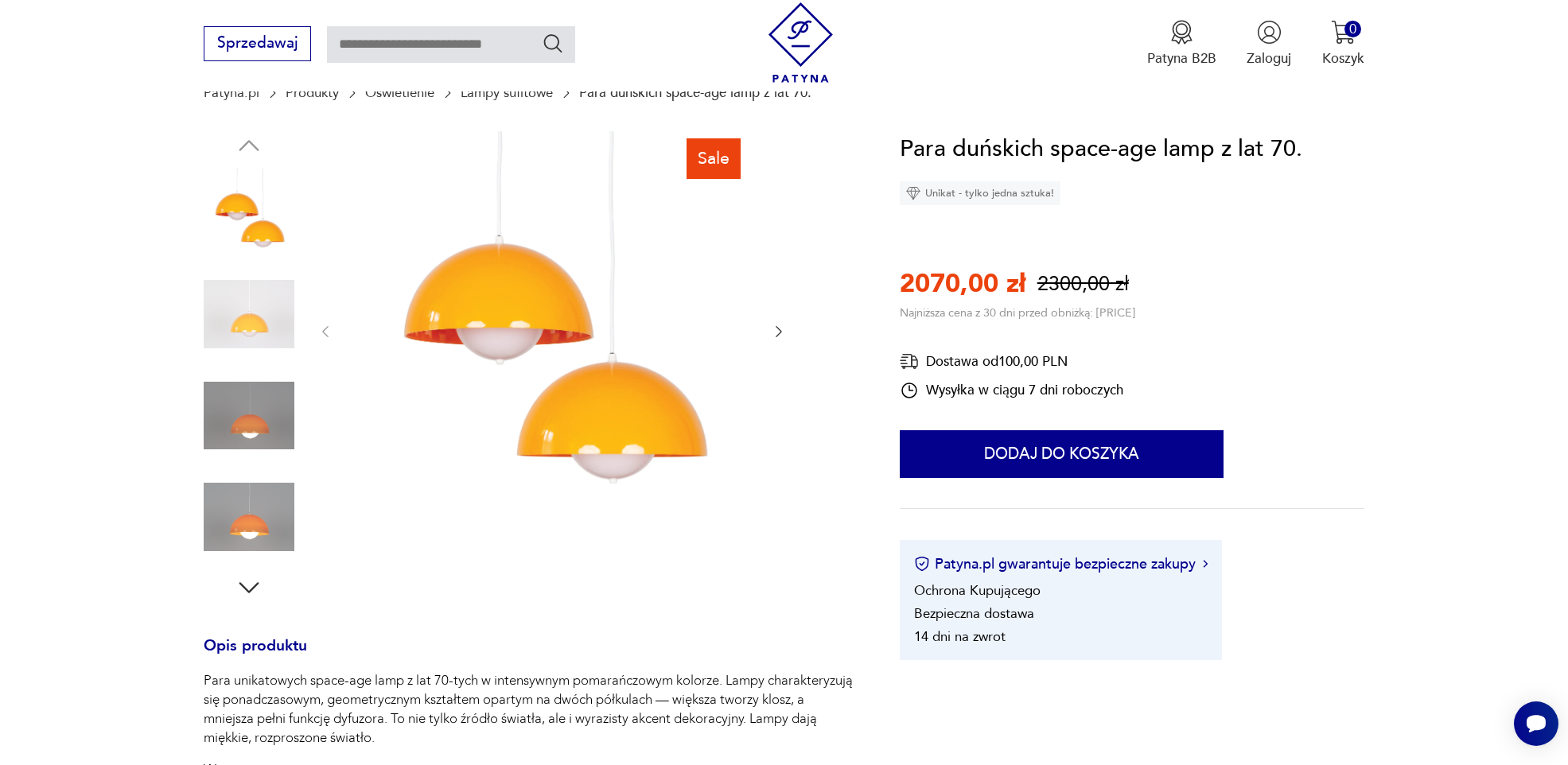 click at bounding box center [249, 314] 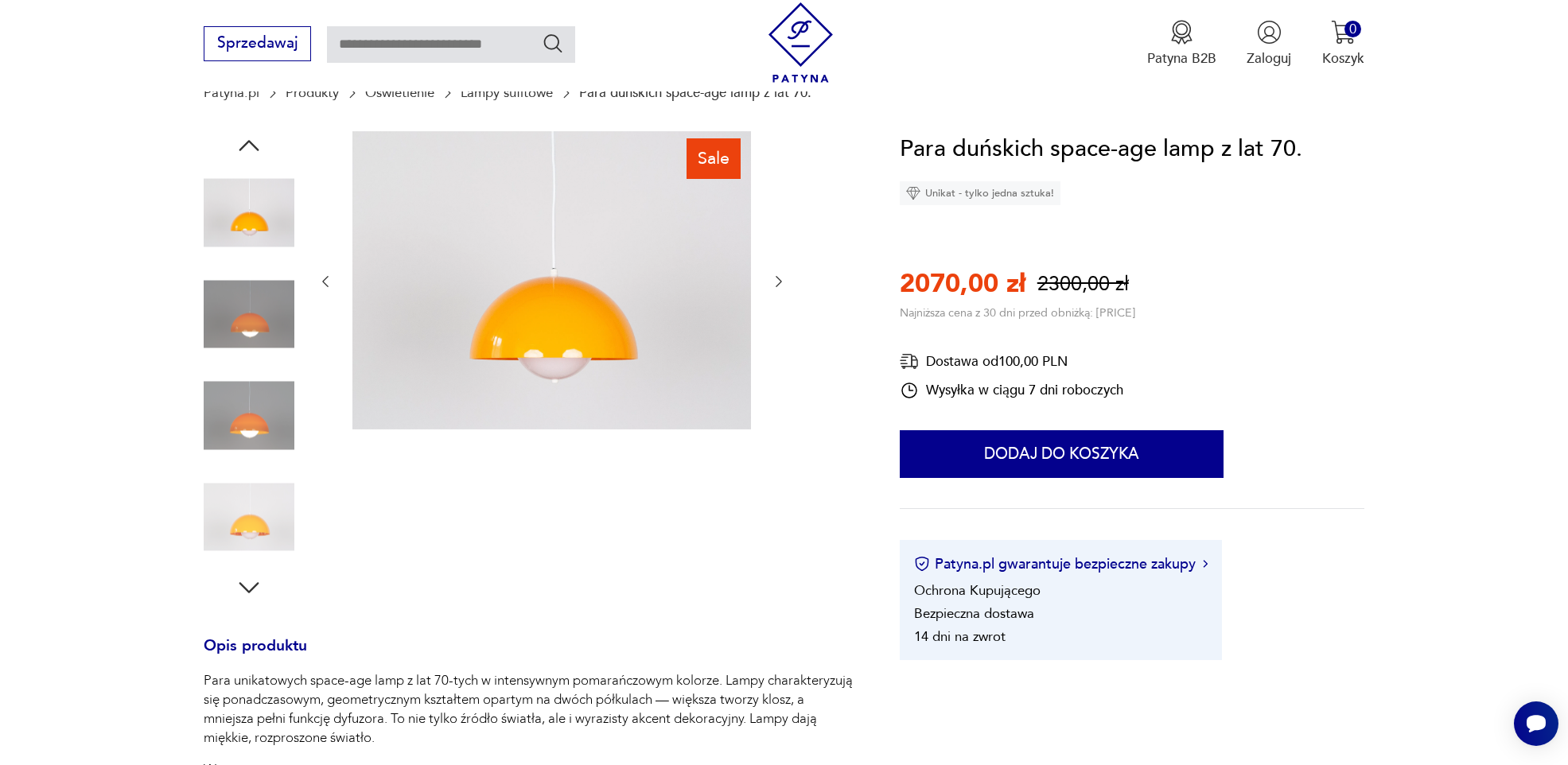 click at bounding box center [249, 314] 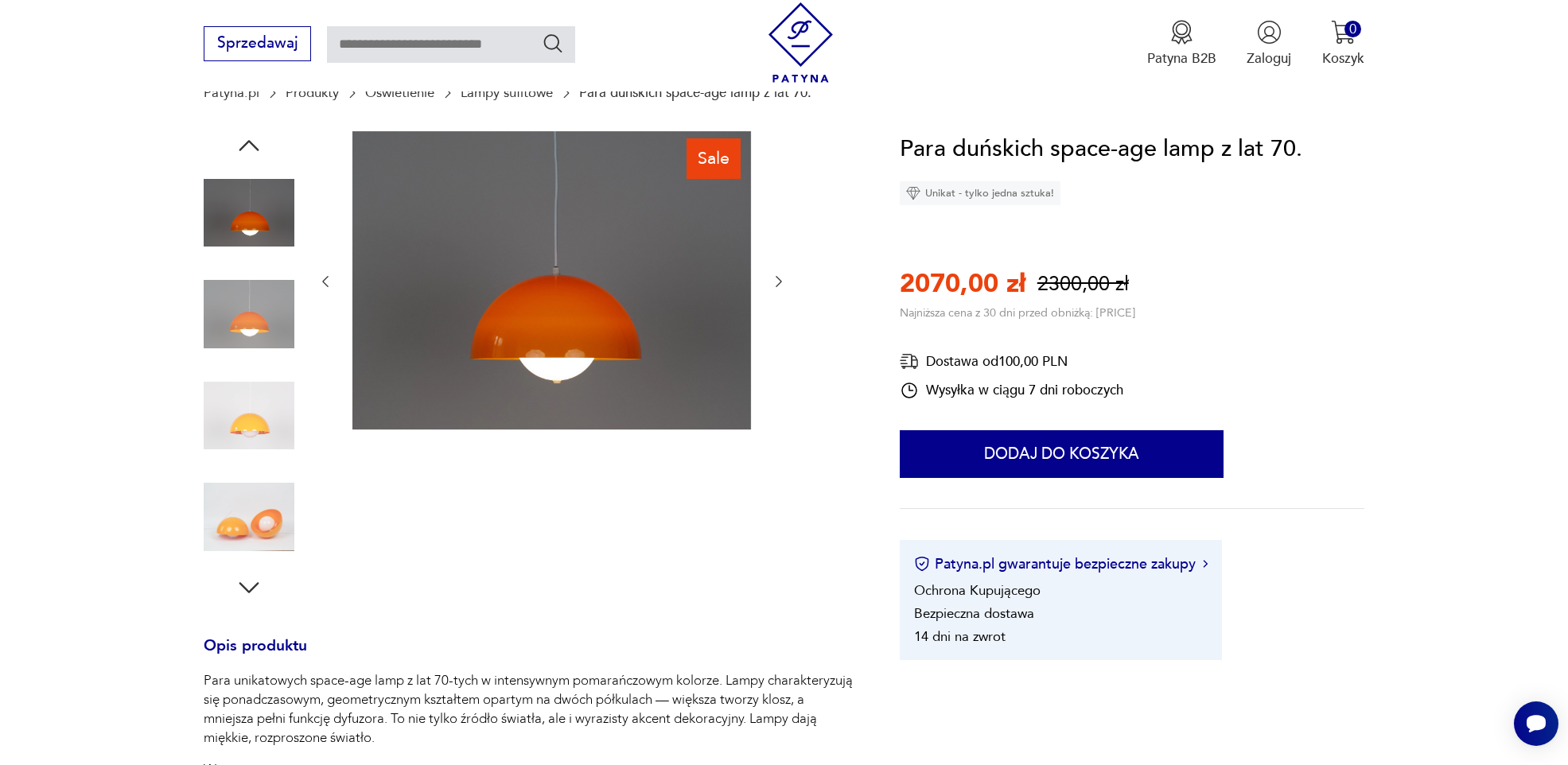 click at bounding box center (249, 314) 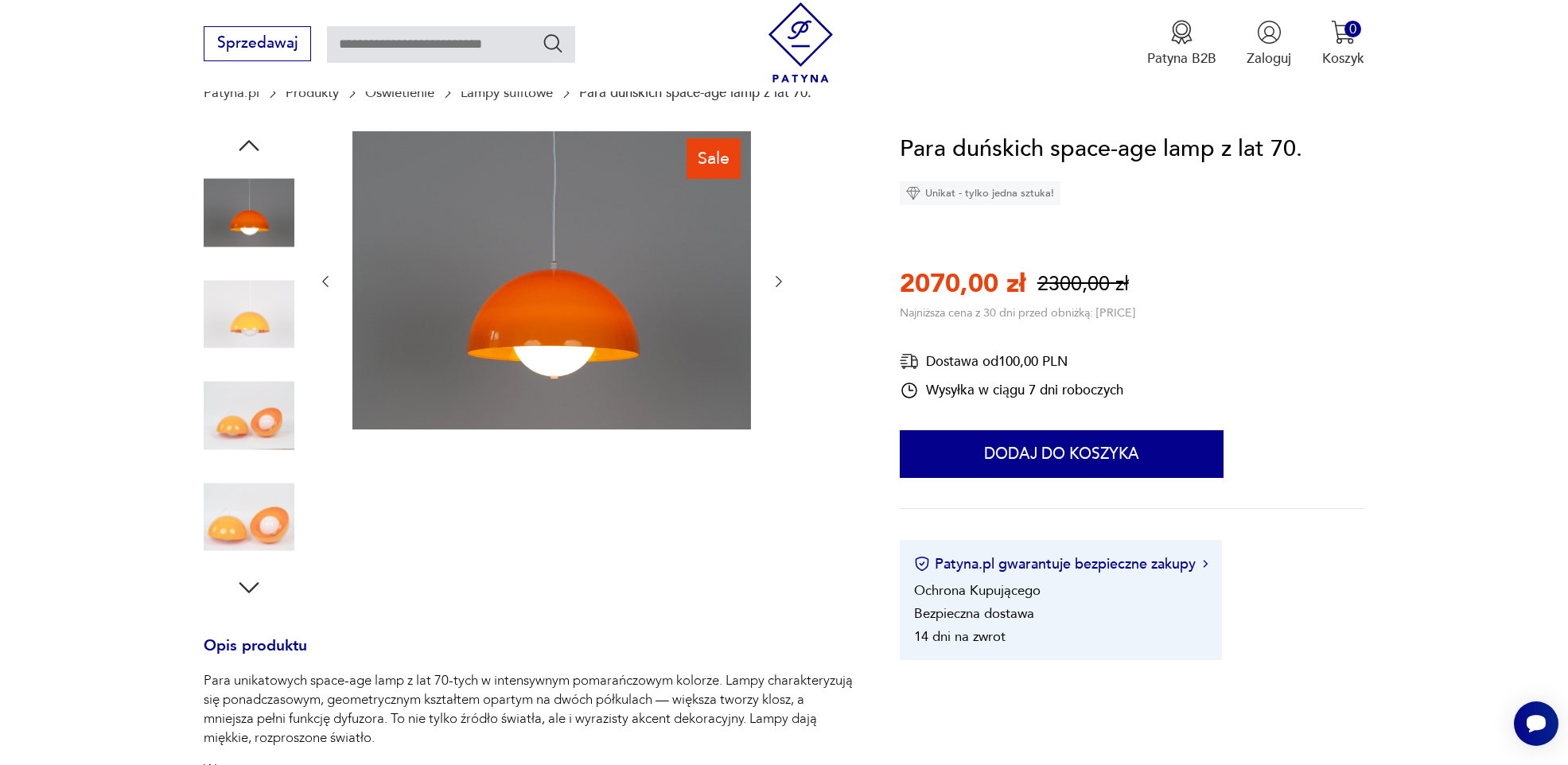 click at bounding box center [249, 314] 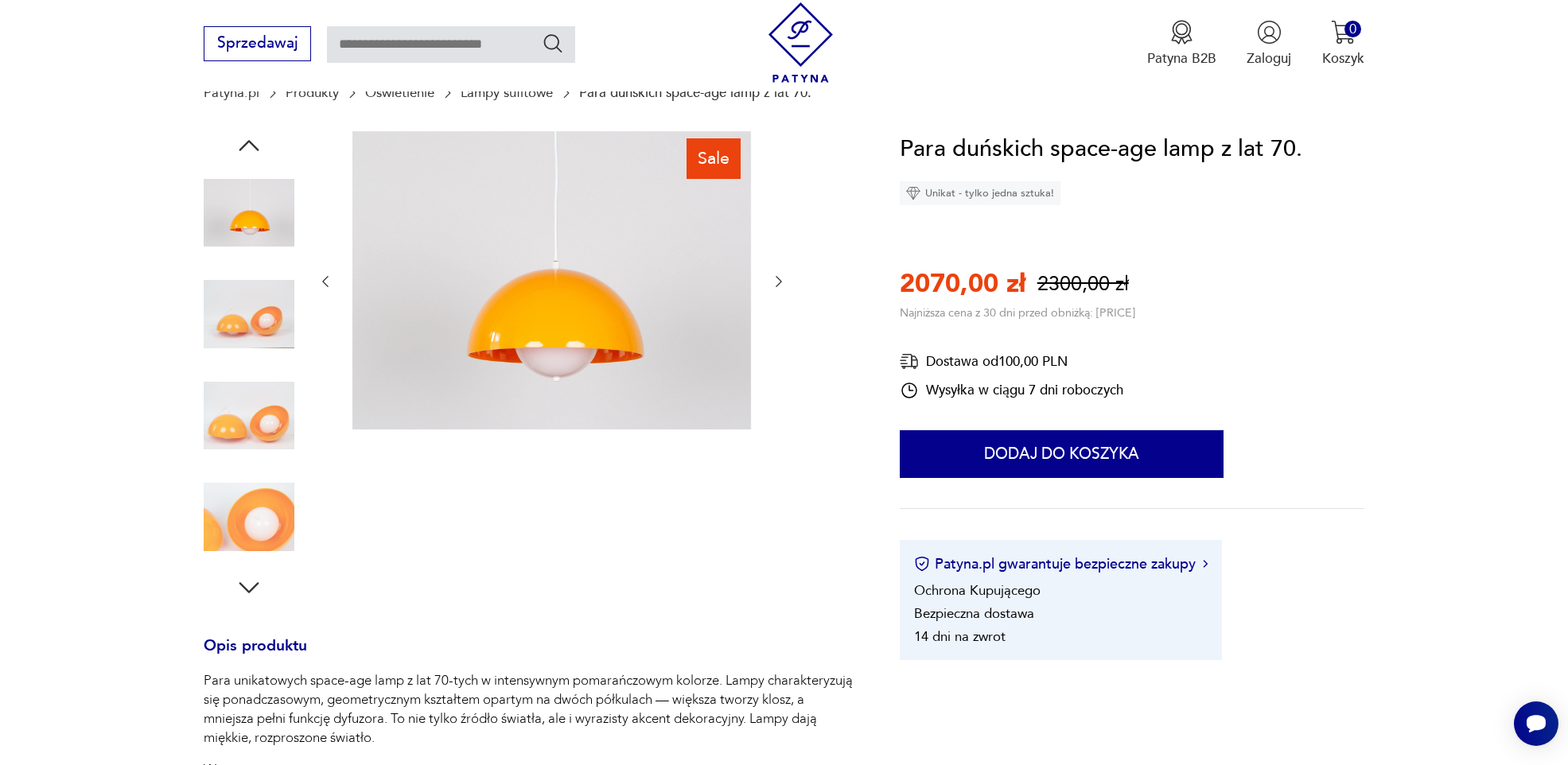 click at bounding box center [249, 314] 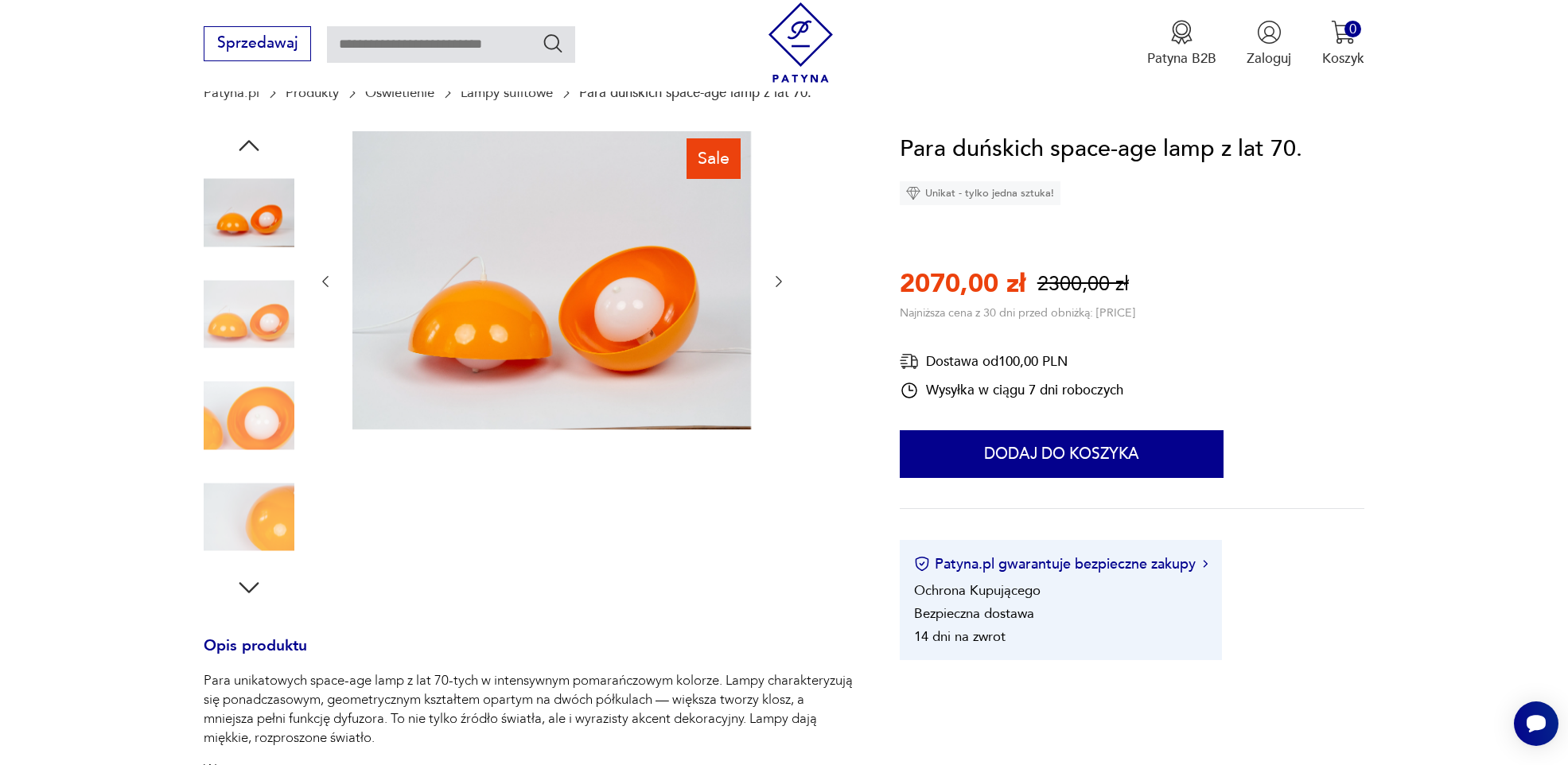 click at bounding box center (249, 314) 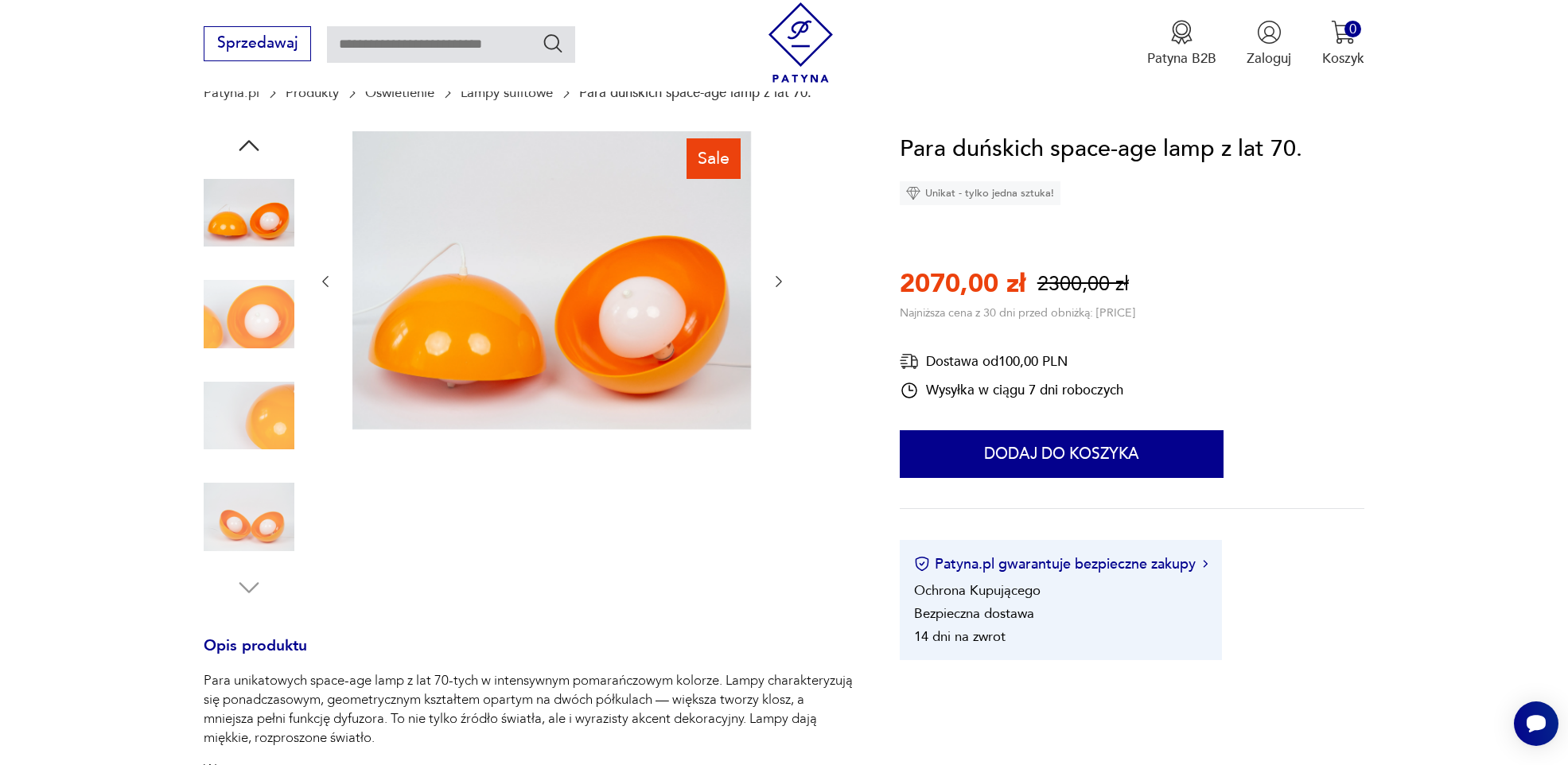 click at bounding box center [0, 0] 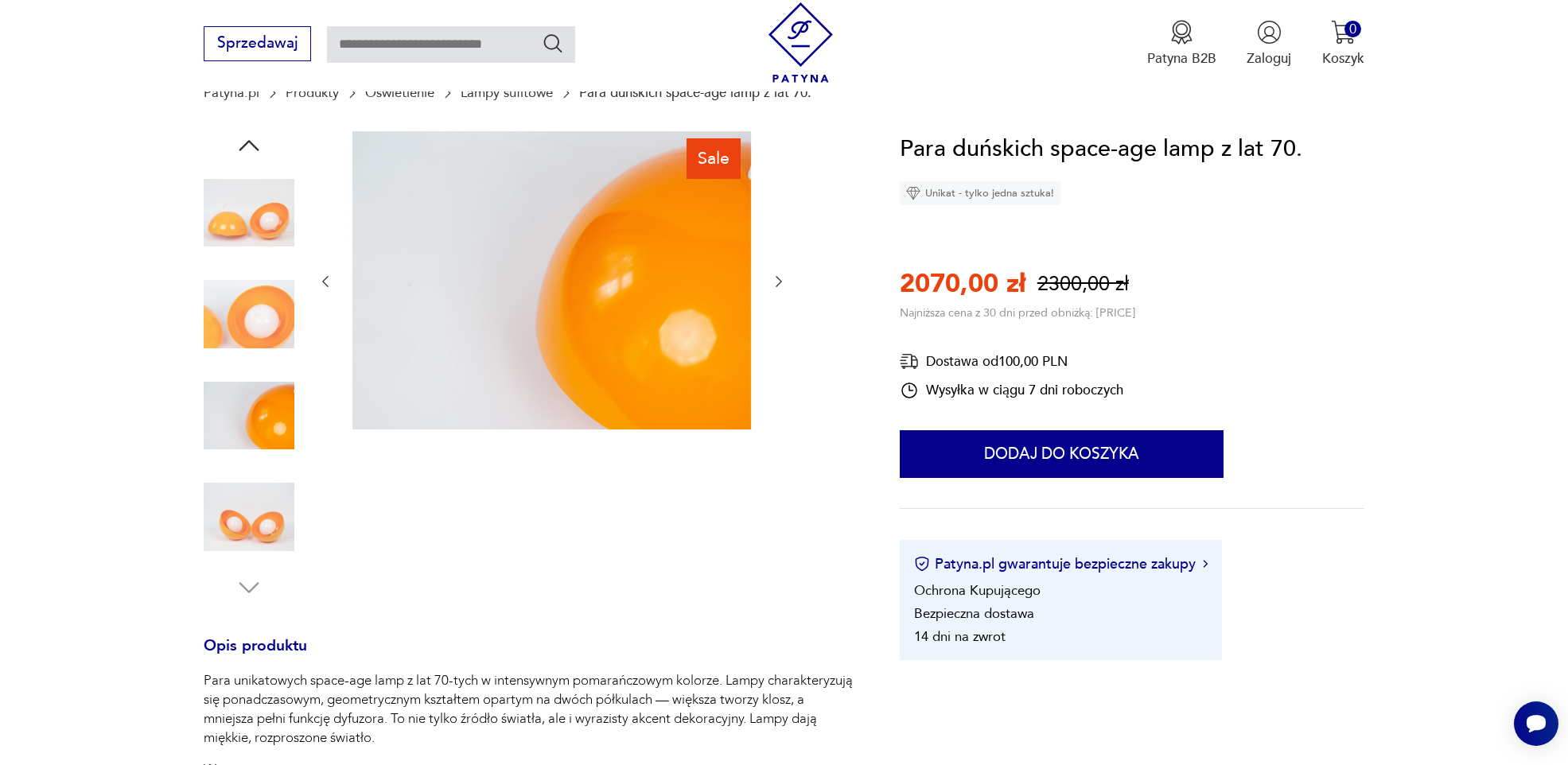 click at bounding box center [0, 0] 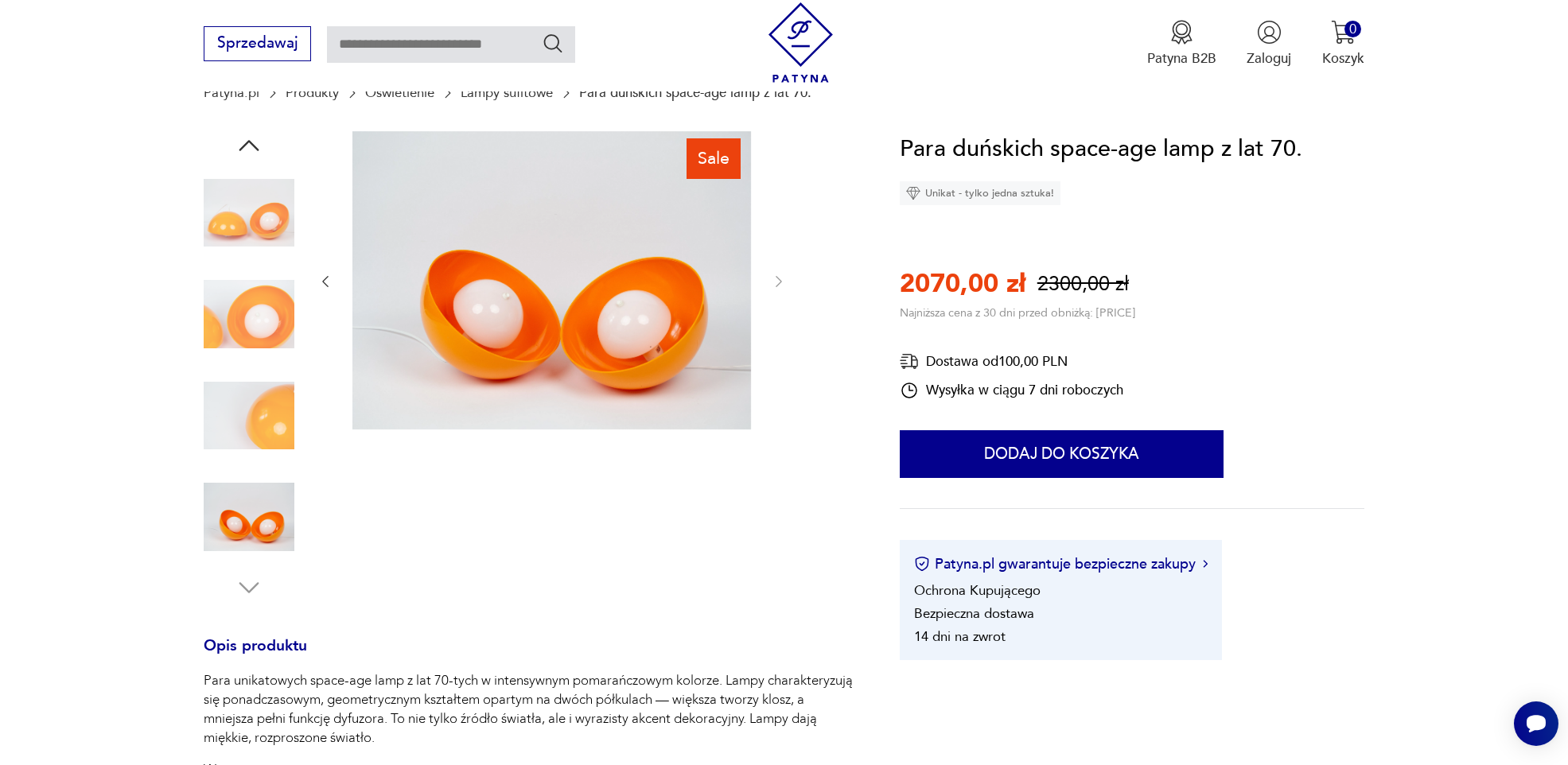 click at bounding box center (0, 0) 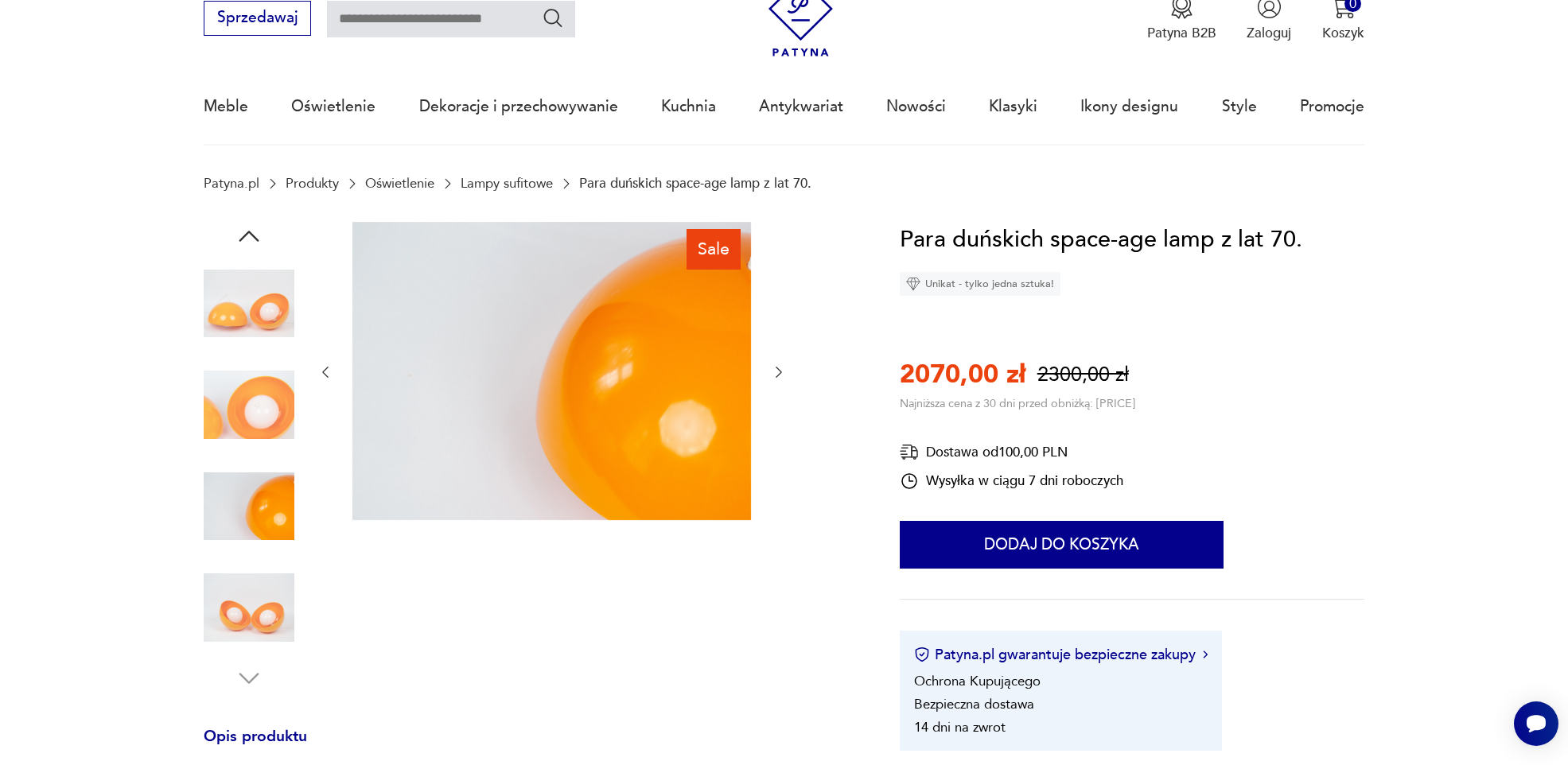 scroll, scrollTop: 0, scrollLeft: 0, axis: both 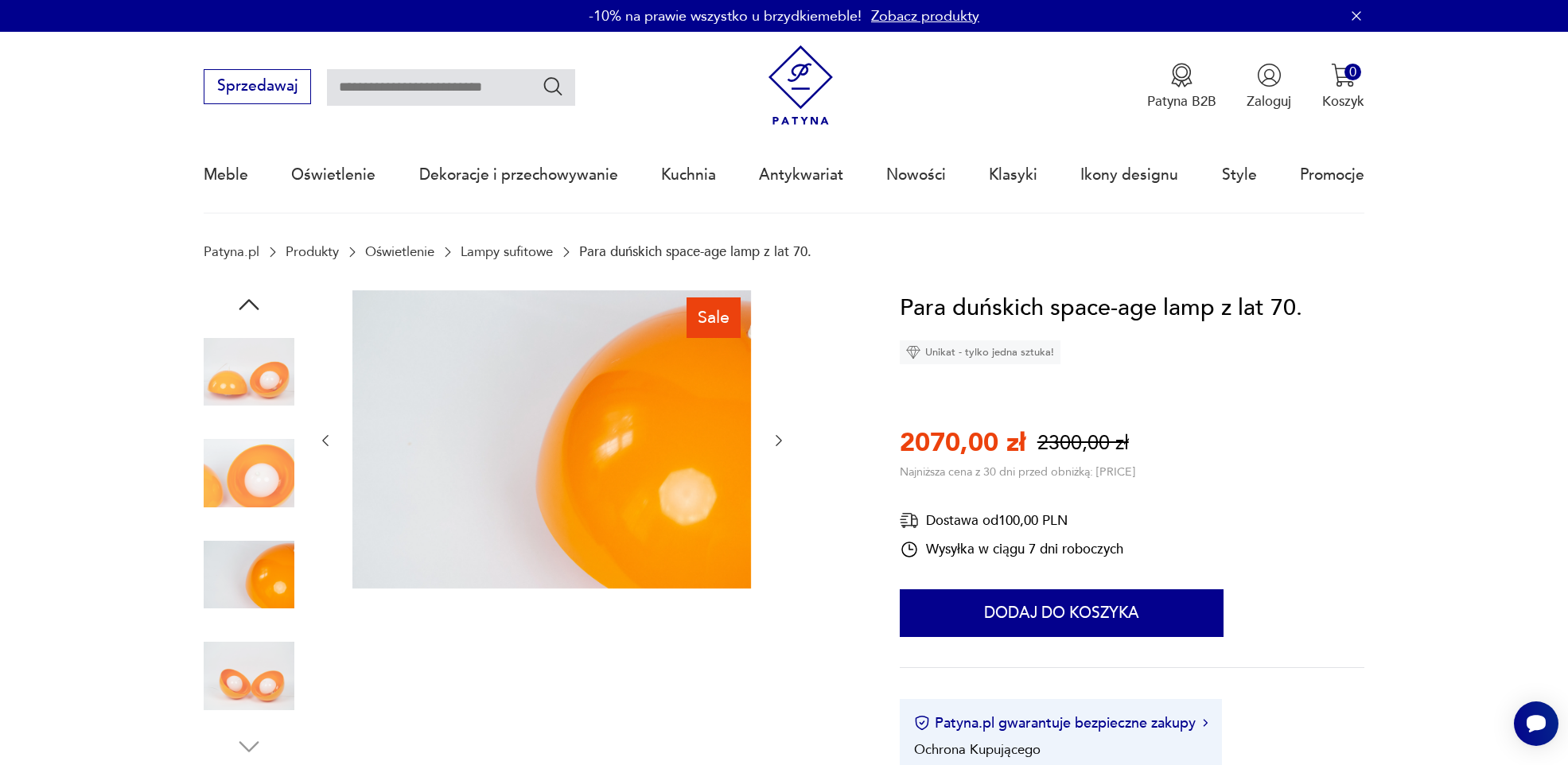 click at bounding box center (249, 372) 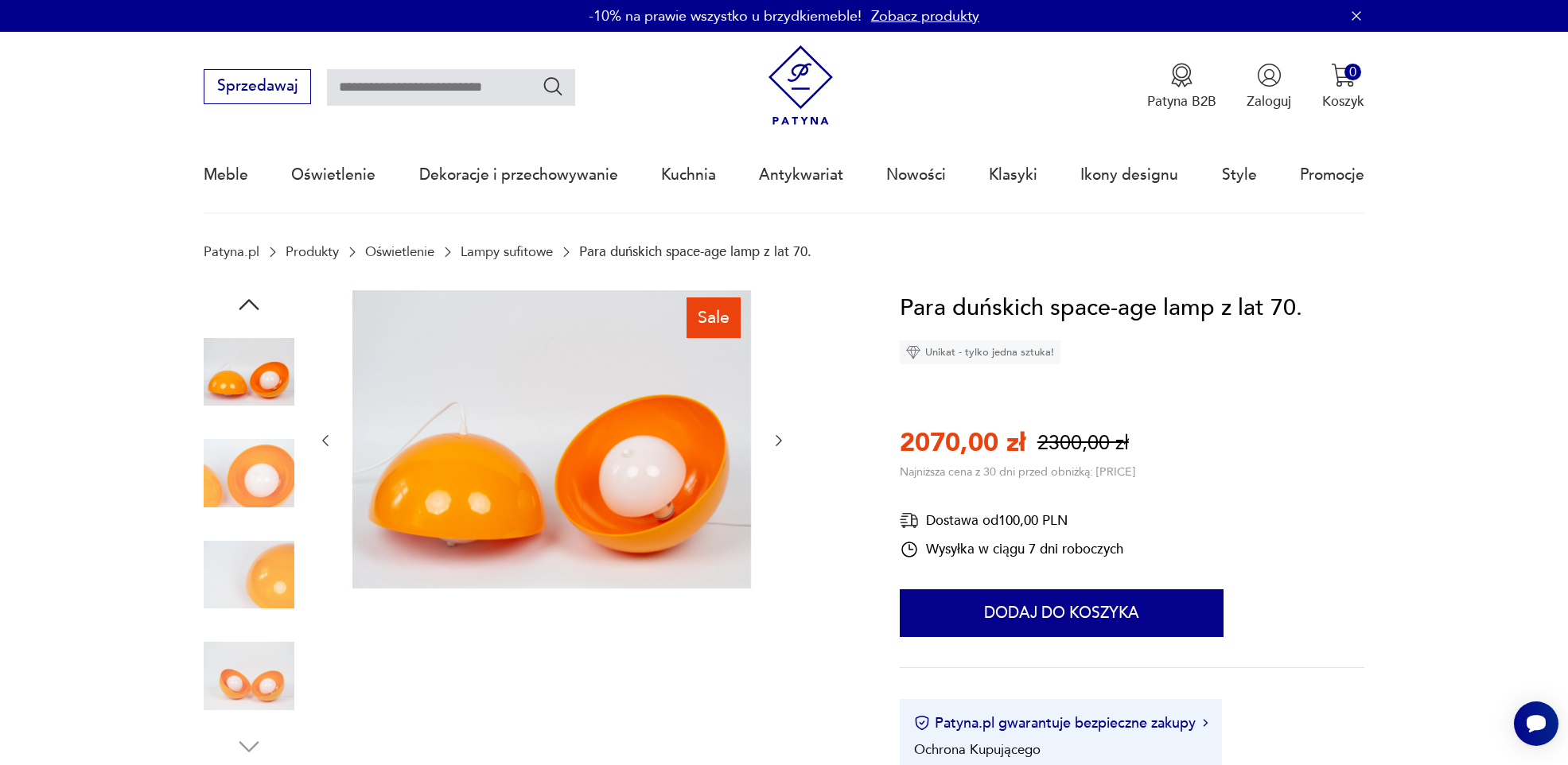 click at bounding box center [0, 0] 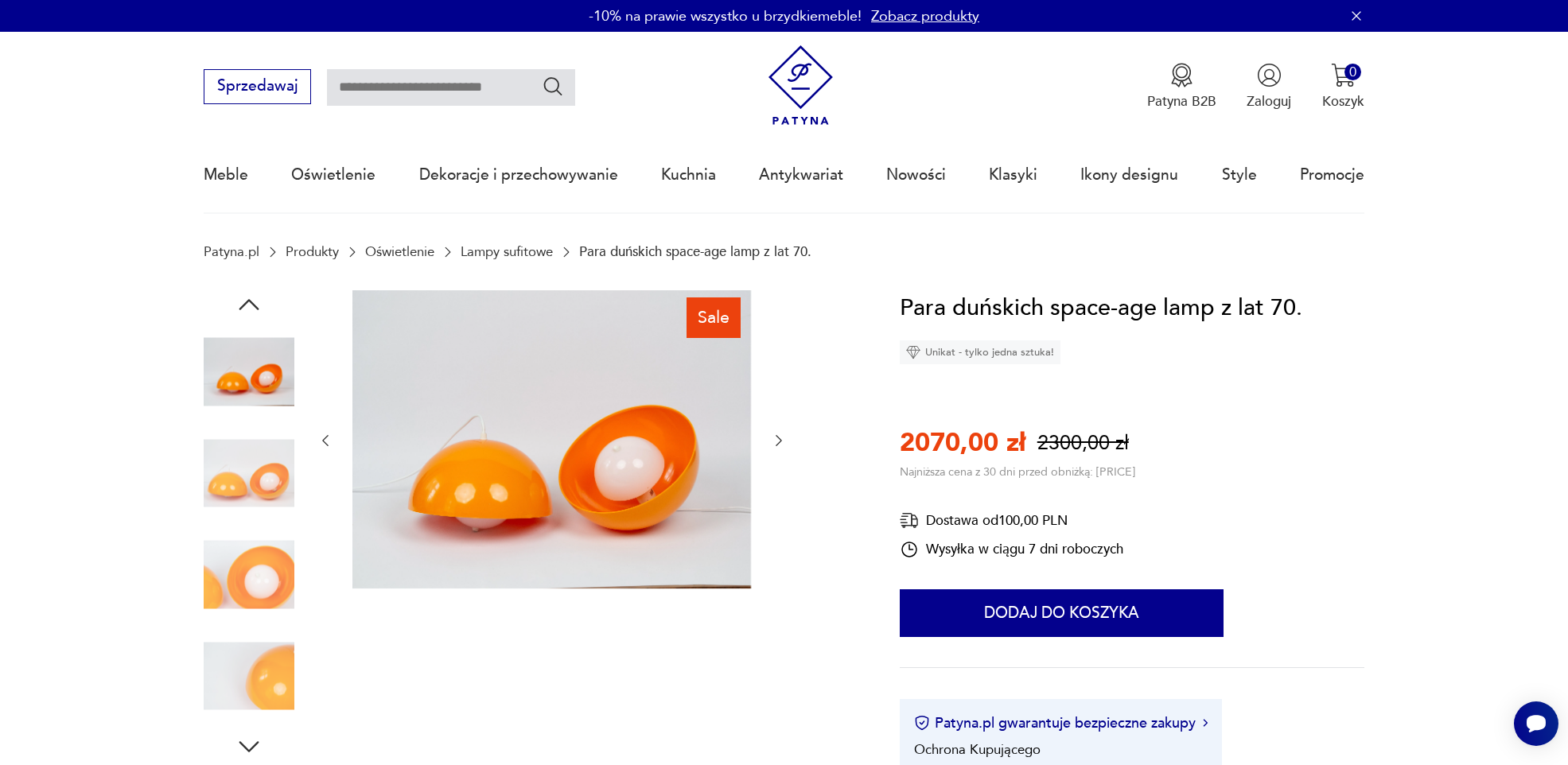 click at bounding box center (0, 0) 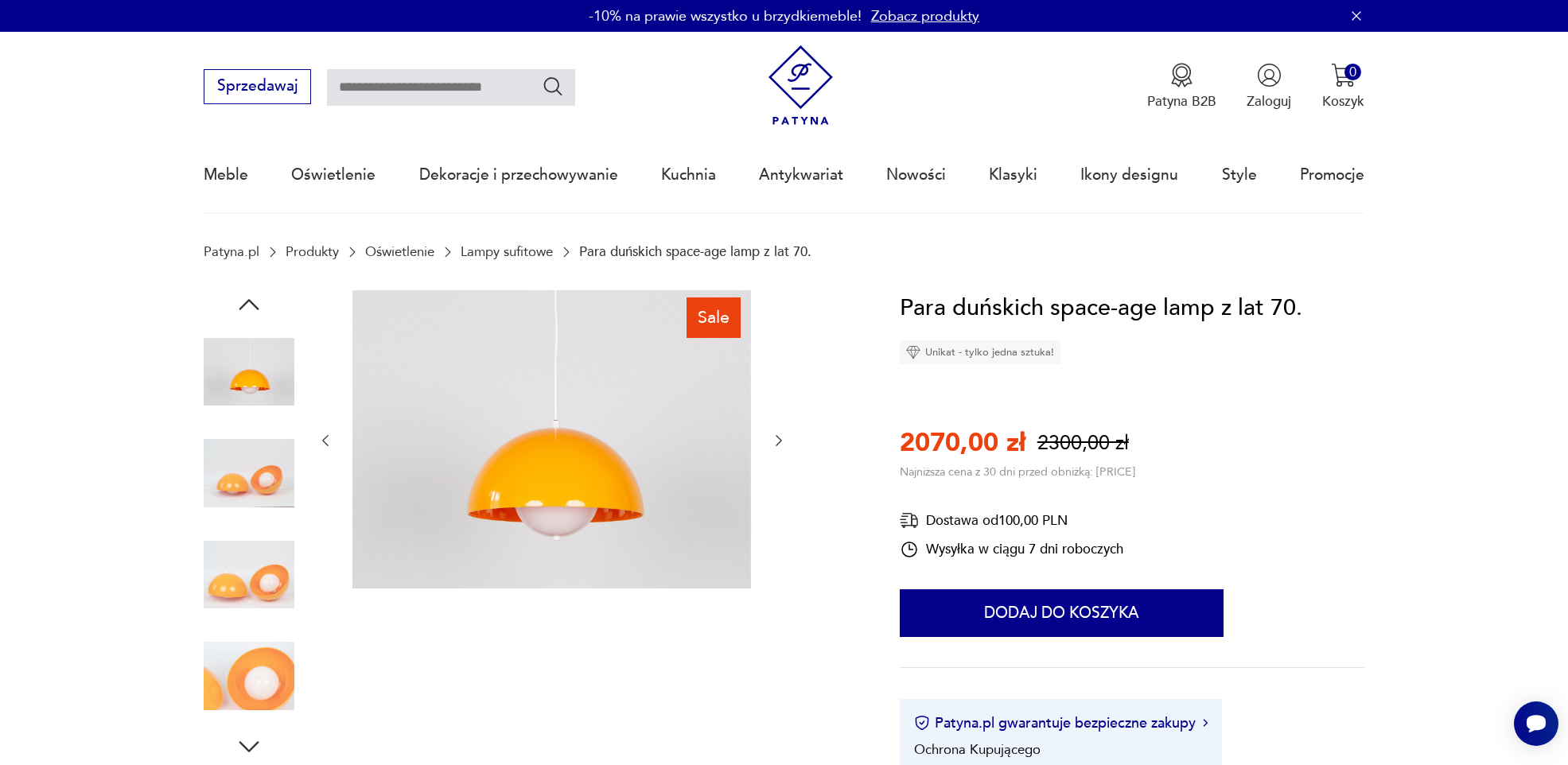 click at bounding box center (0, 0) 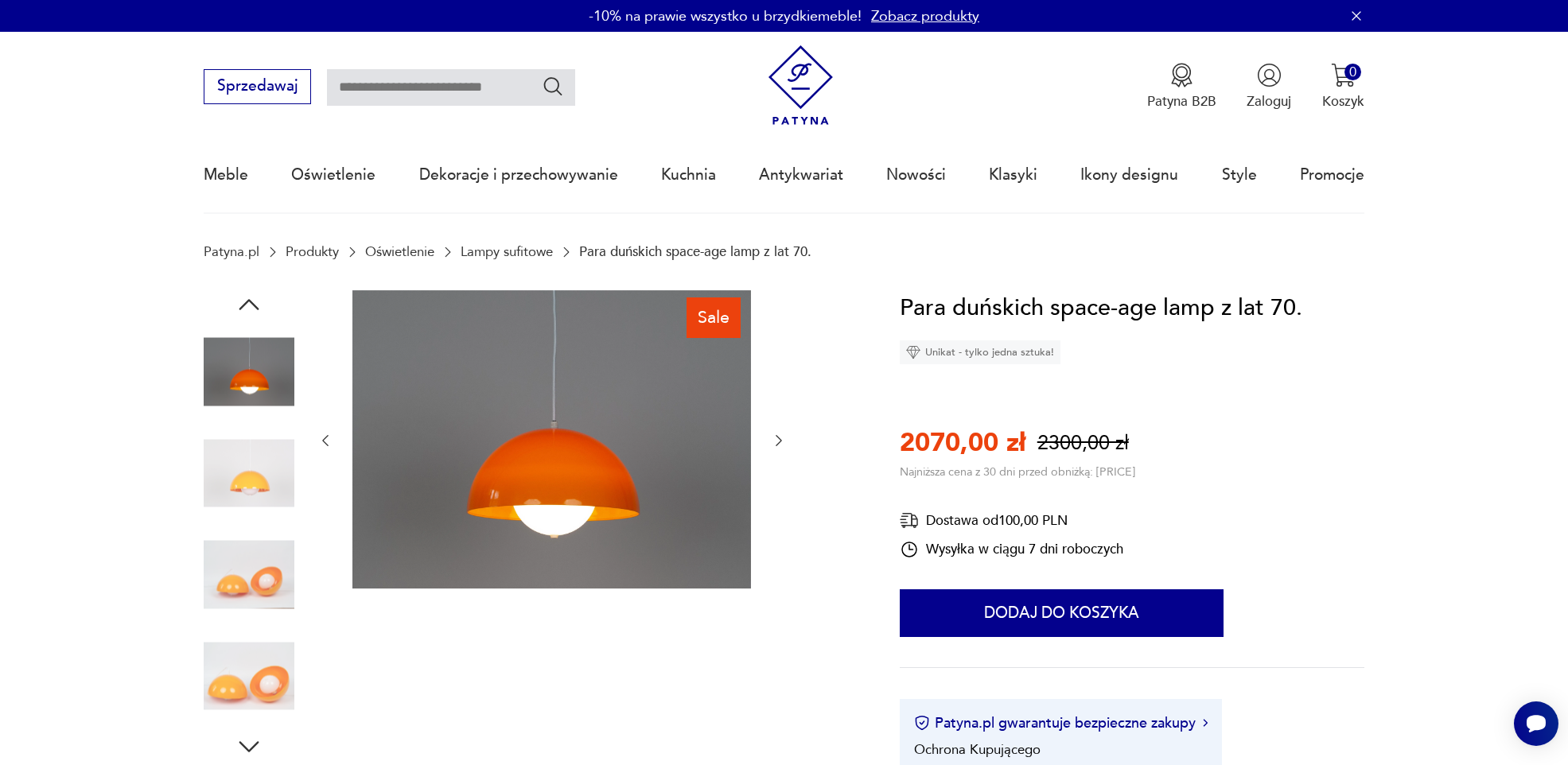 click at bounding box center (0, 0) 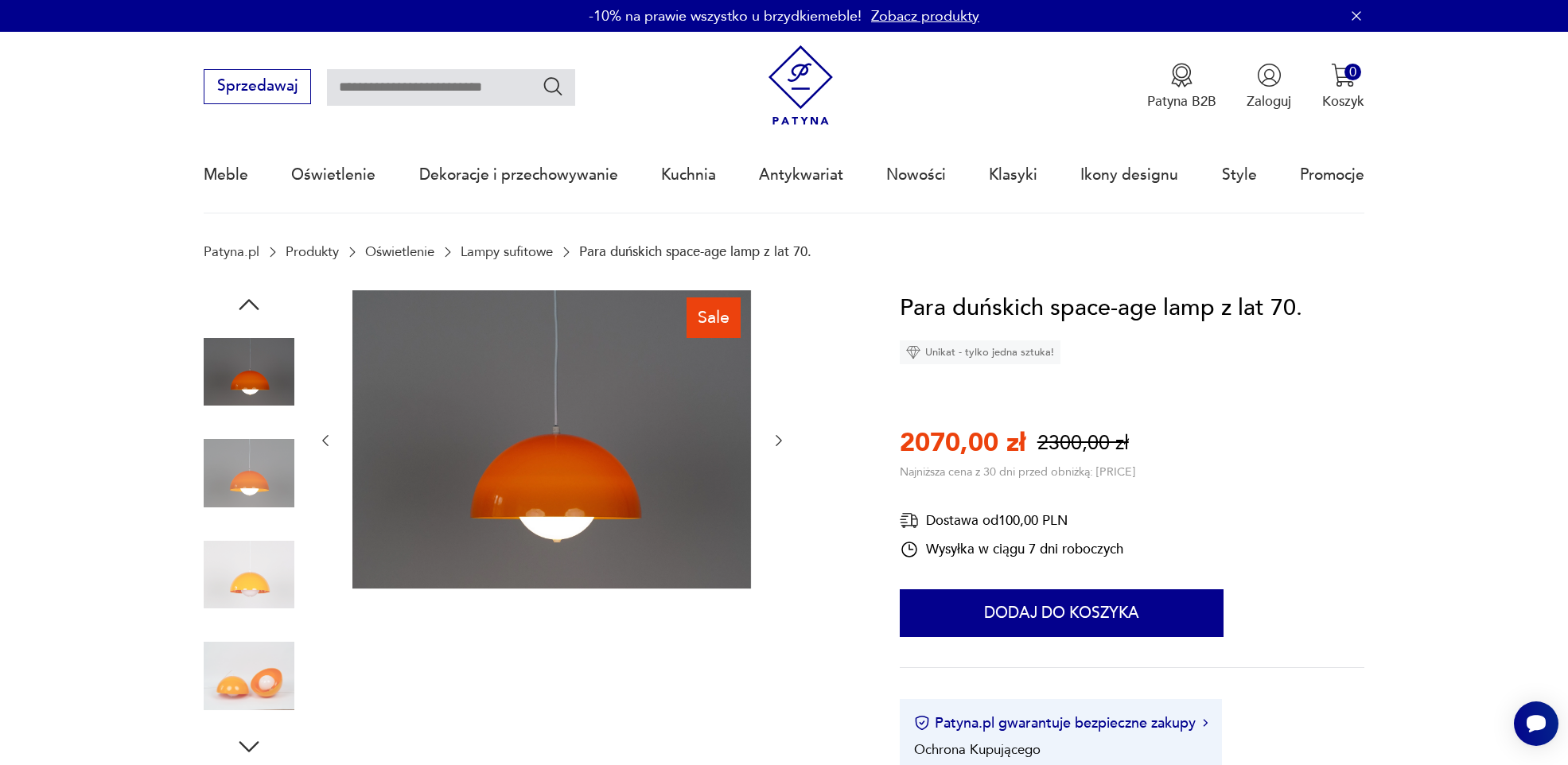 click at bounding box center [0, 0] 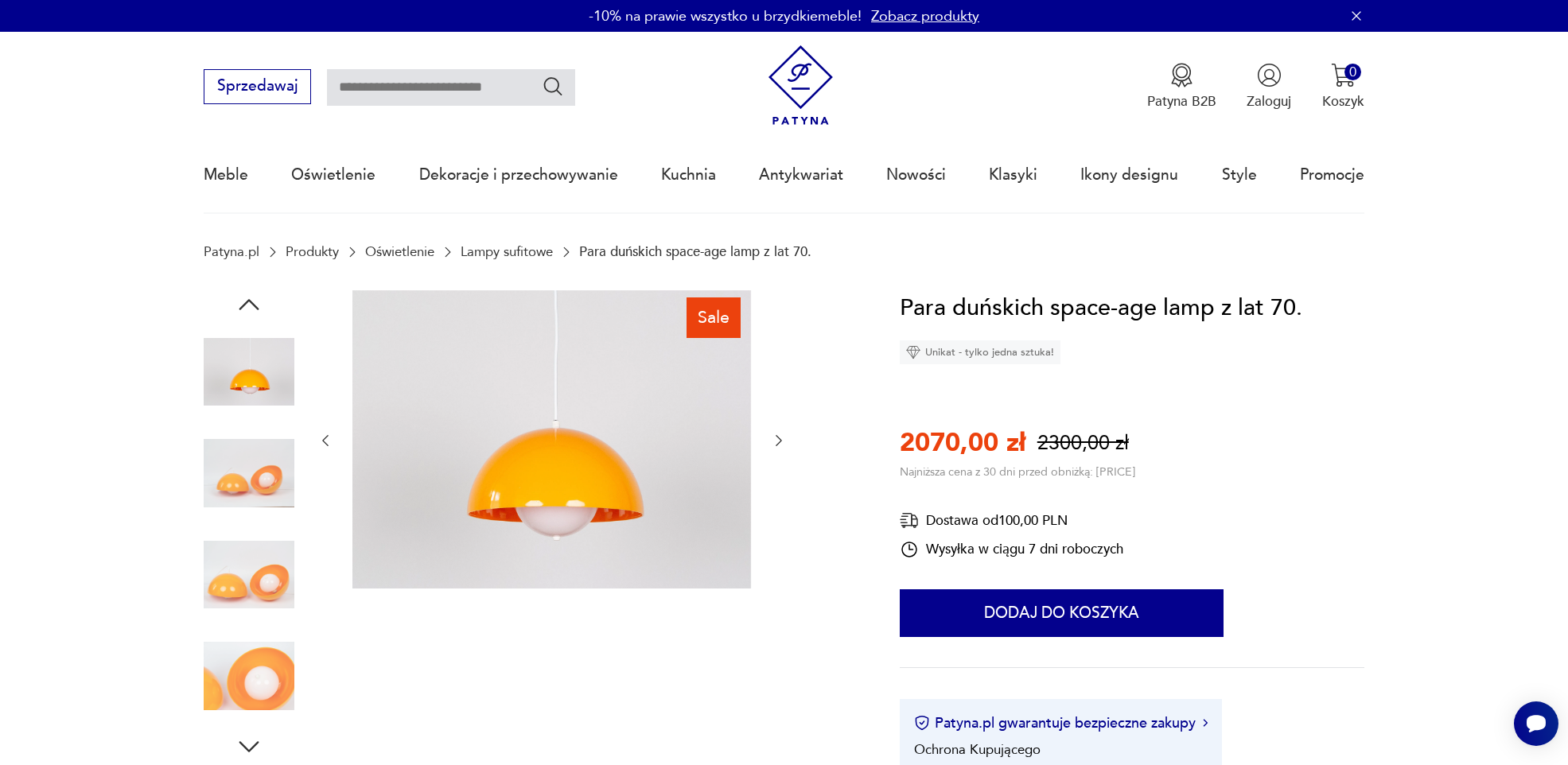 click at bounding box center (0, 0) 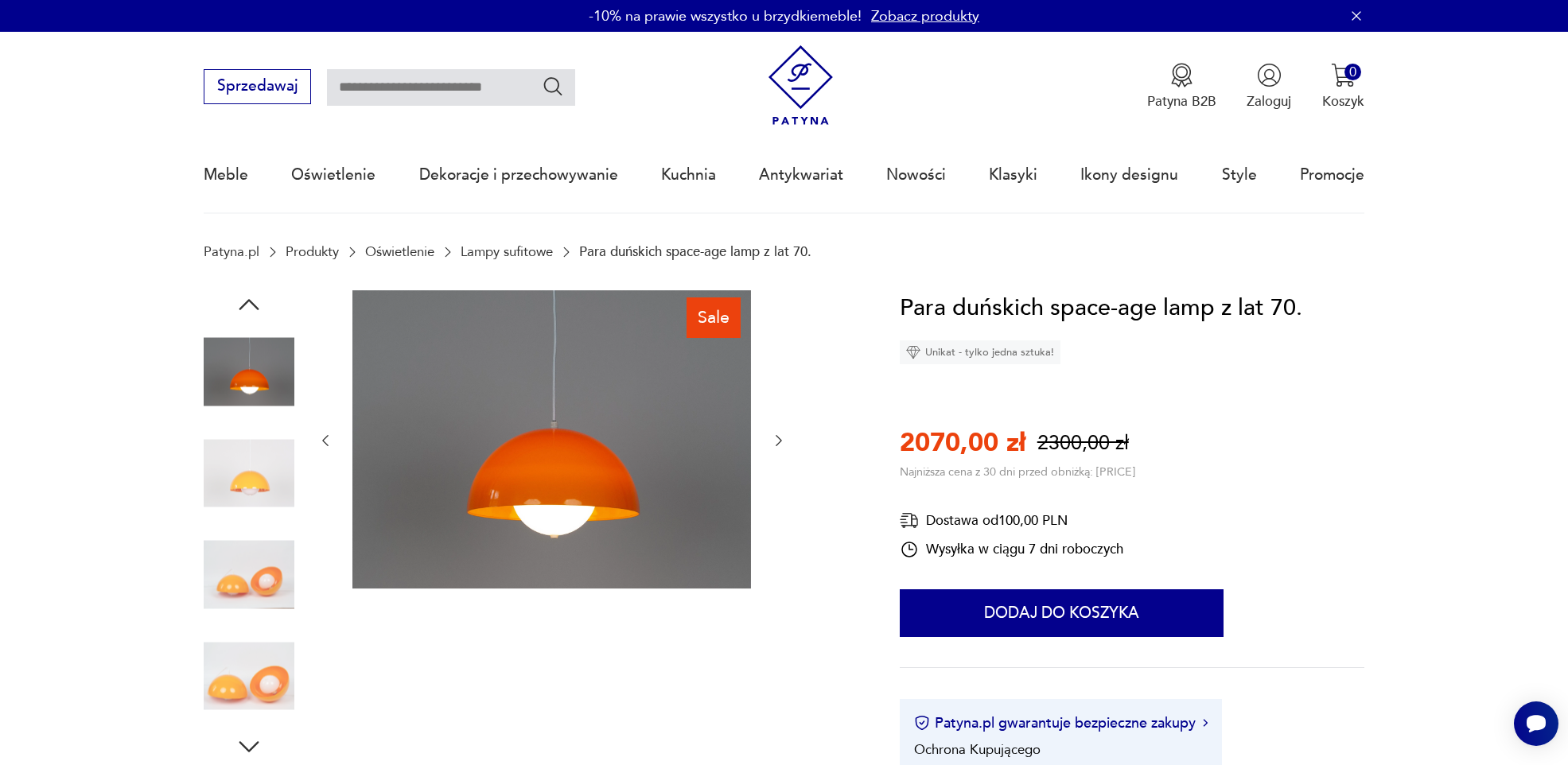 click at bounding box center (249, 372) 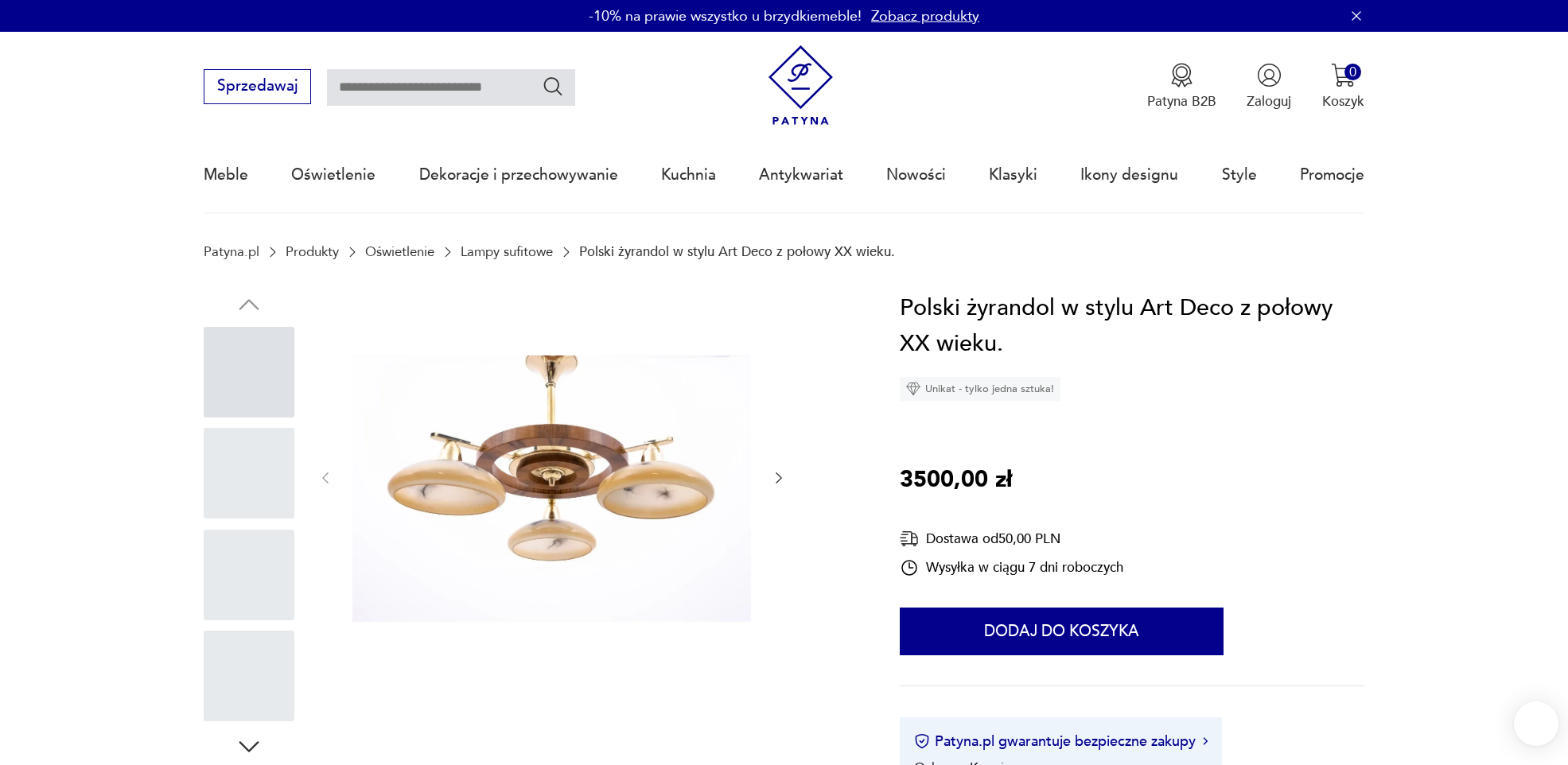 scroll, scrollTop: 0, scrollLeft: 0, axis: both 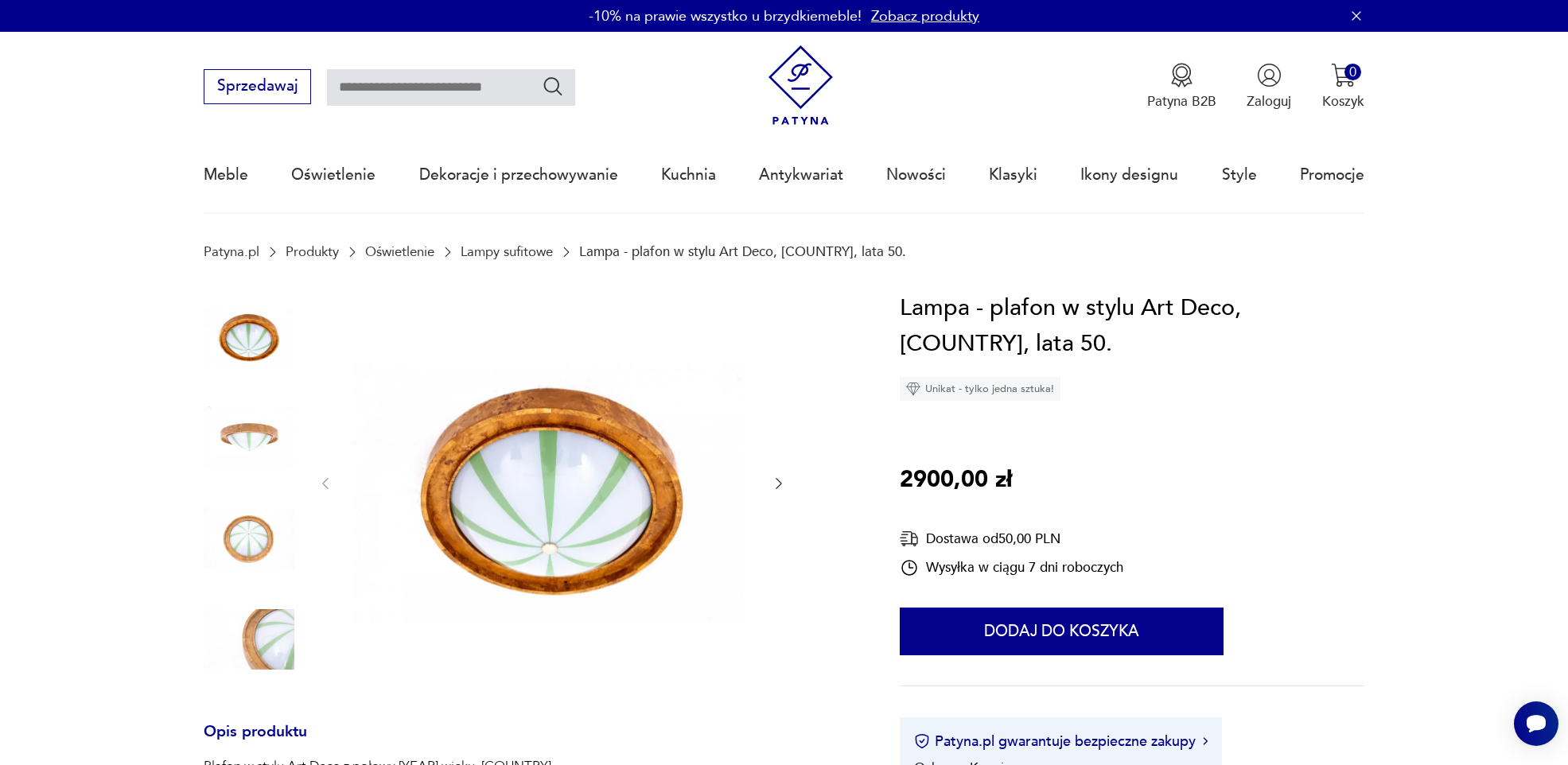 click at bounding box center (249, 437) 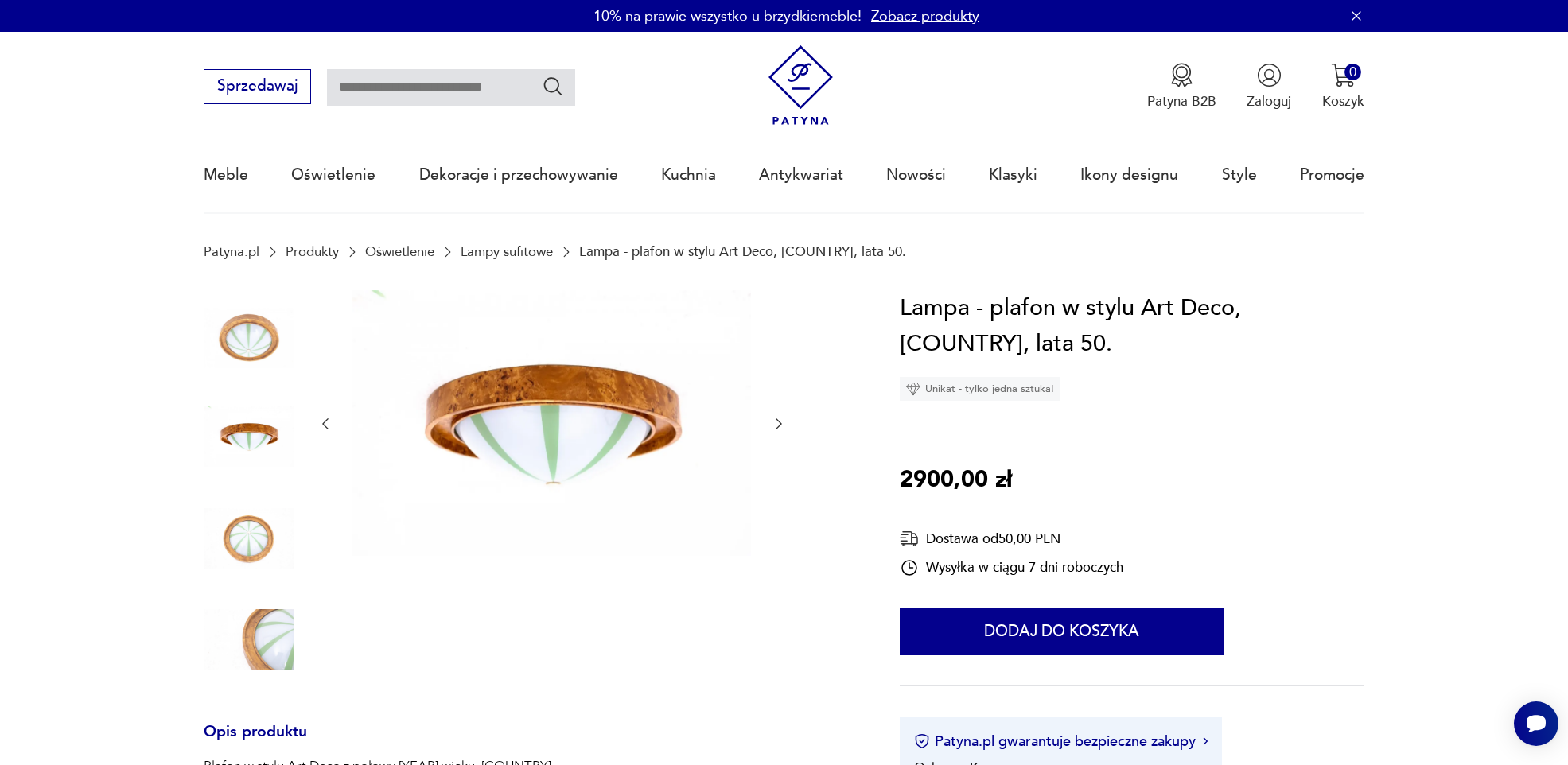 click at bounding box center (0, 0) 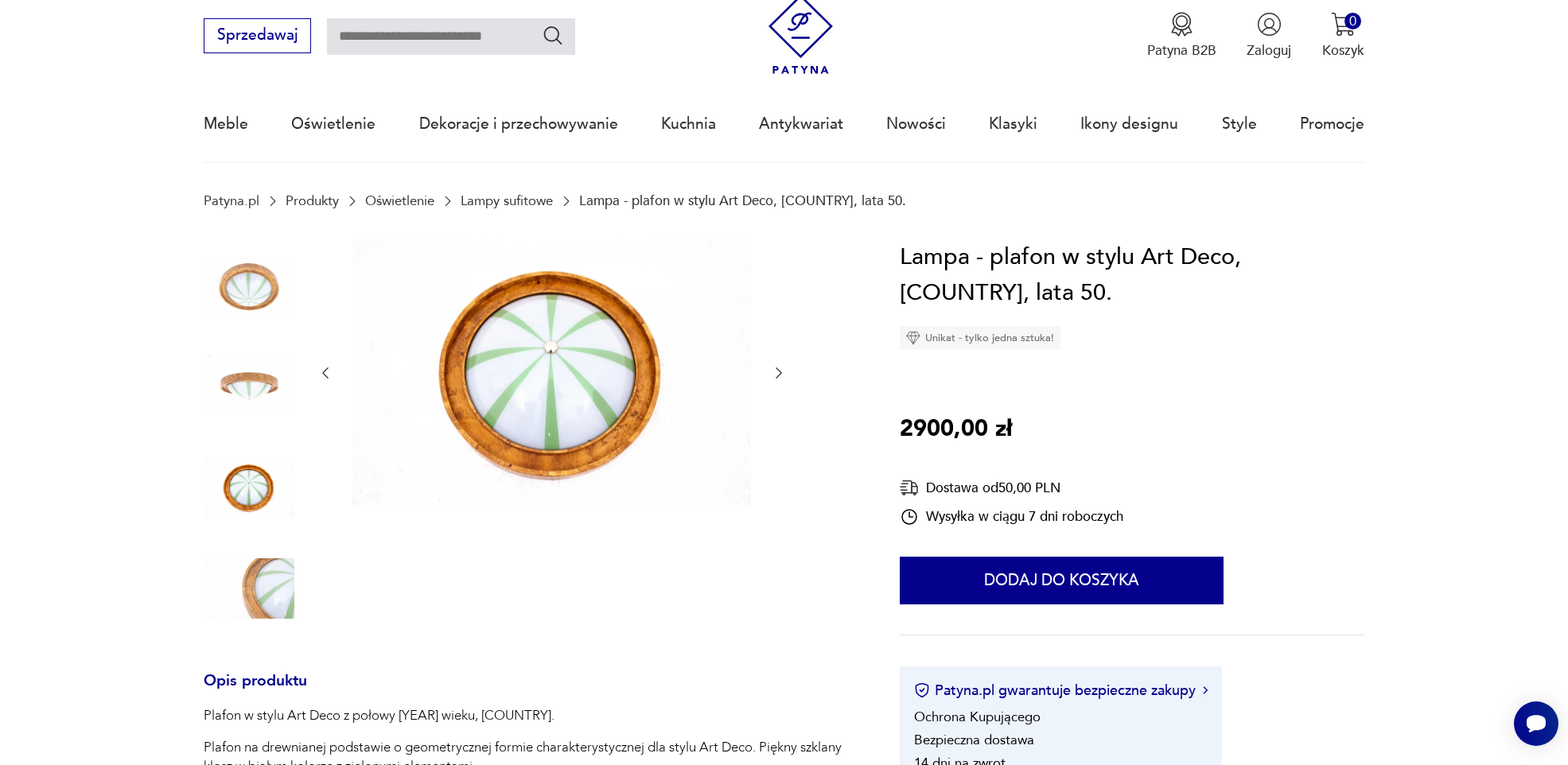 scroll, scrollTop: 80, scrollLeft: 0, axis: vertical 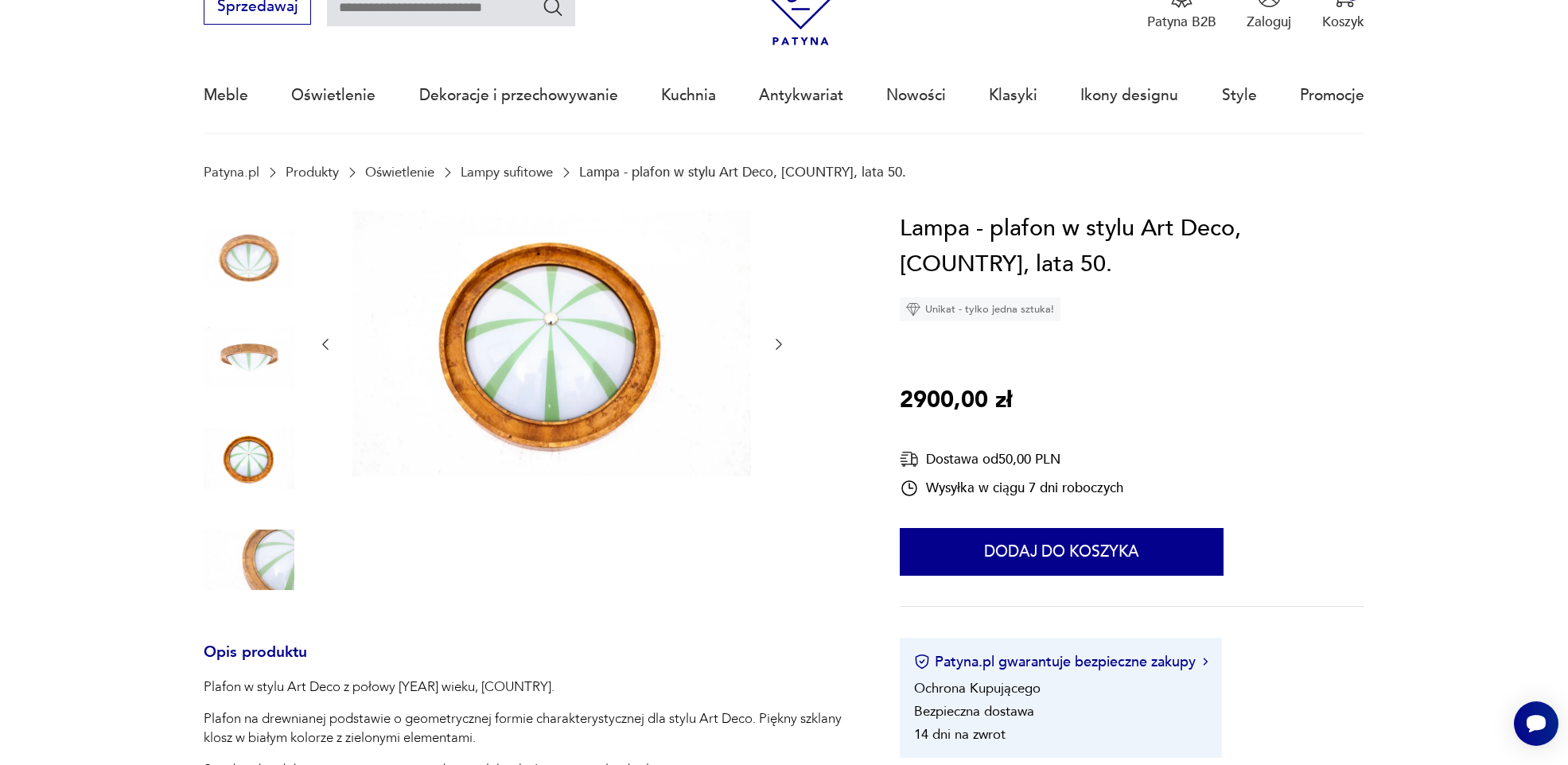 click at bounding box center [0, 0] 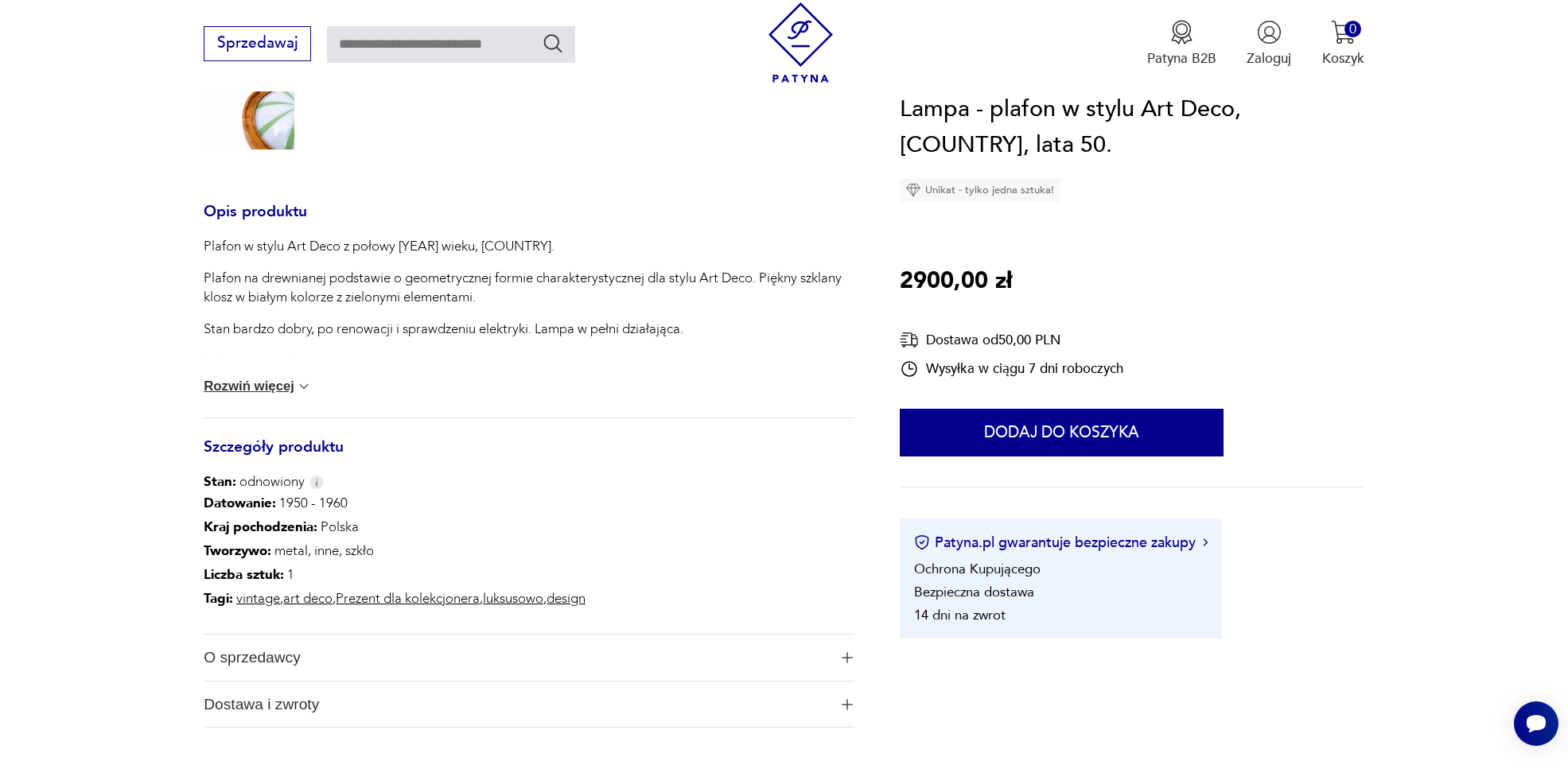 scroll, scrollTop: 716, scrollLeft: 0, axis: vertical 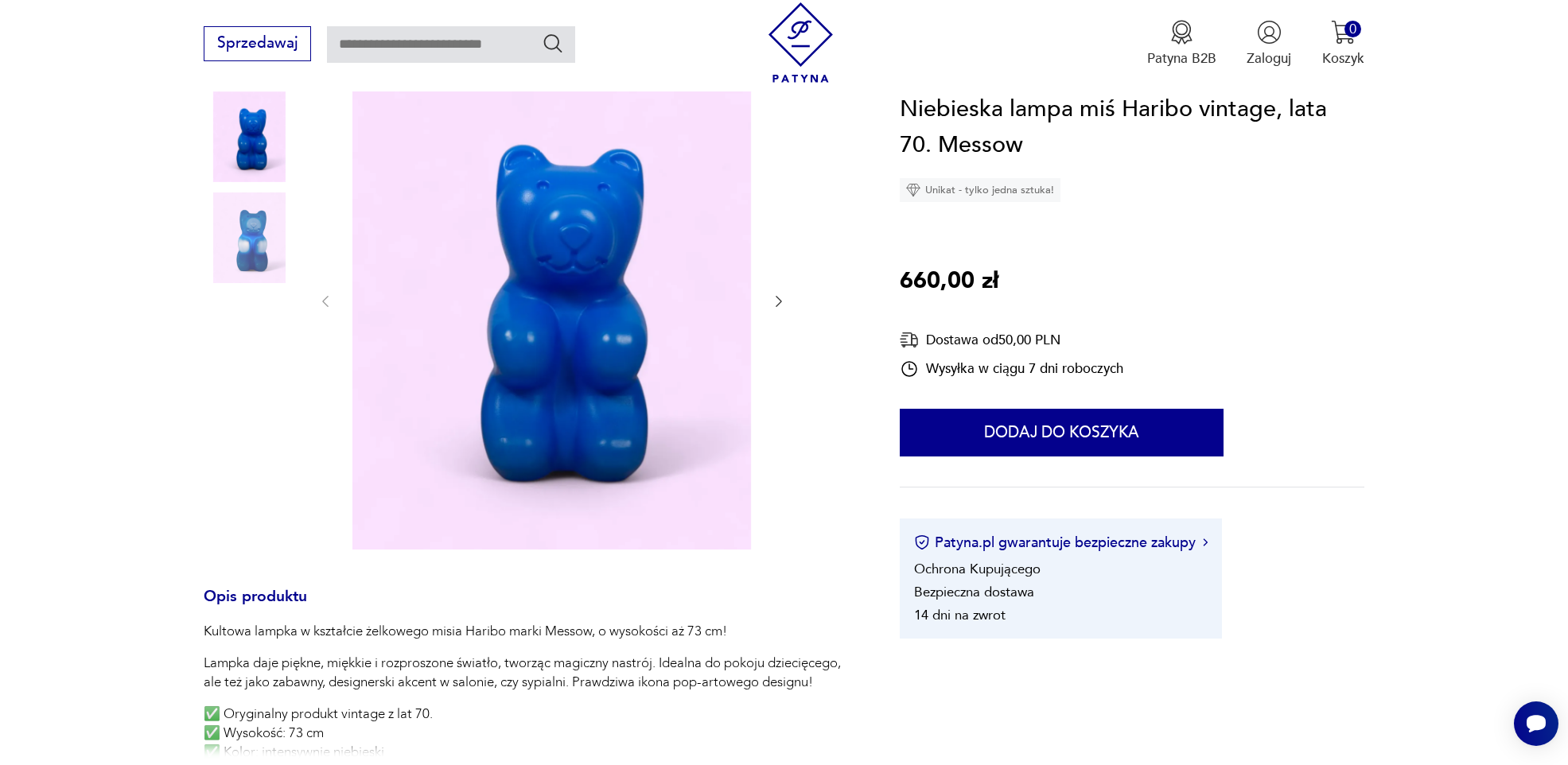 click at bounding box center (249, 238) 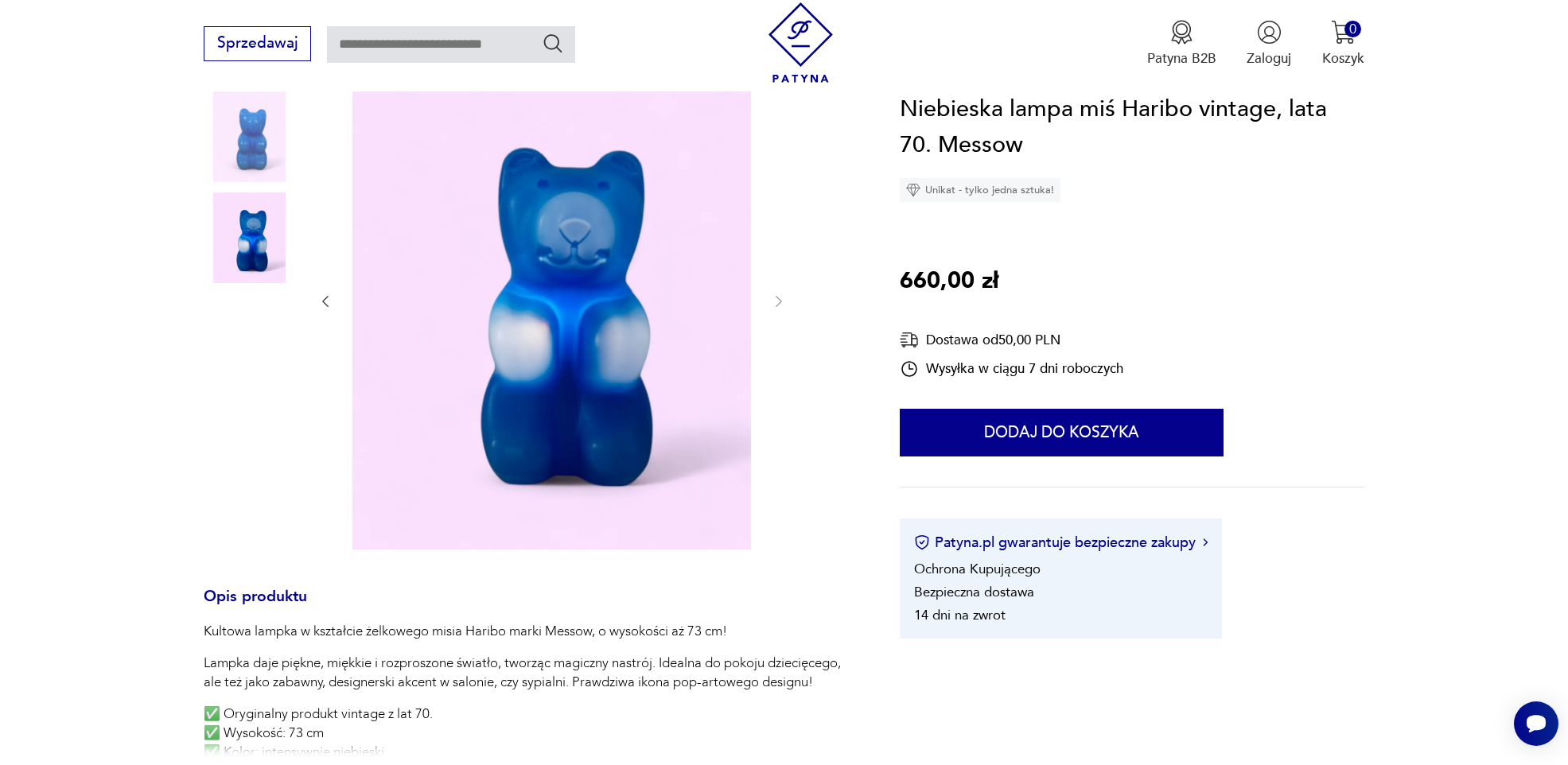 click at bounding box center [249, 137] 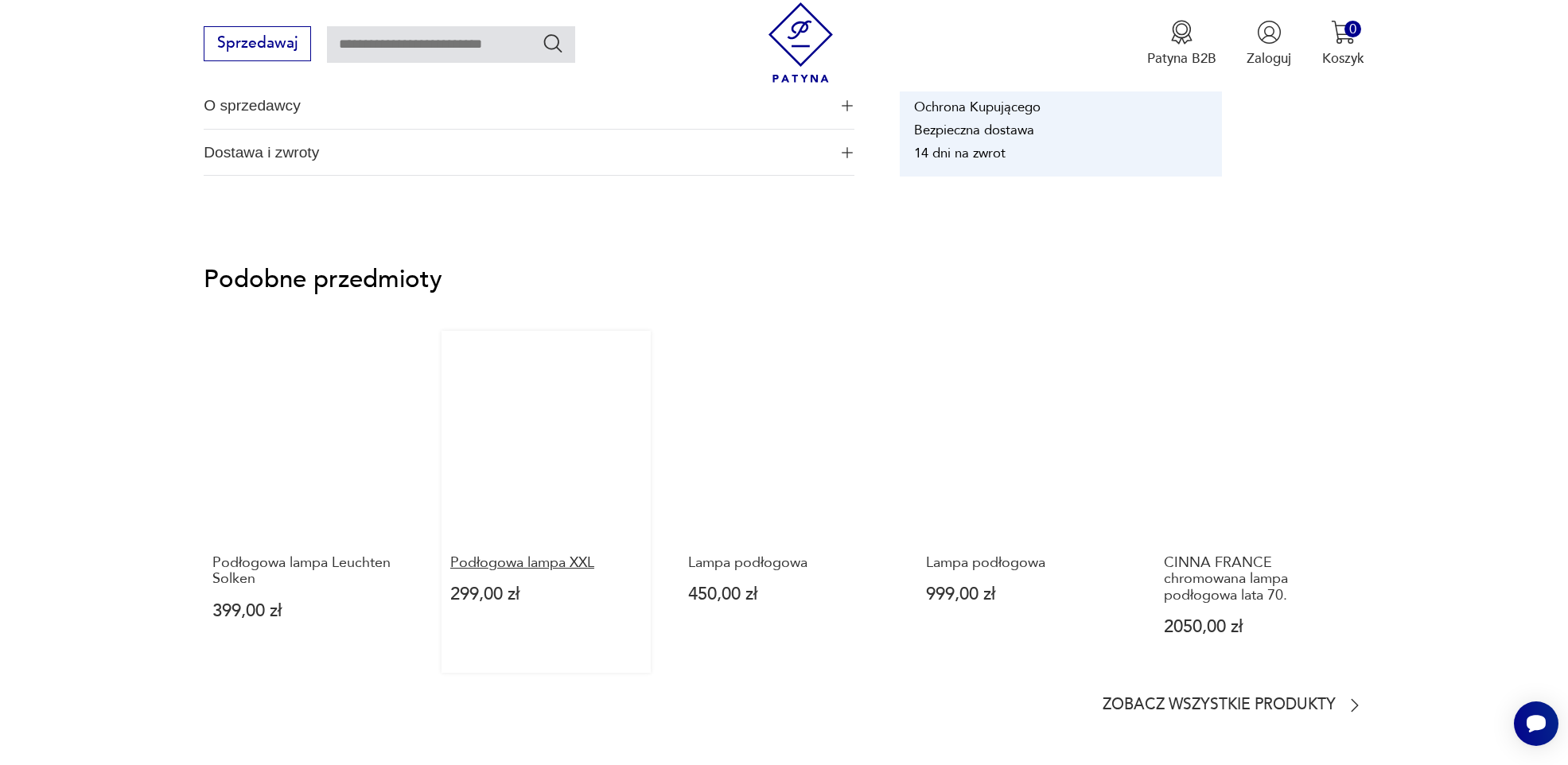 scroll, scrollTop: 1352, scrollLeft: 0, axis: vertical 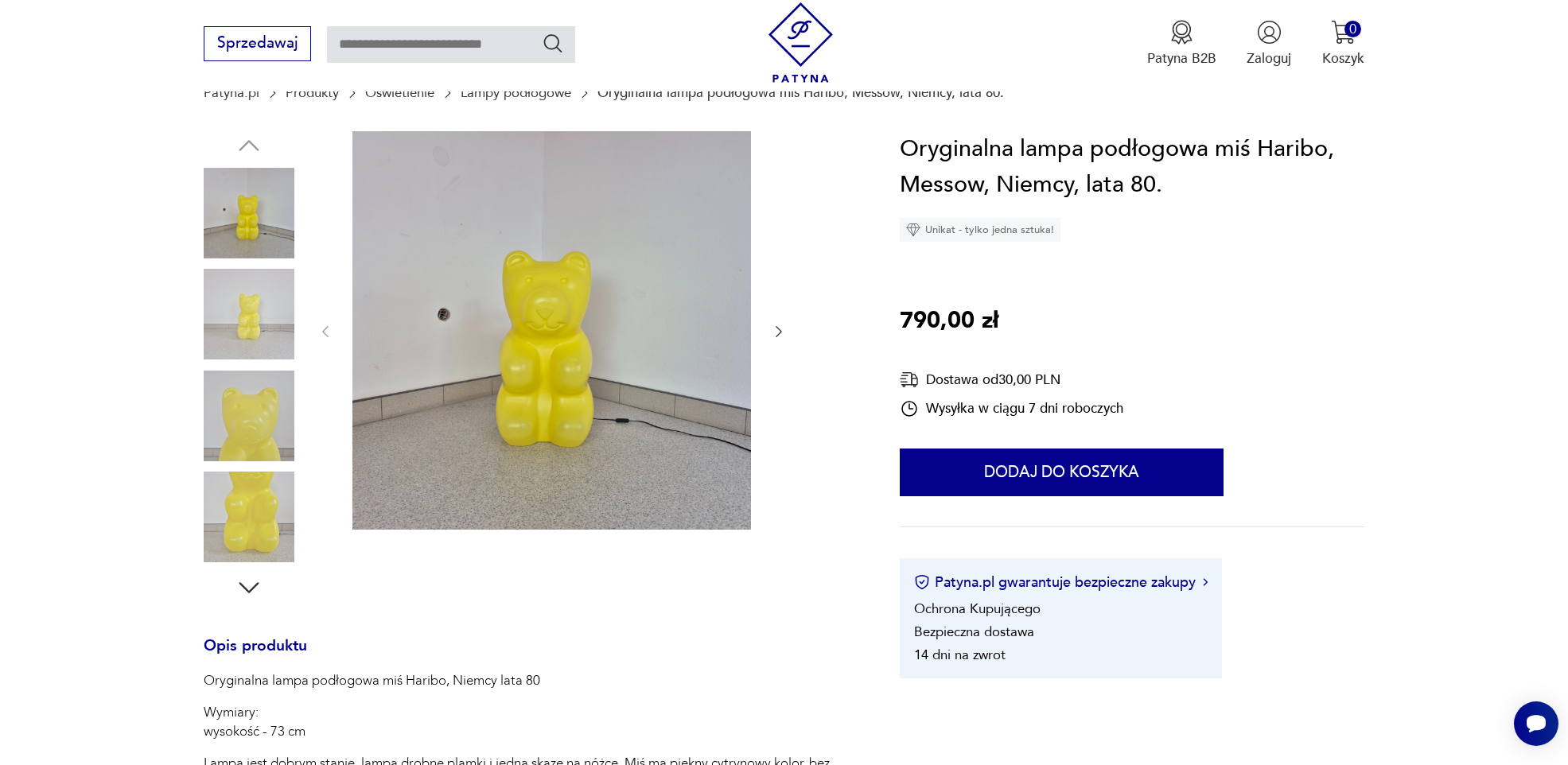 click at bounding box center (249, 314) 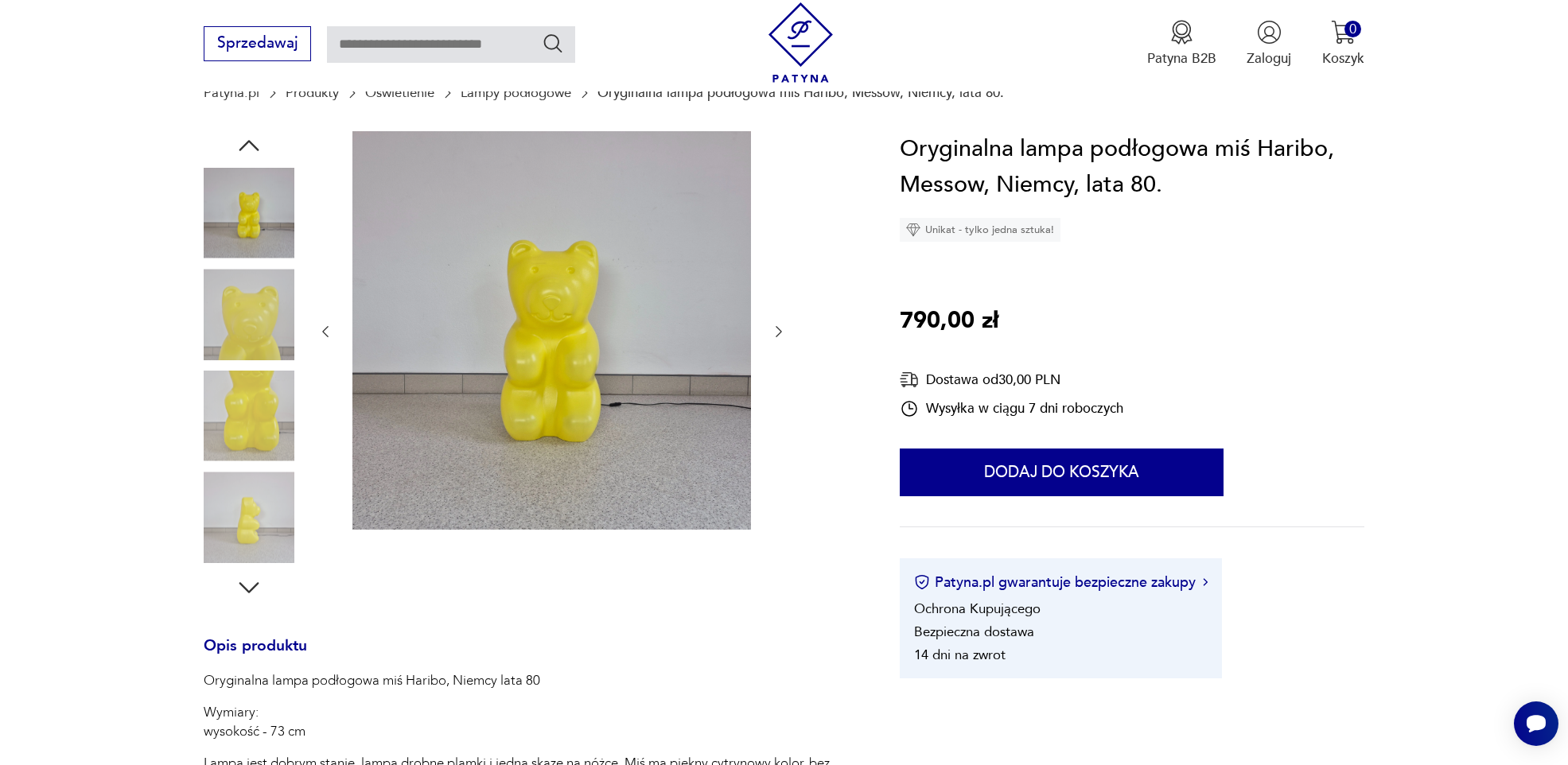click at bounding box center [249, 314] 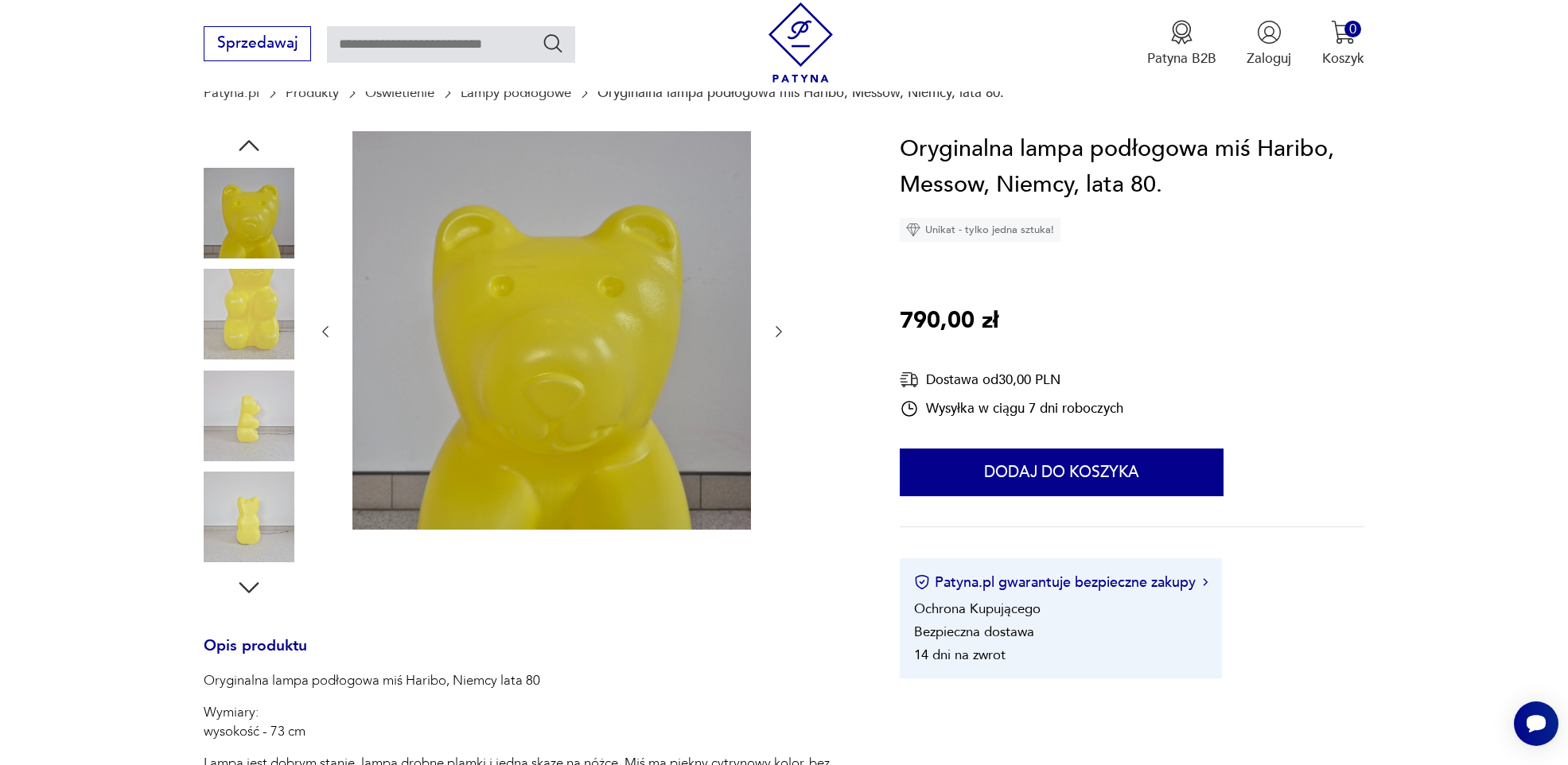click at bounding box center [249, 314] 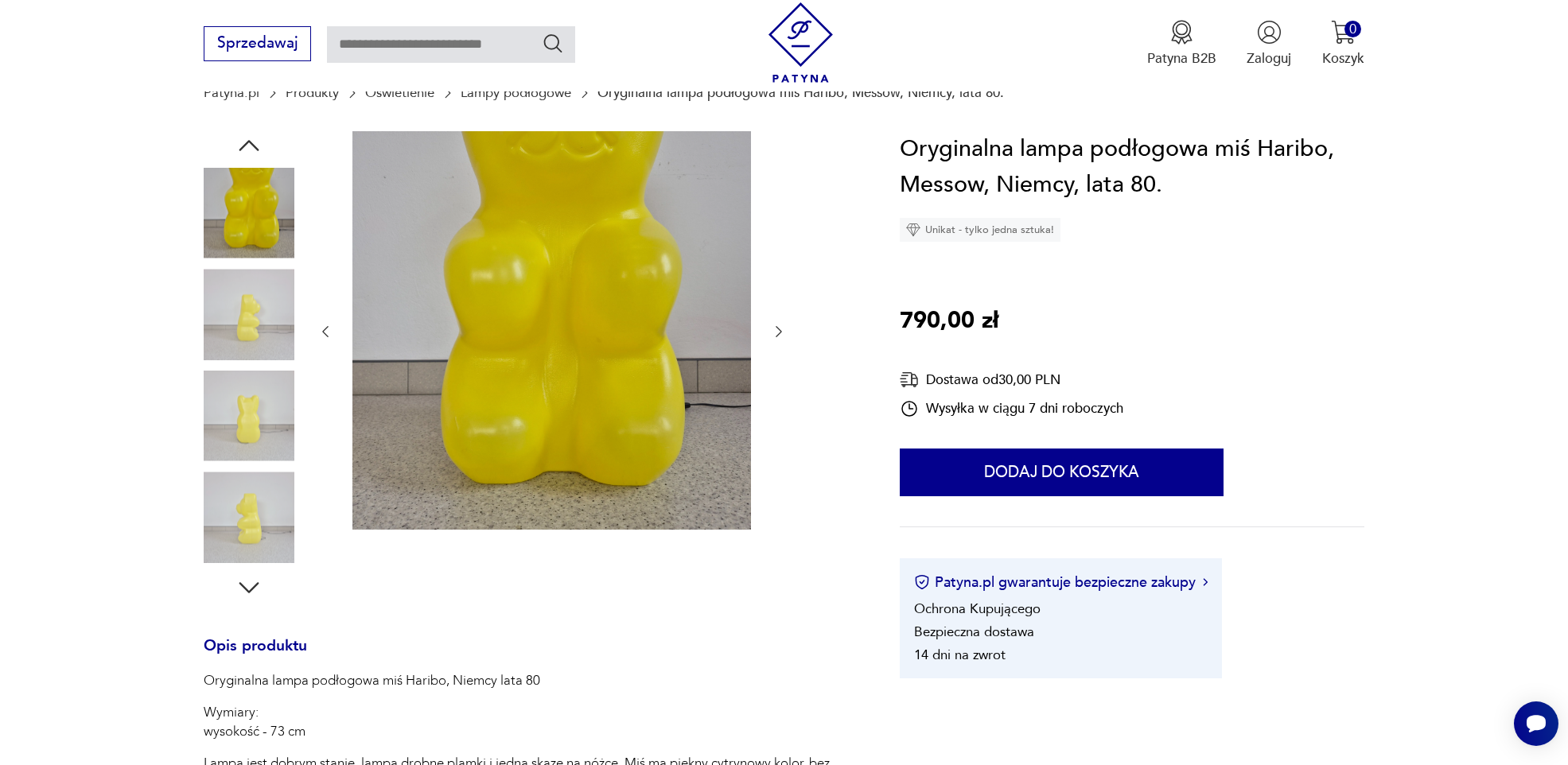click at bounding box center [249, 314] 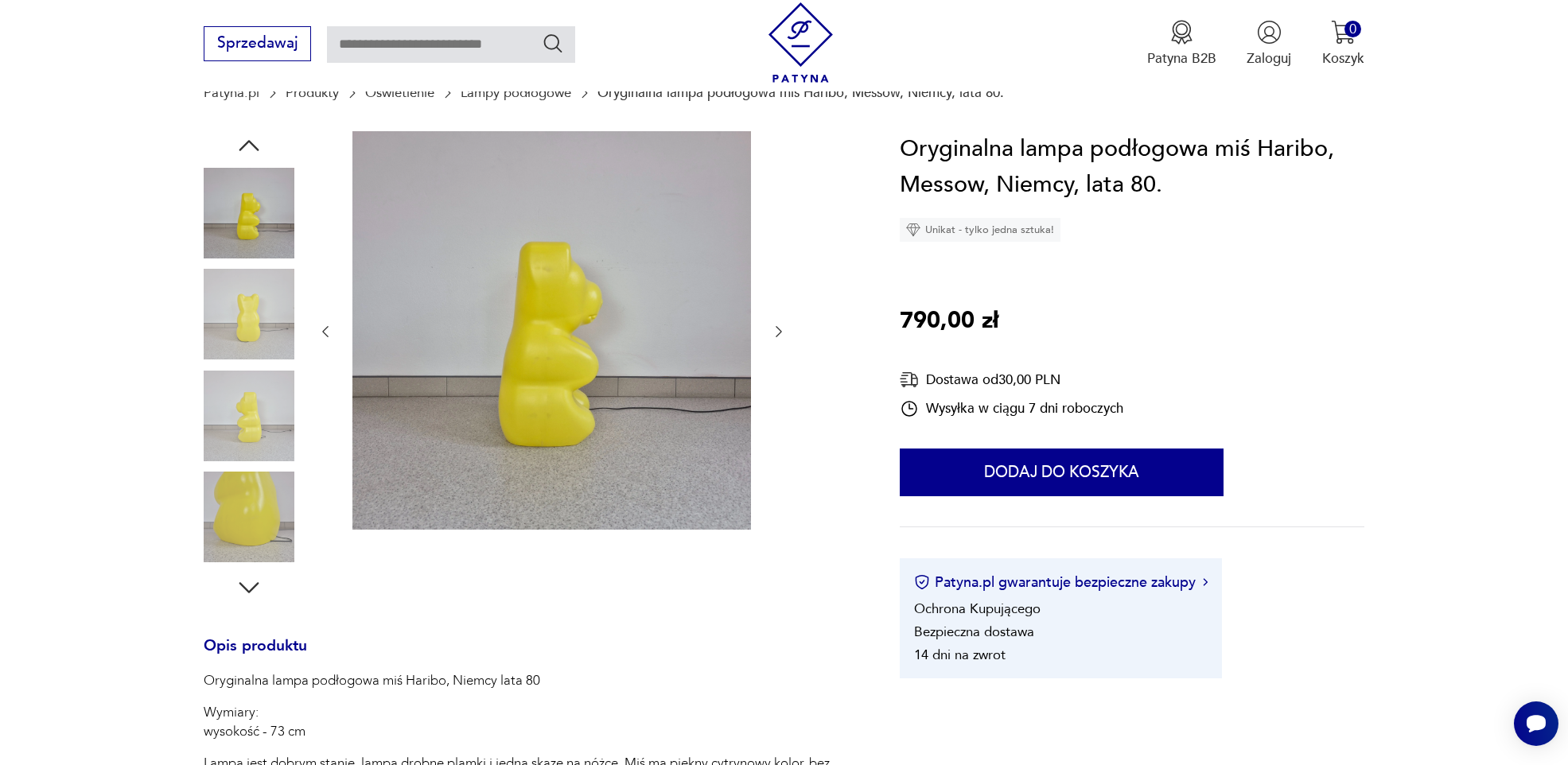 click at bounding box center (249, 314) 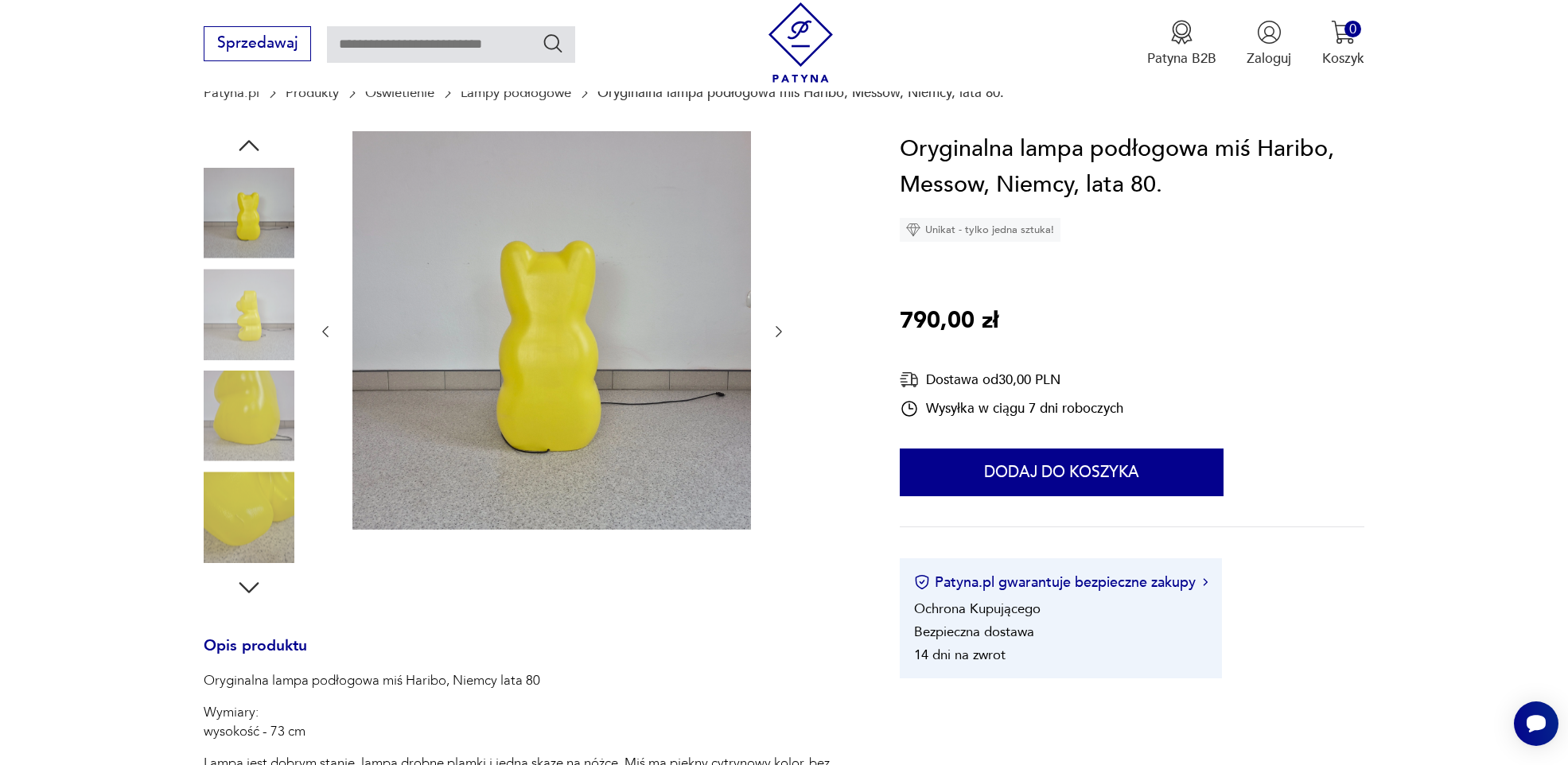 click at bounding box center [249, 314] 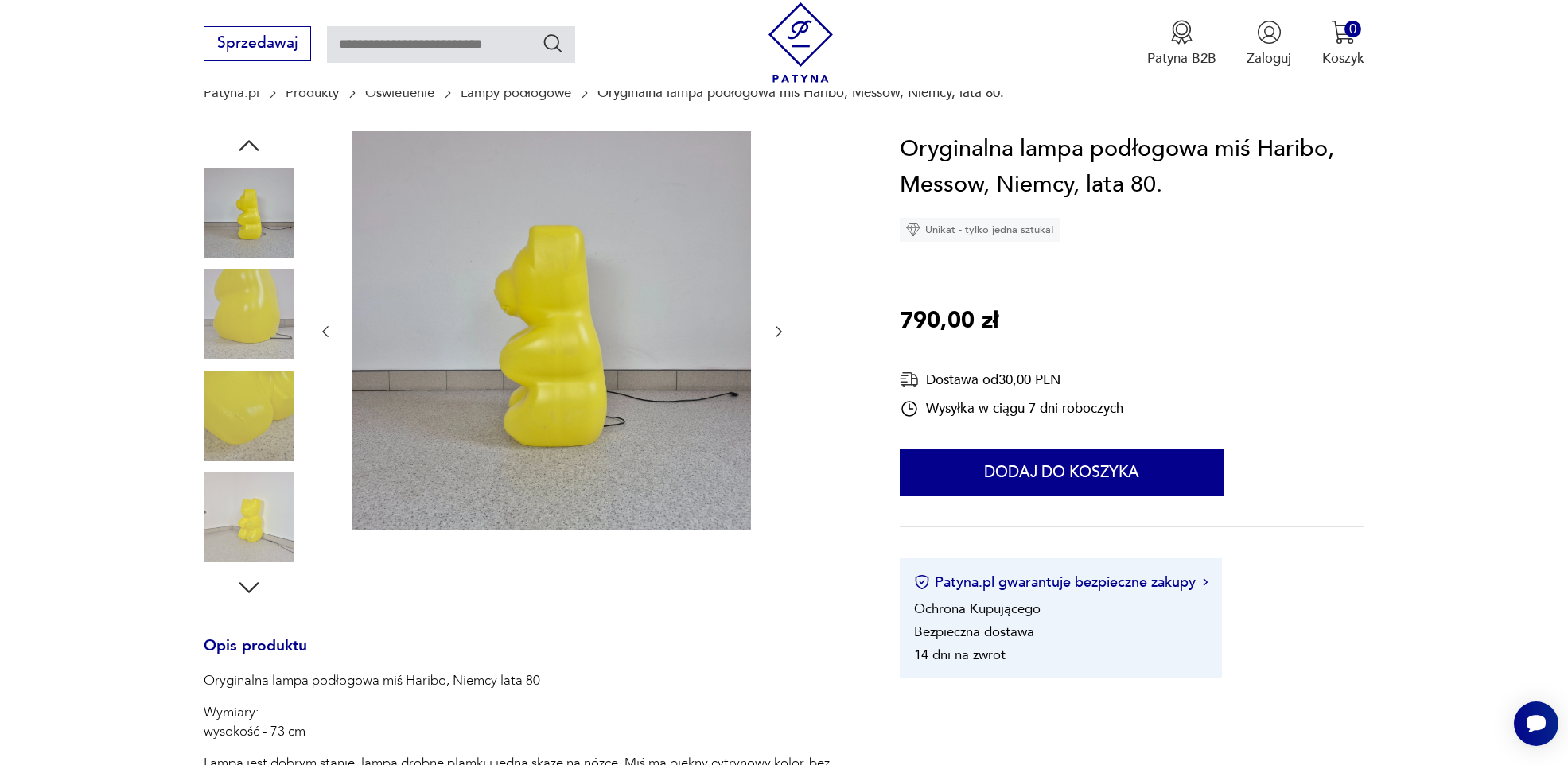 click at bounding box center (249, 314) 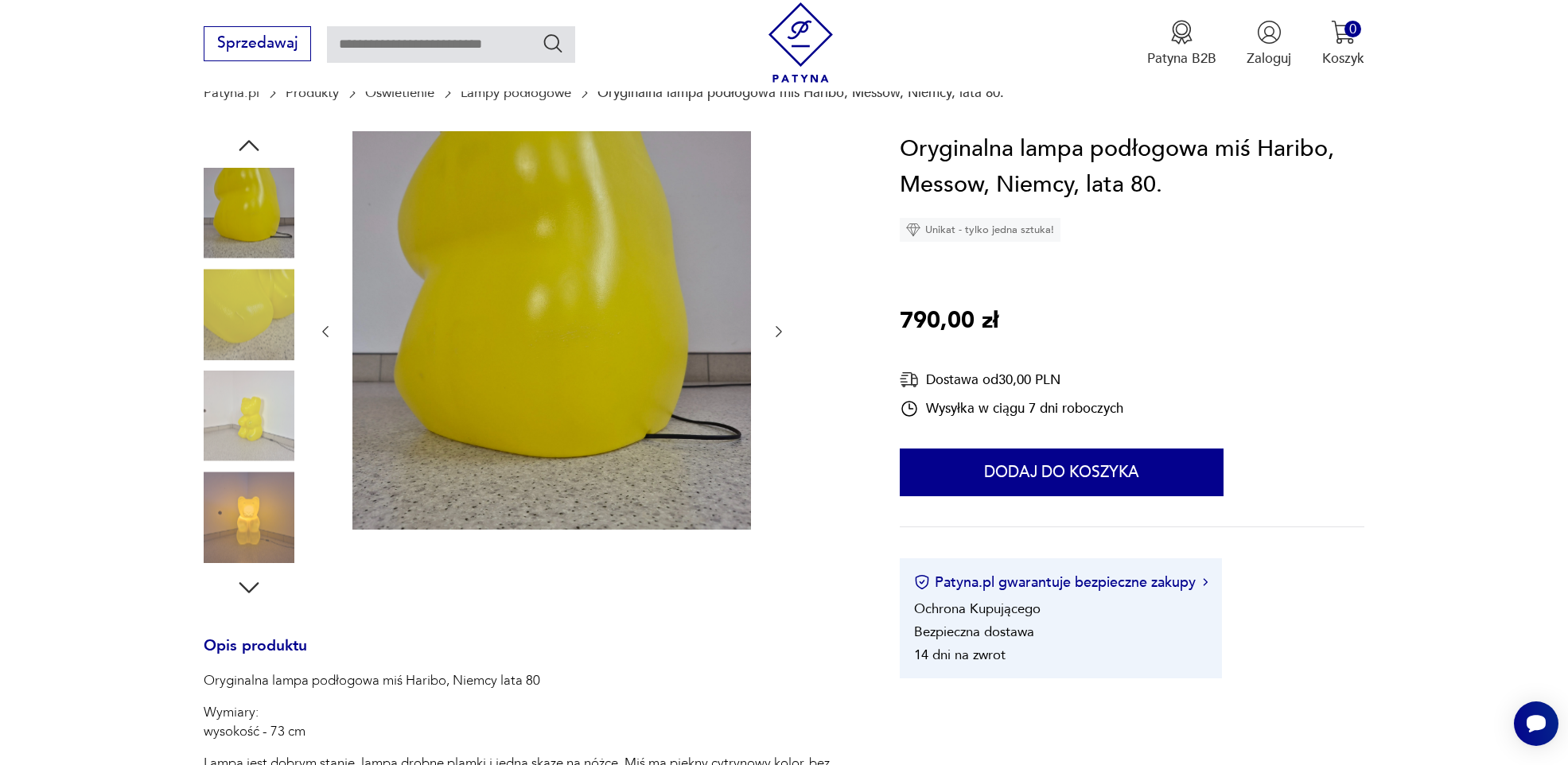 click at bounding box center (249, 314) 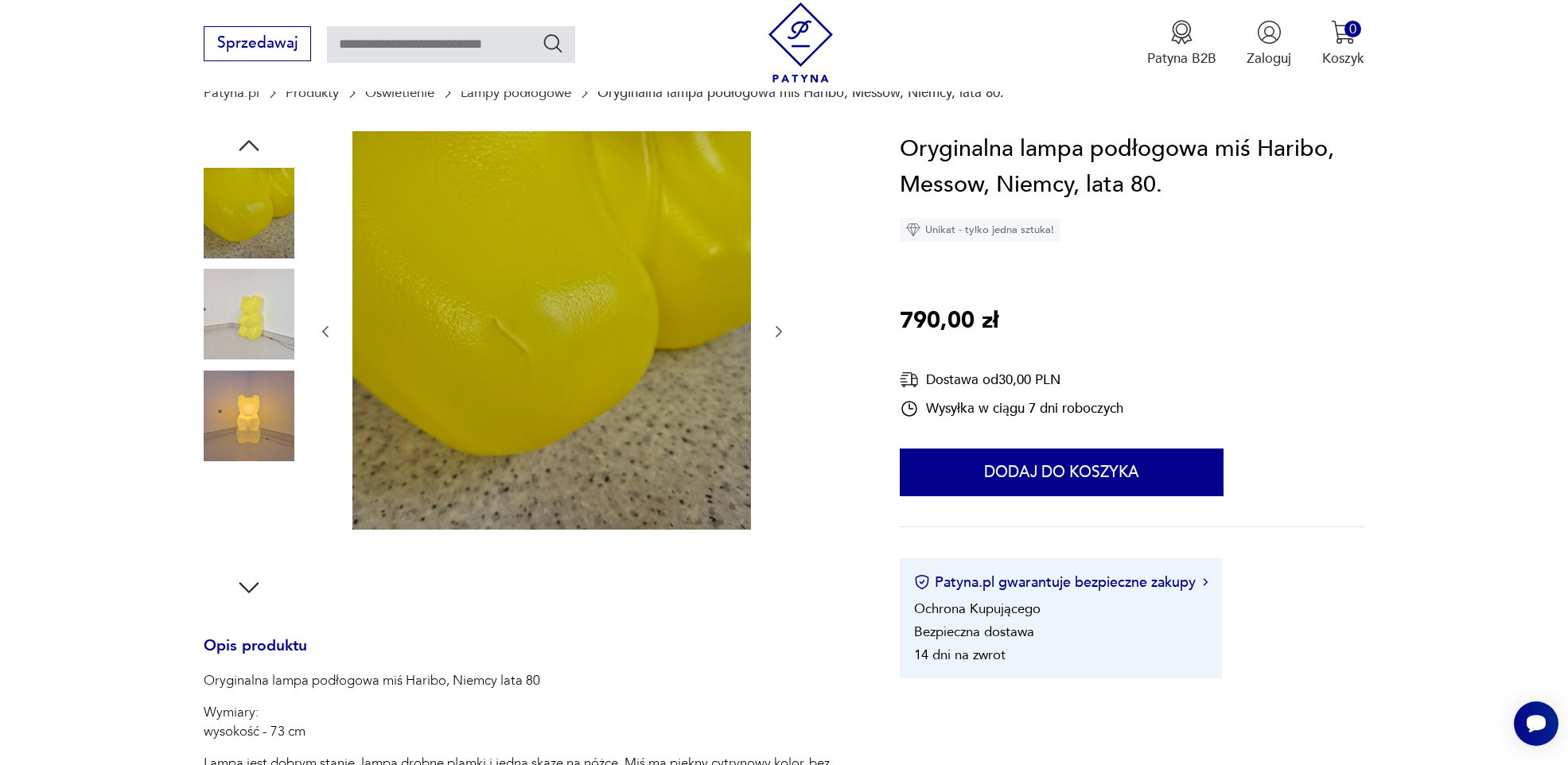 click at bounding box center [249, 314] 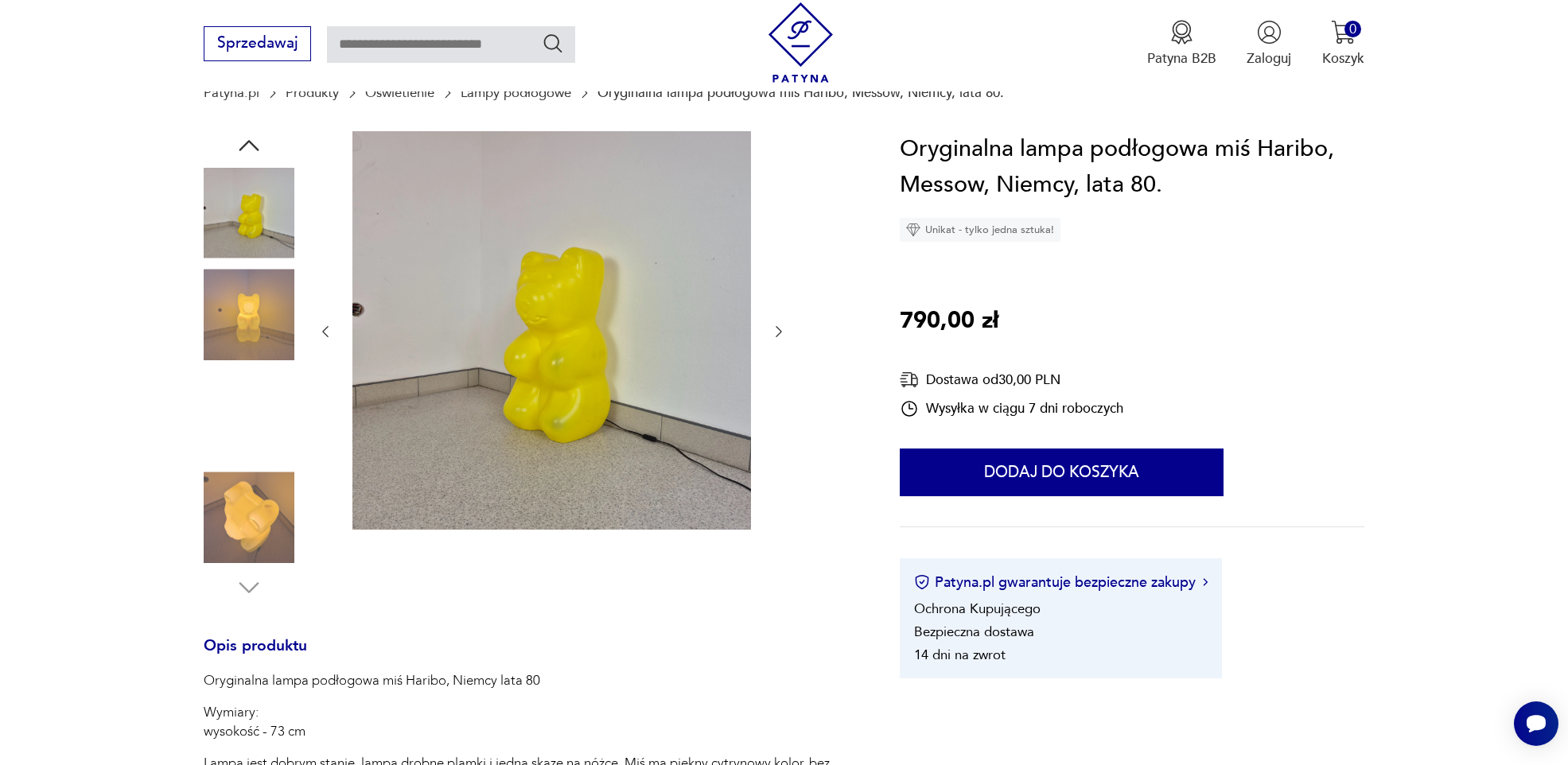click at bounding box center [249, 314] 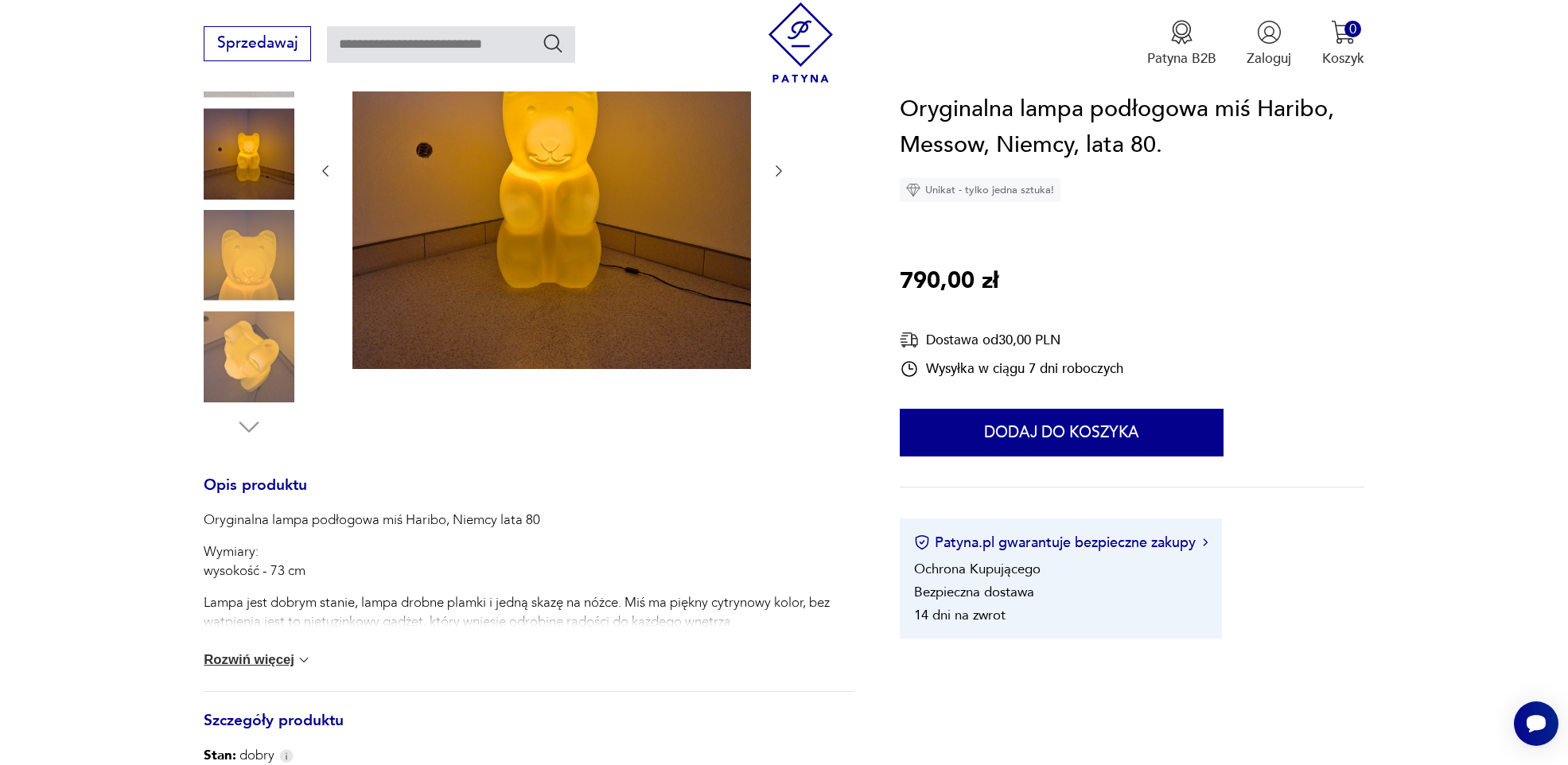 scroll, scrollTop: 398, scrollLeft: 0, axis: vertical 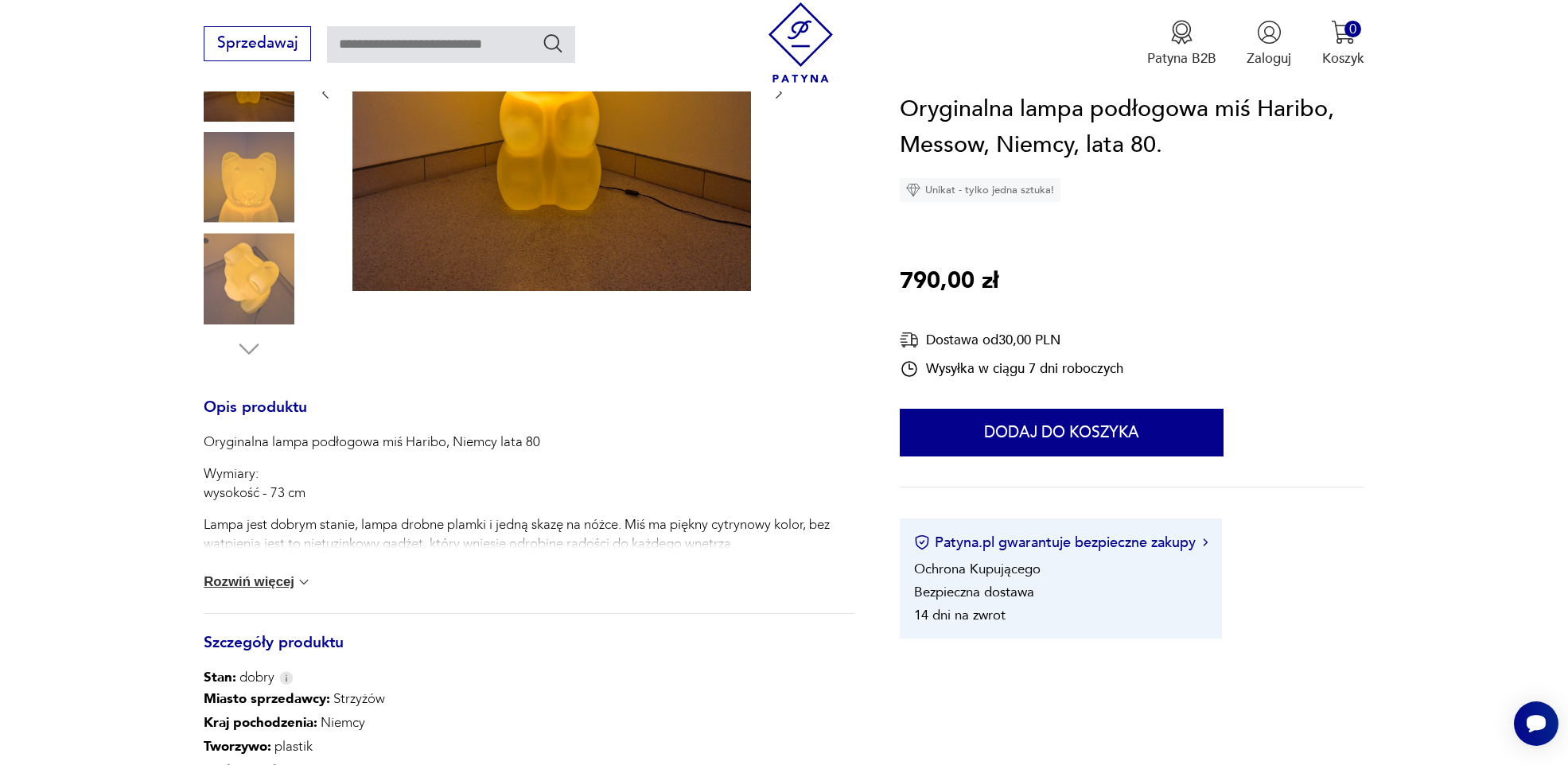 click on "Rozwiń więcej" at bounding box center [258, 582] 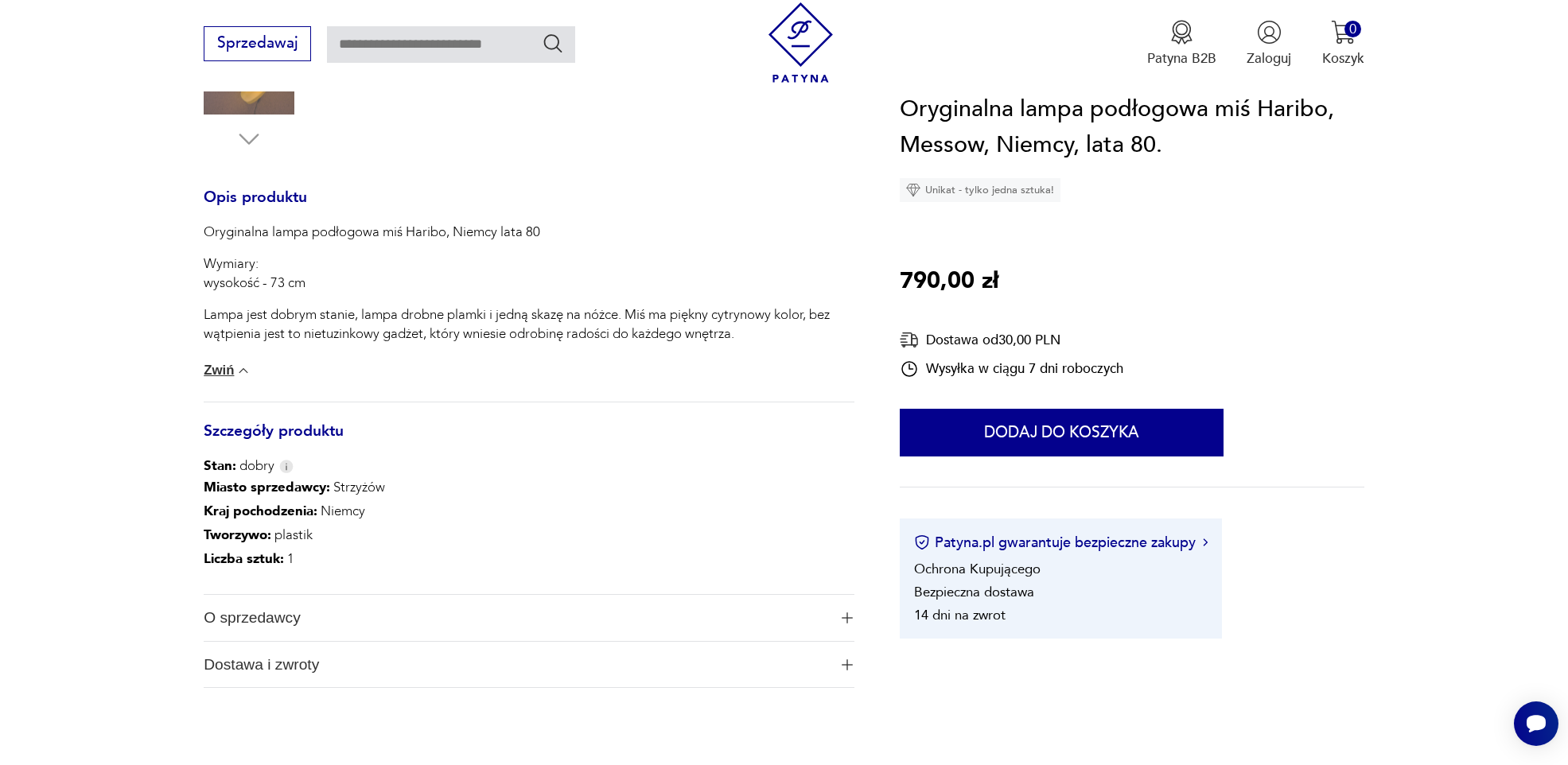 scroll, scrollTop: 636, scrollLeft: 0, axis: vertical 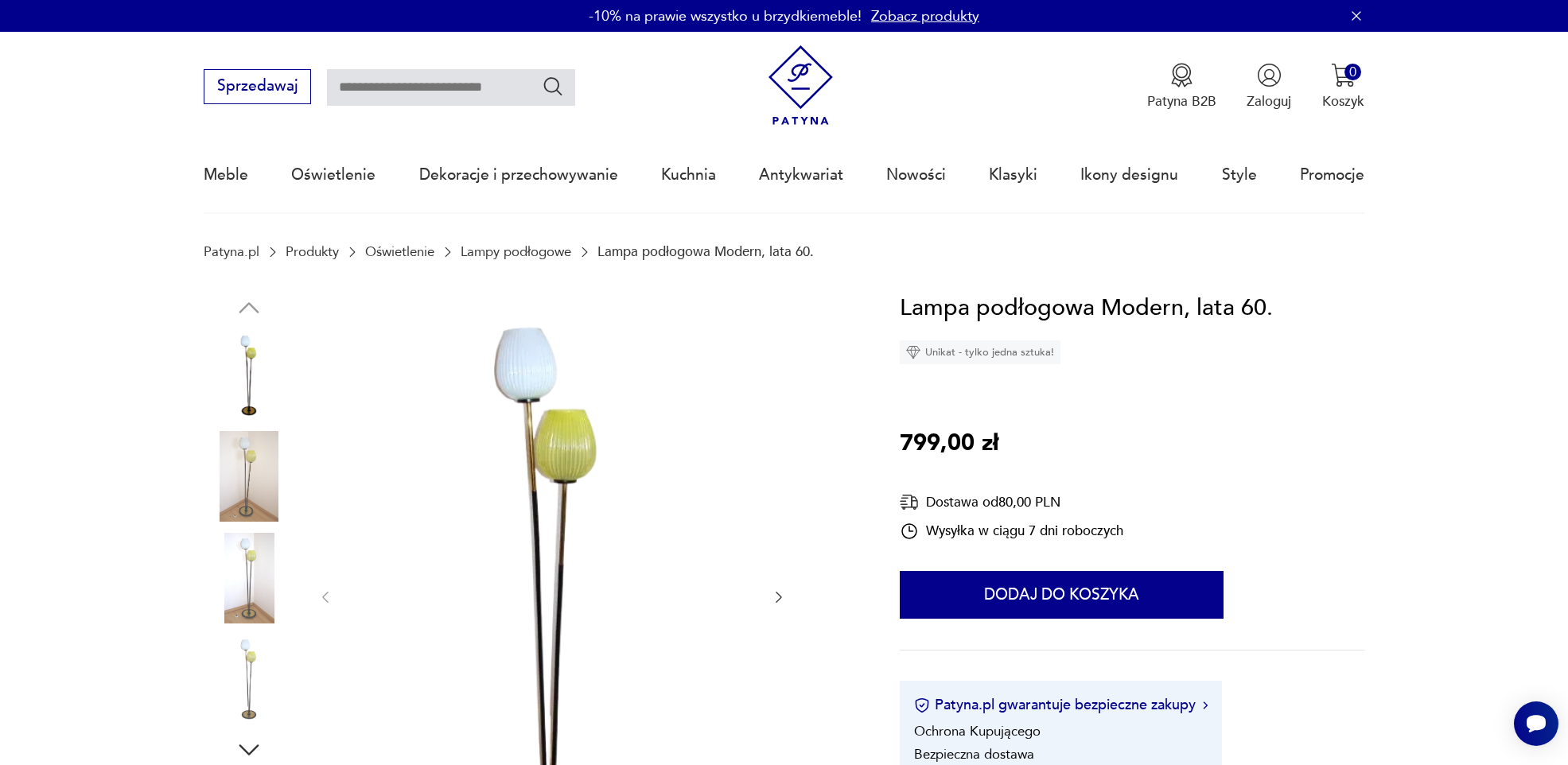 click at bounding box center (249, 476) 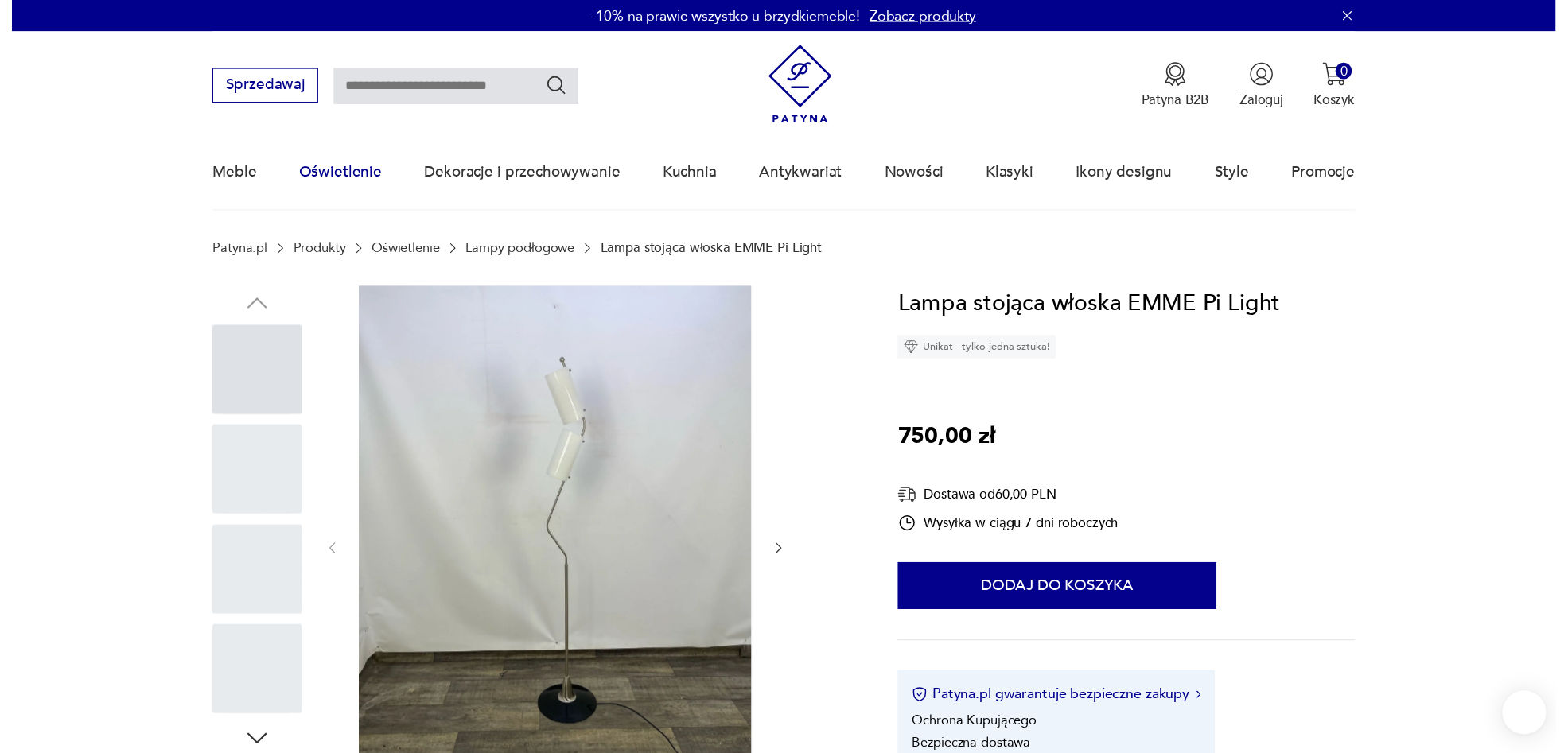 scroll, scrollTop: 0, scrollLeft: 0, axis: both 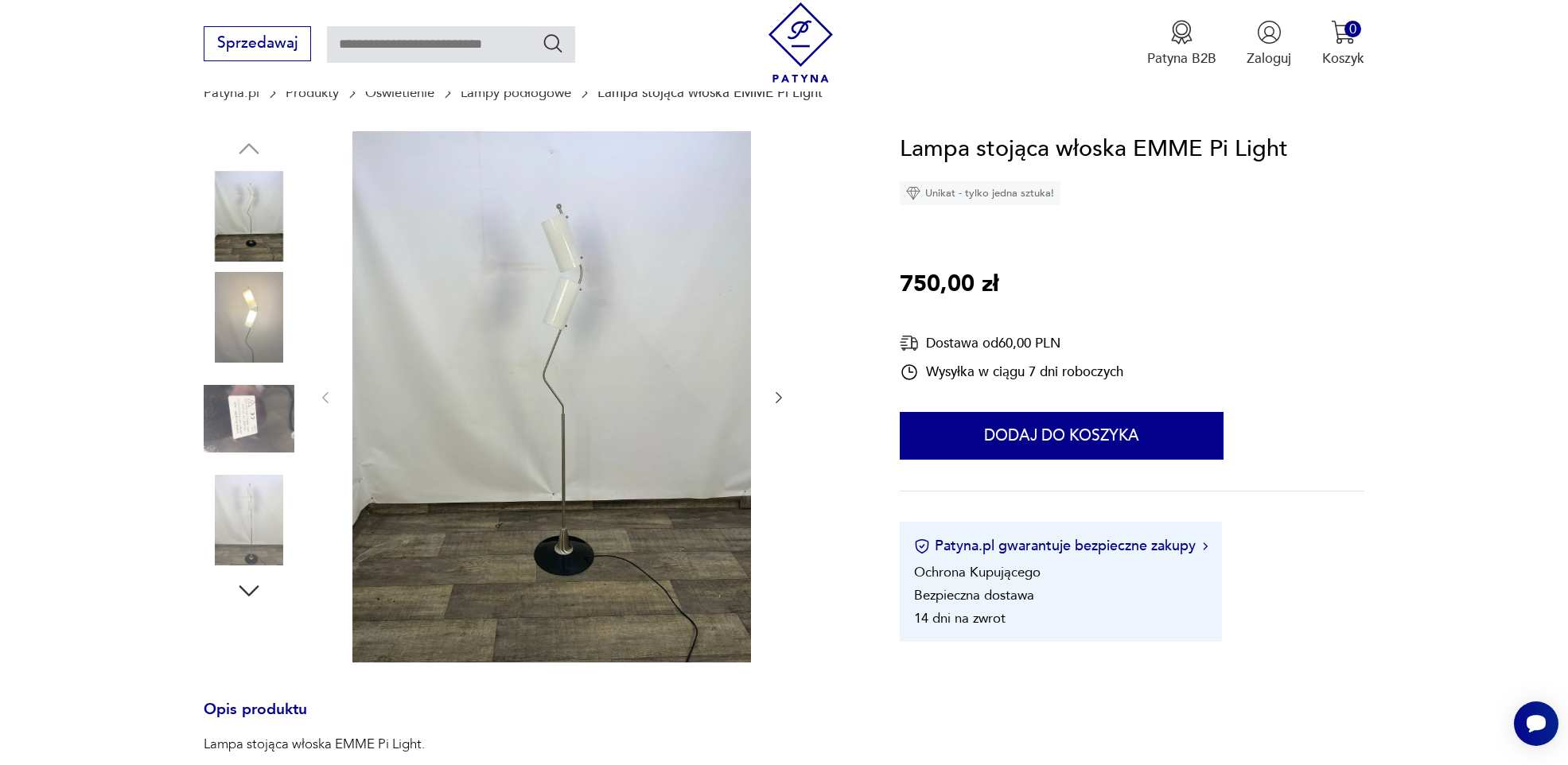 click at bounding box center [249, 317] 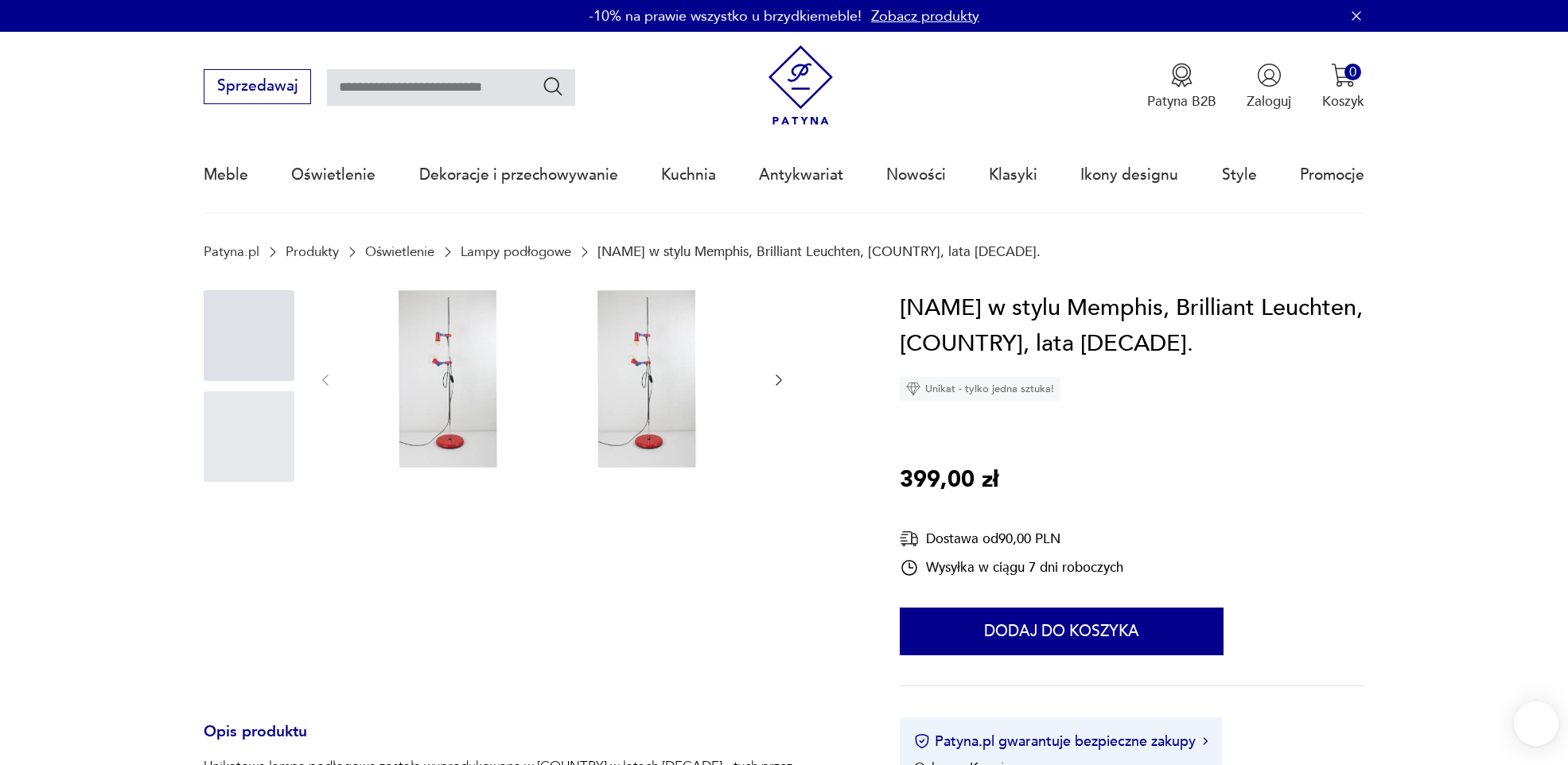 scroll, scrollTop: 0, scrollLeft: 0, axis: both 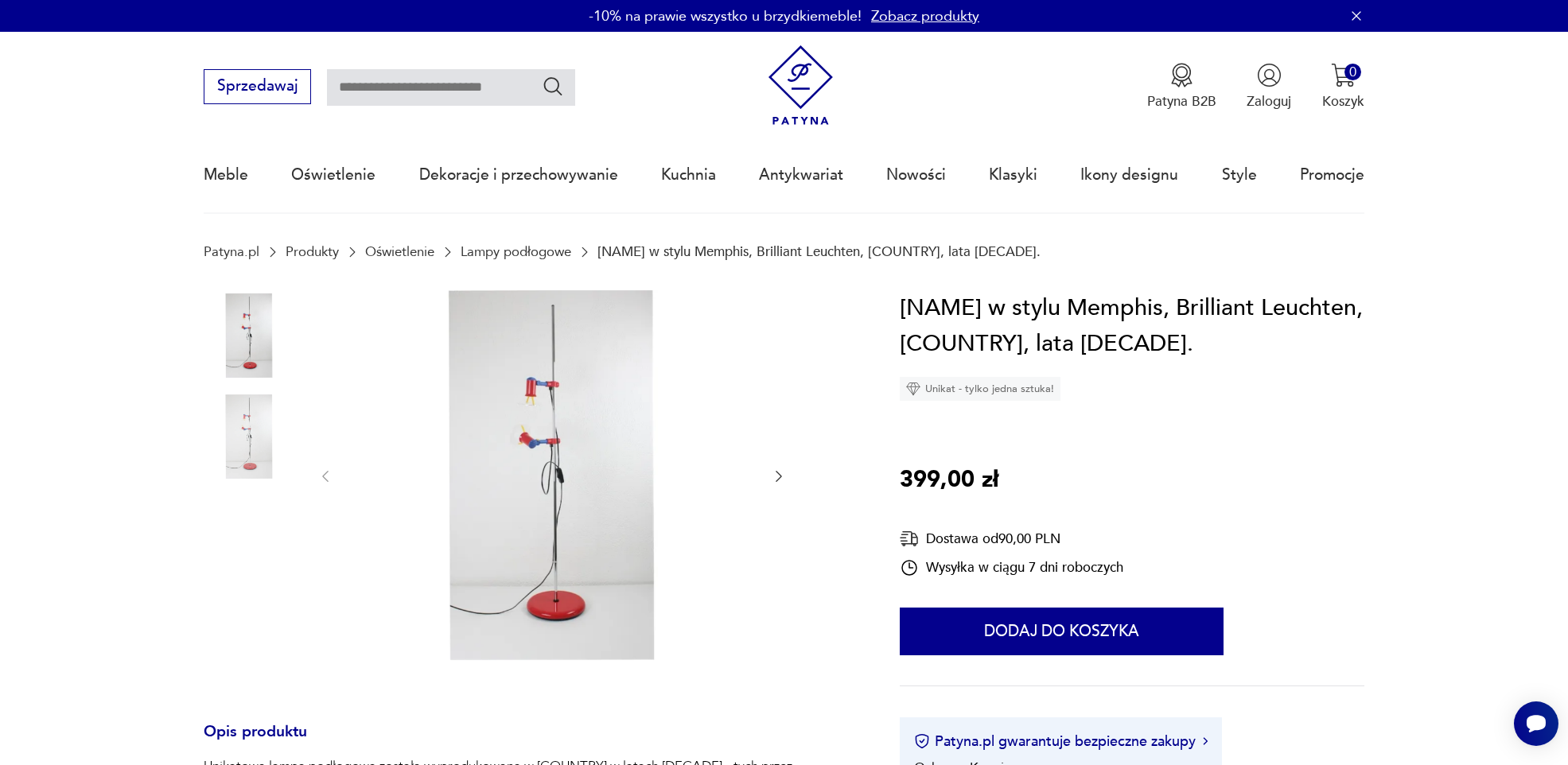 click at bounding box center (551, 476) 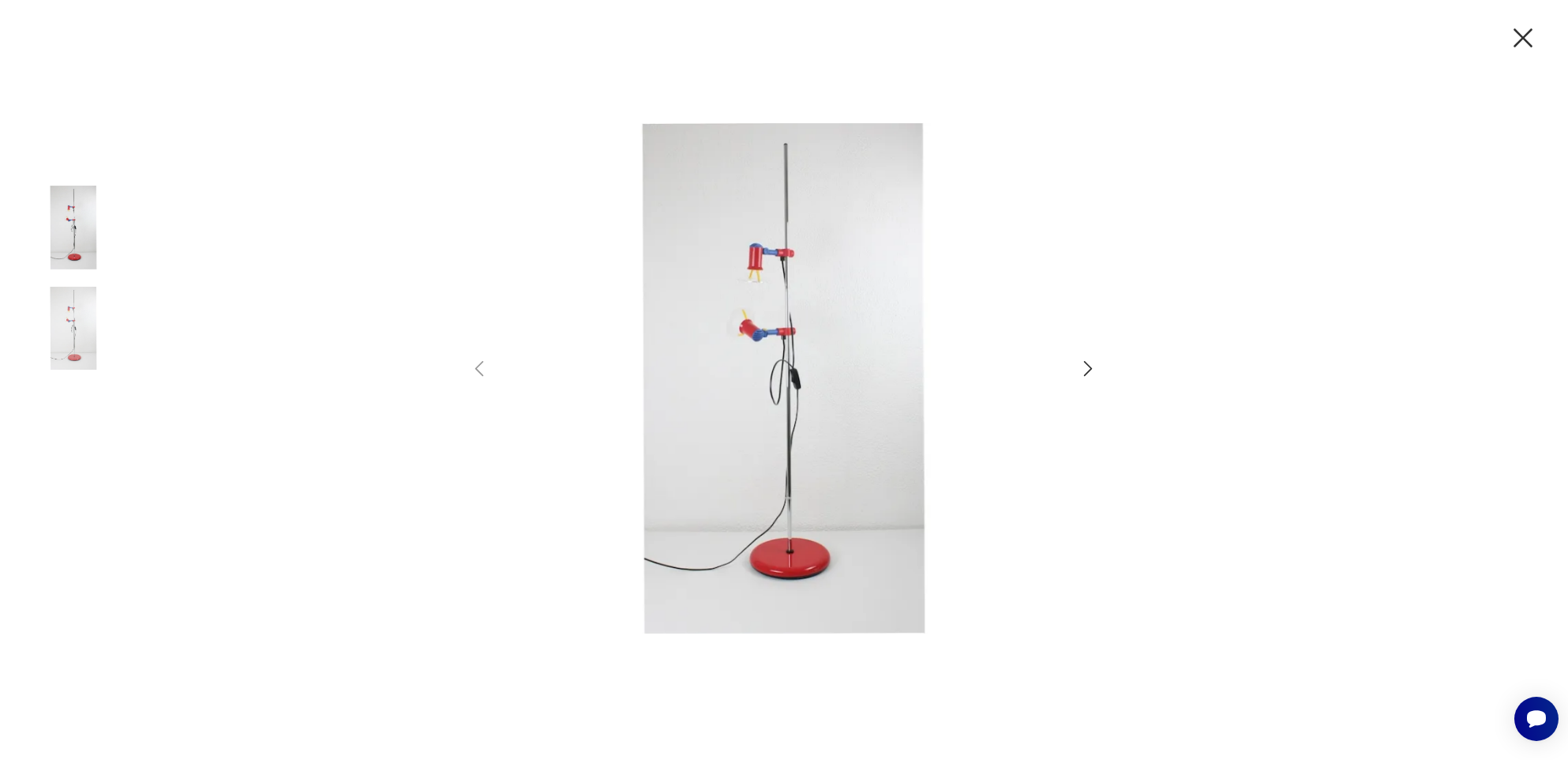 click at bounding box center (1088, 368) 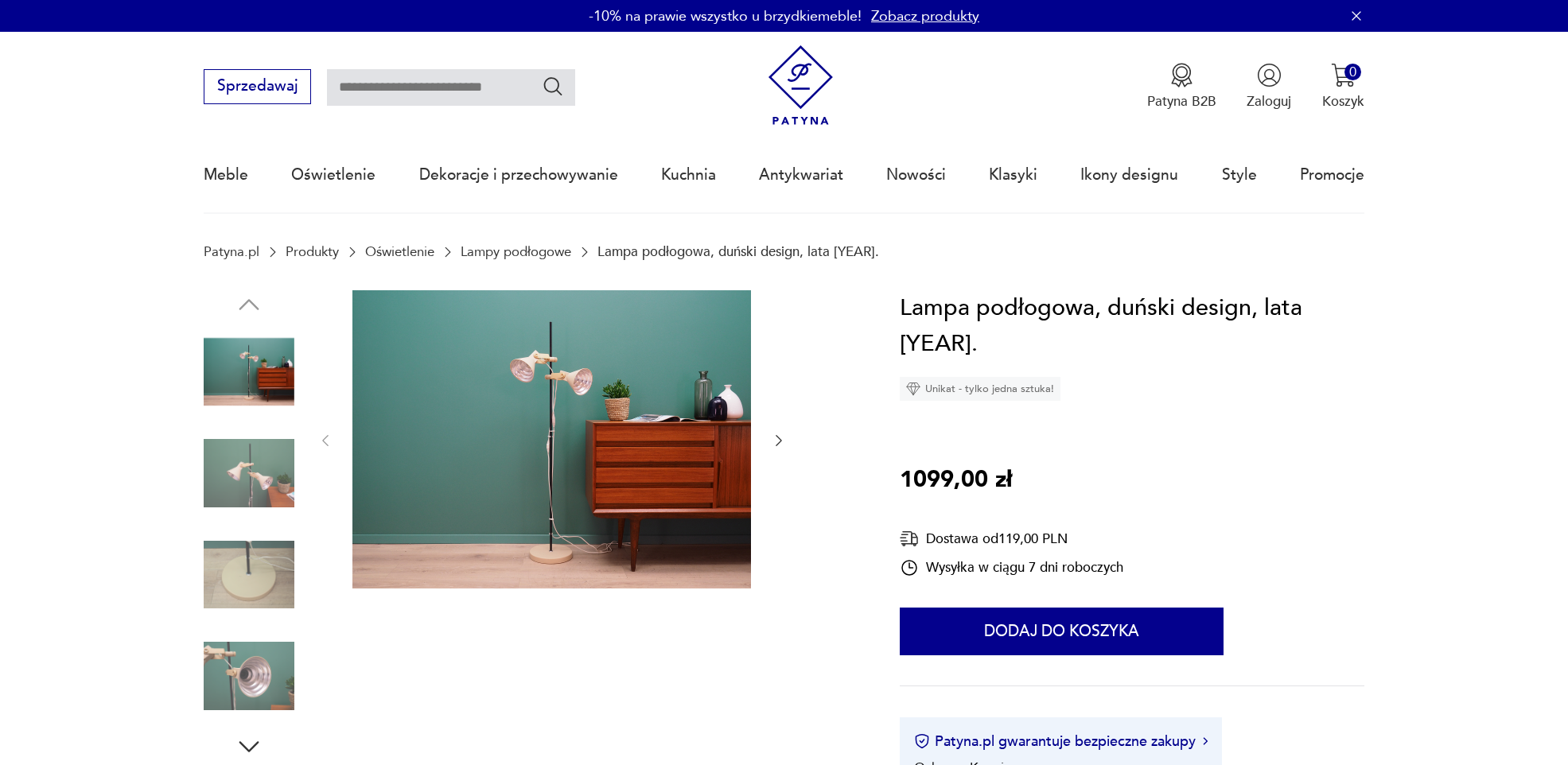 scroll, scrollTop: 0, scrollLeft: 0, axis: both 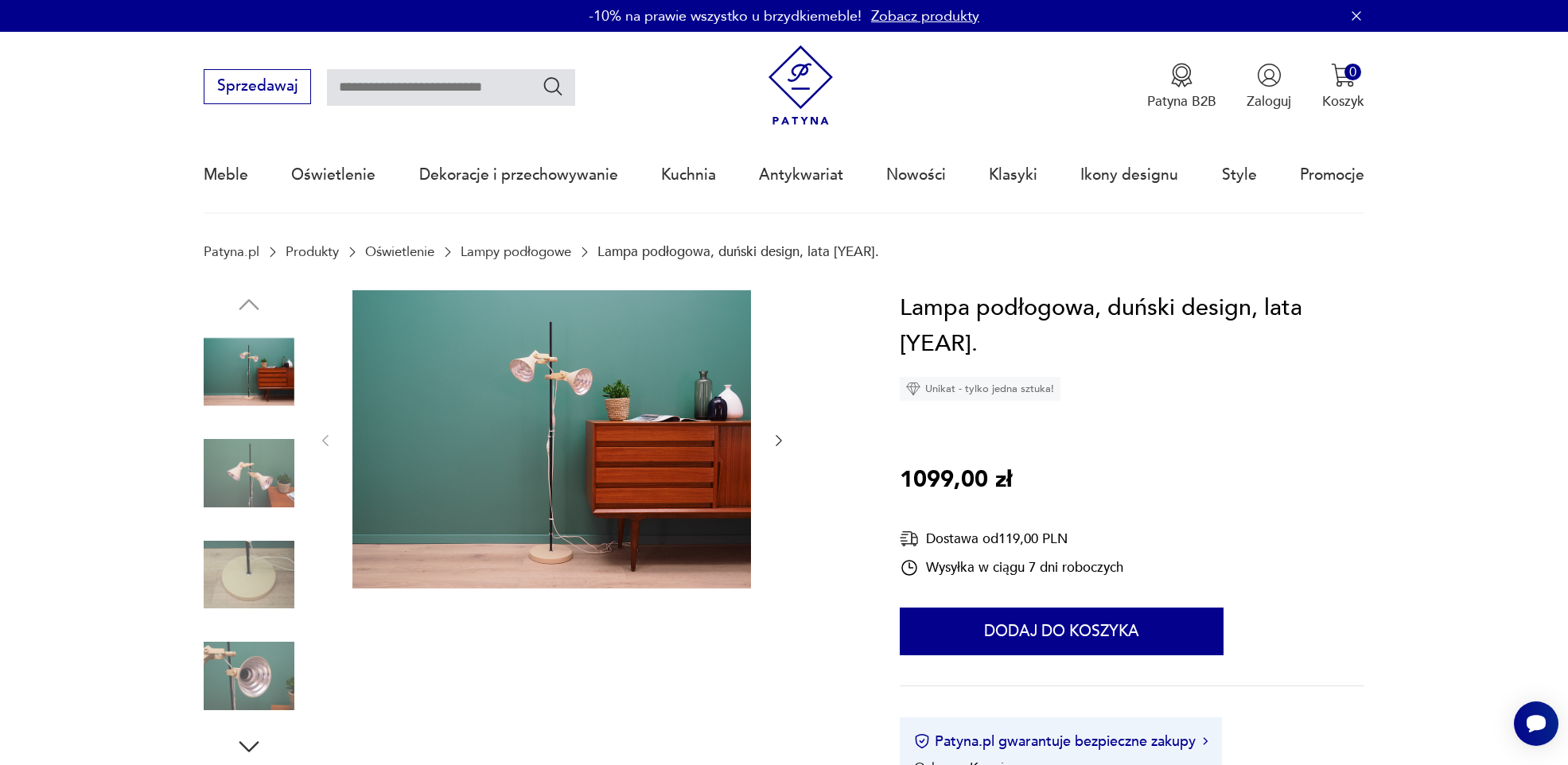 click at bounding box center [551, 440] 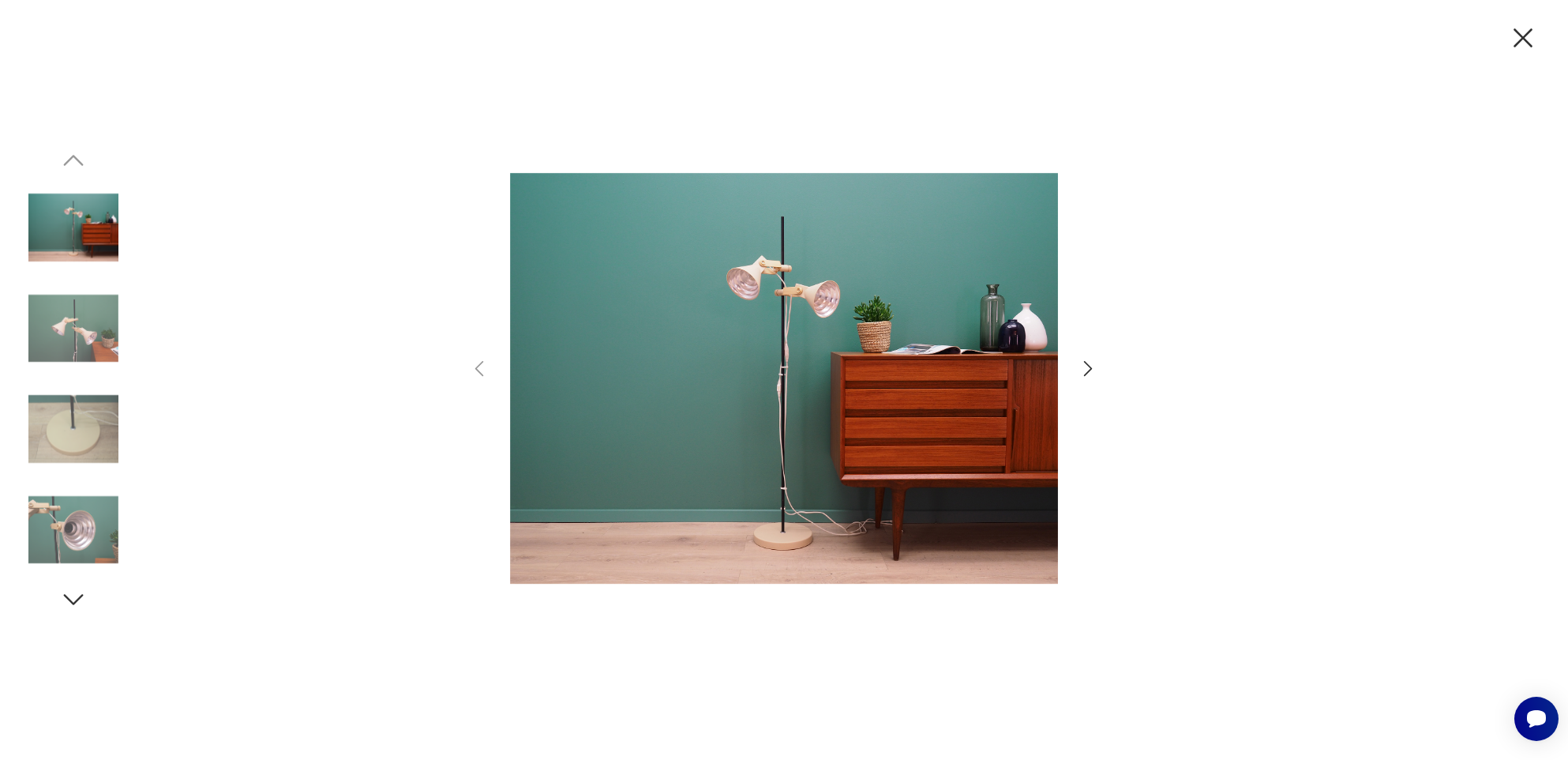 click at bounding box center [1088, 368] 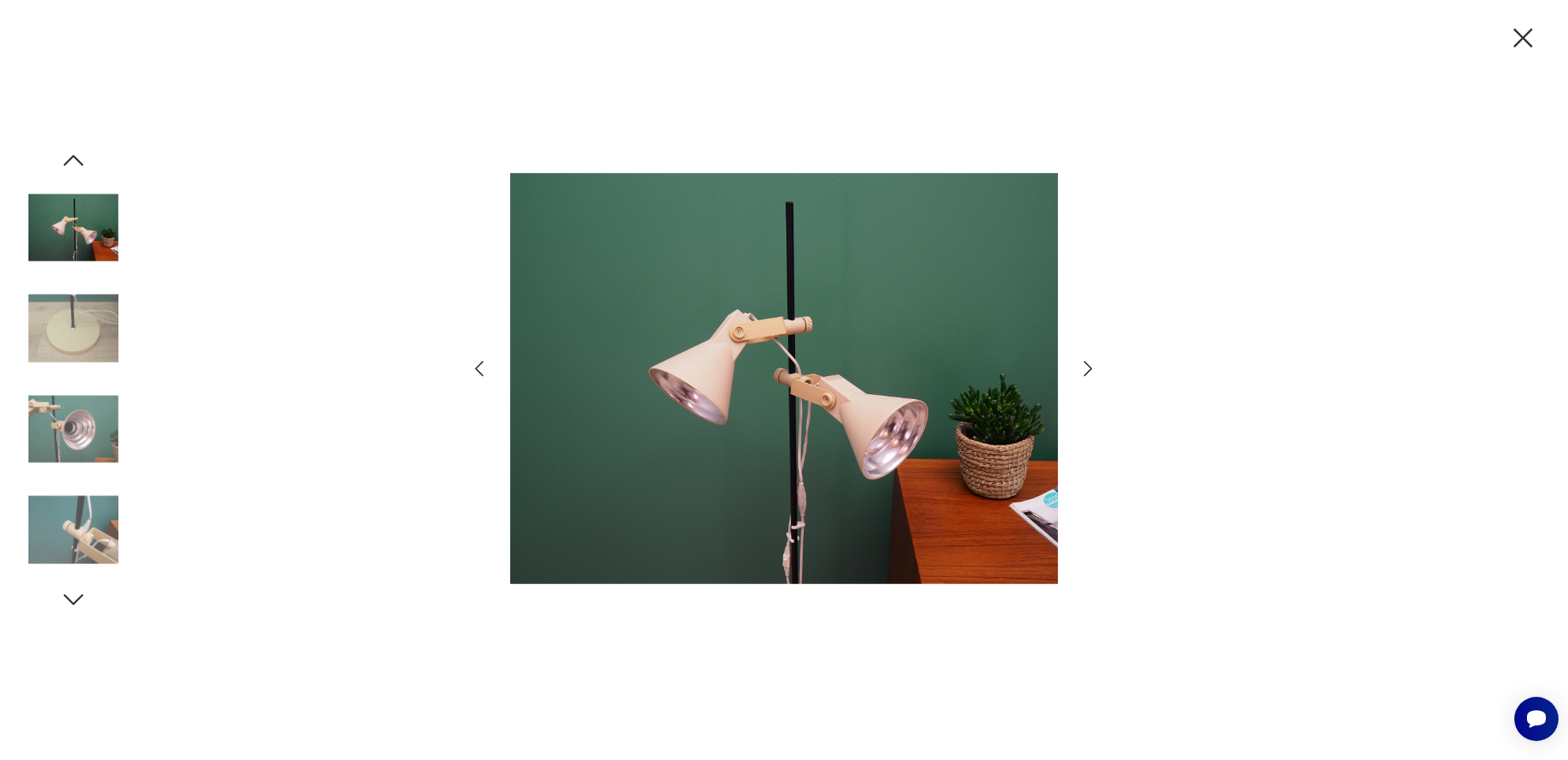 click at bounding box center [1088, 368] 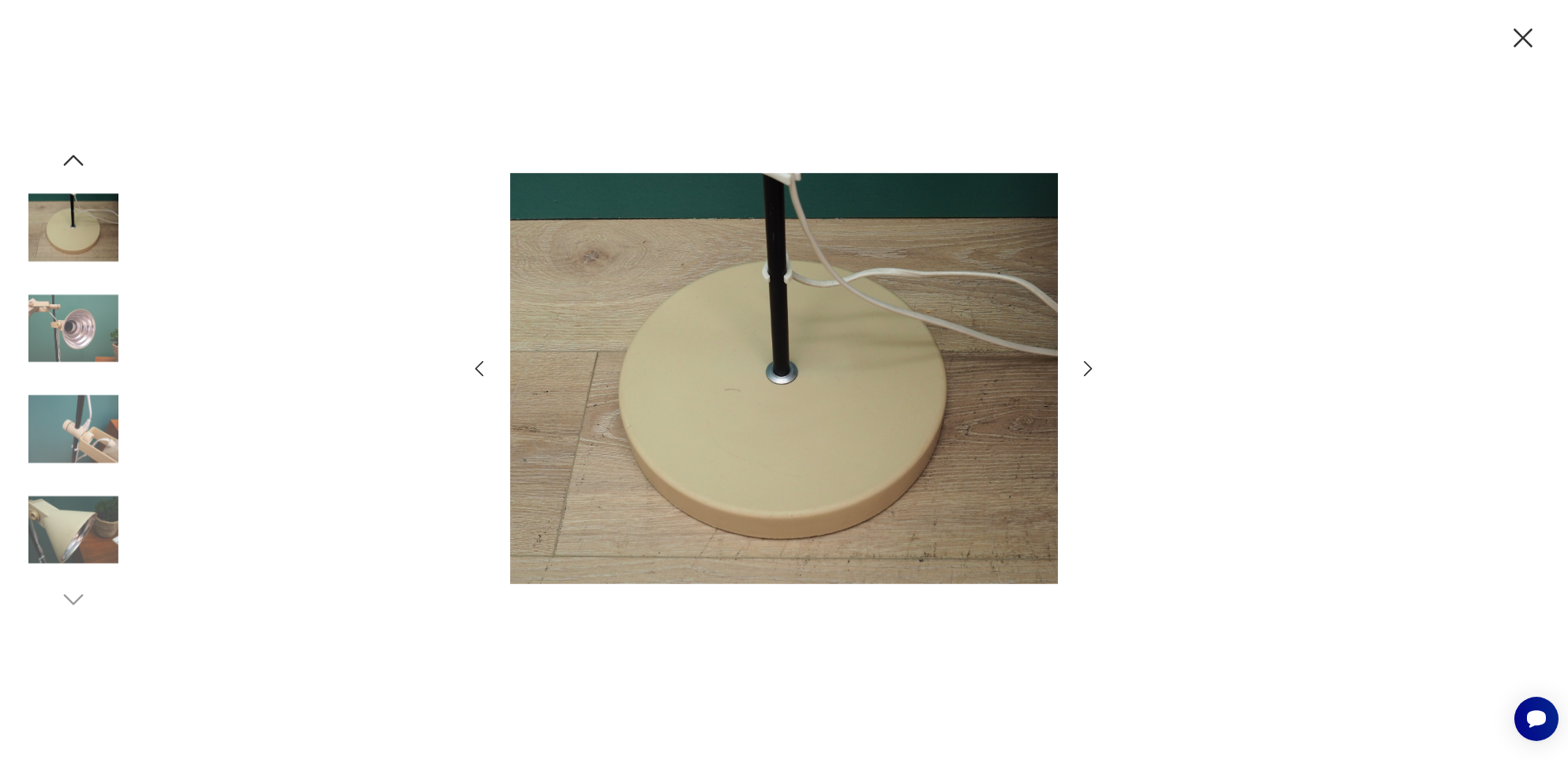 click at bounding box center (1088, 368) 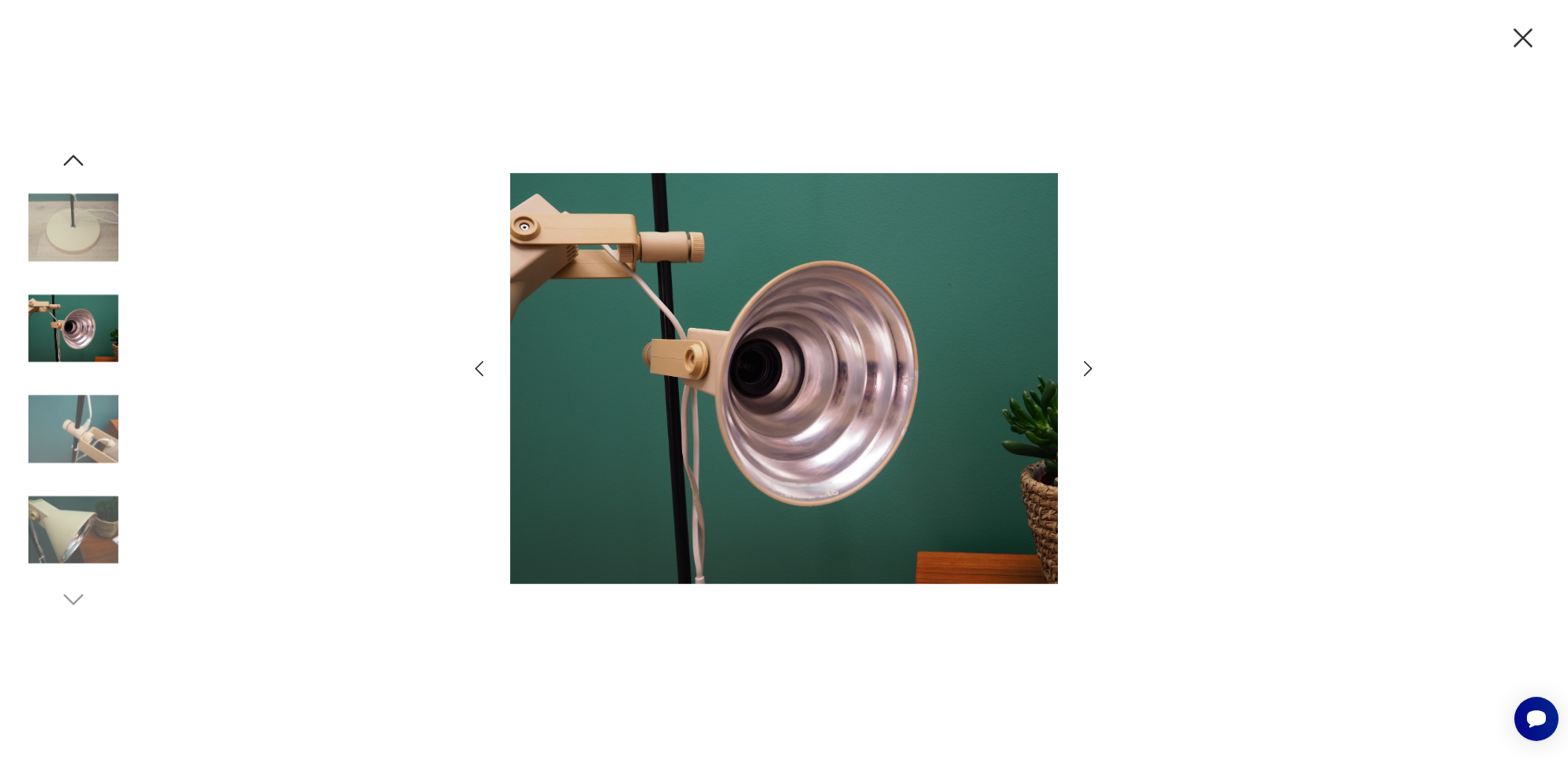 click at bounding box center (1088, 368) 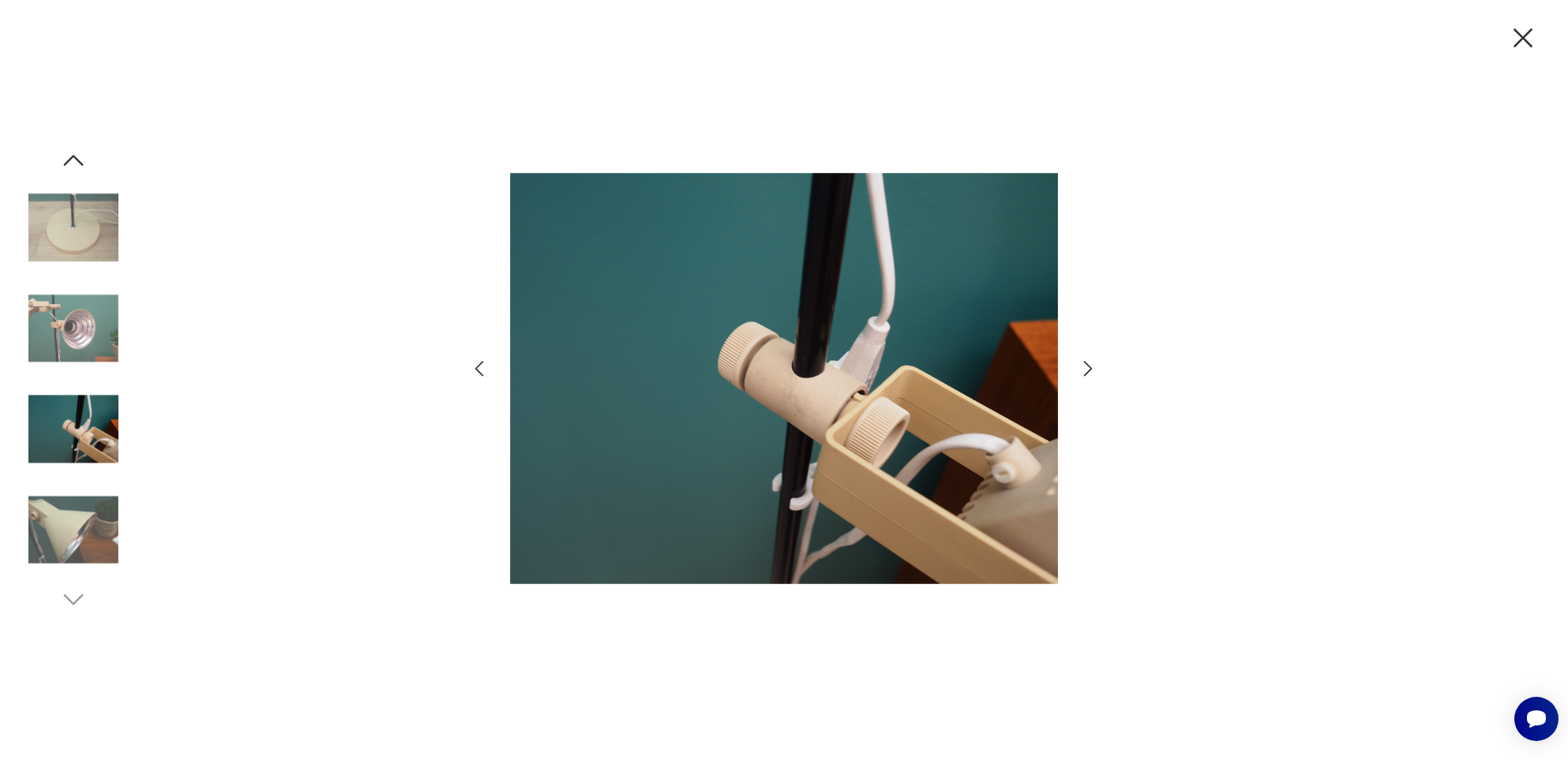 click at bounding box center [1088, 368] 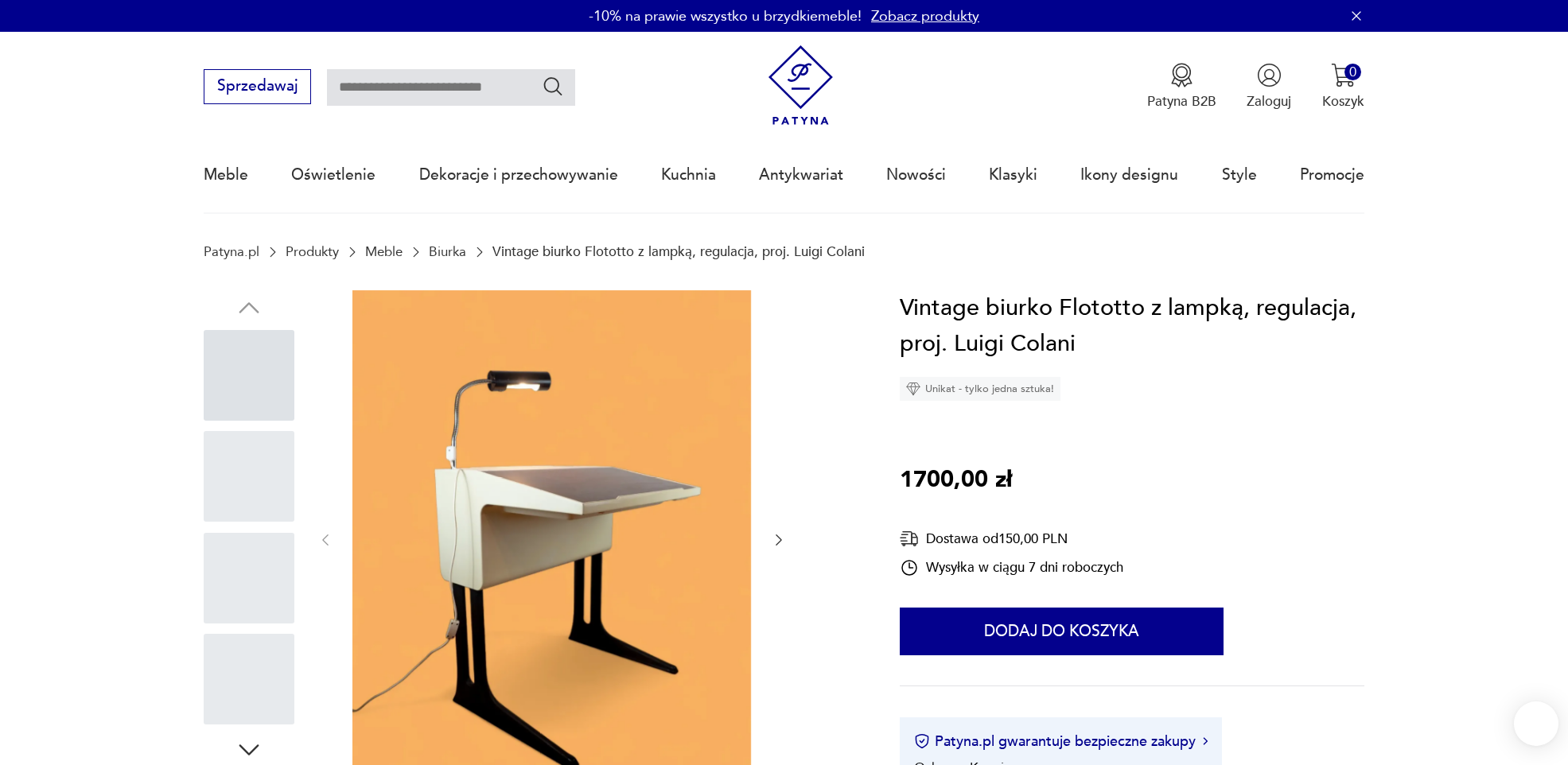 scroll, scrollTop: 0, scrollLeft: 0, axis: both 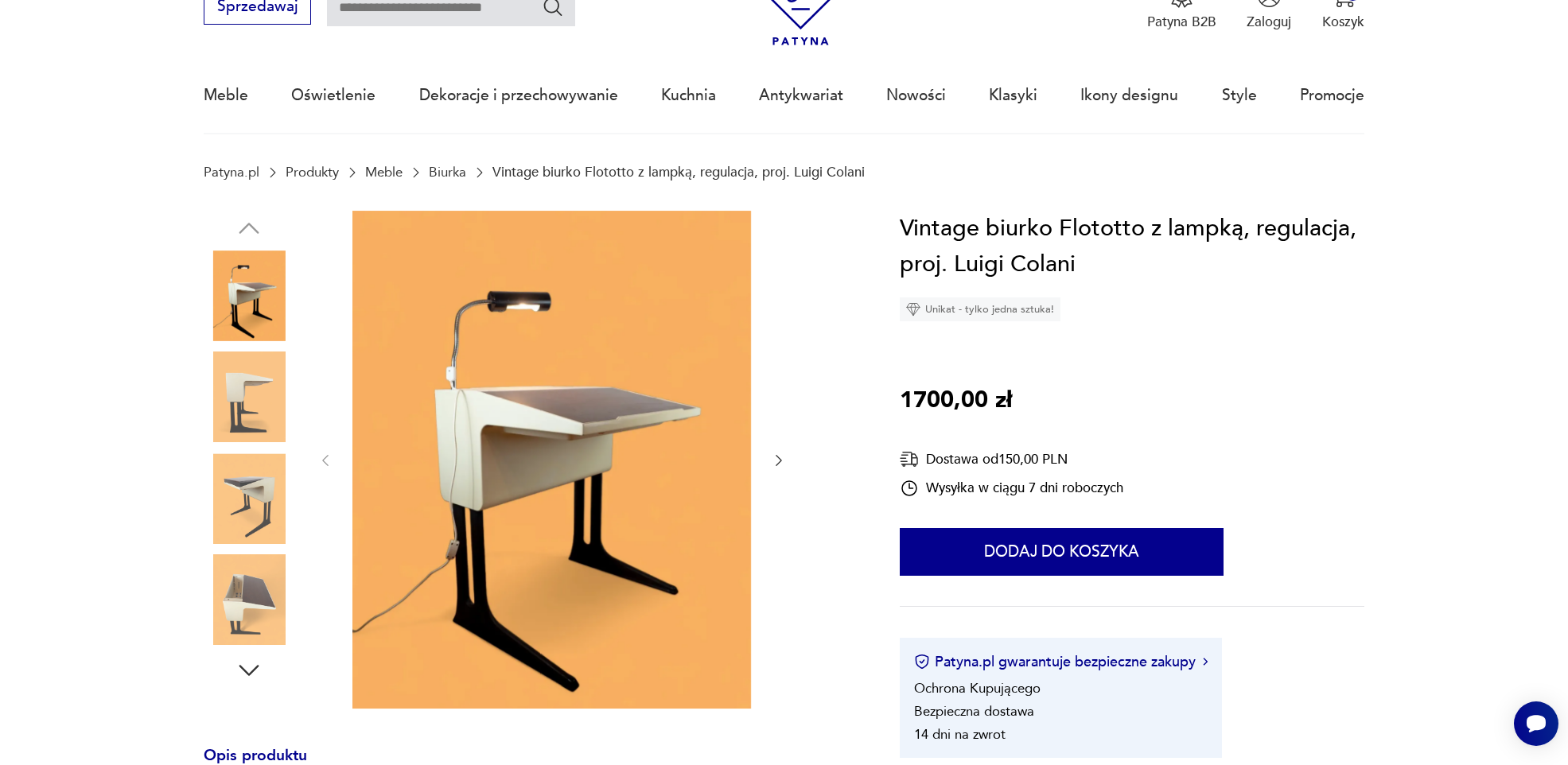 click at bounding box center [551, 460] 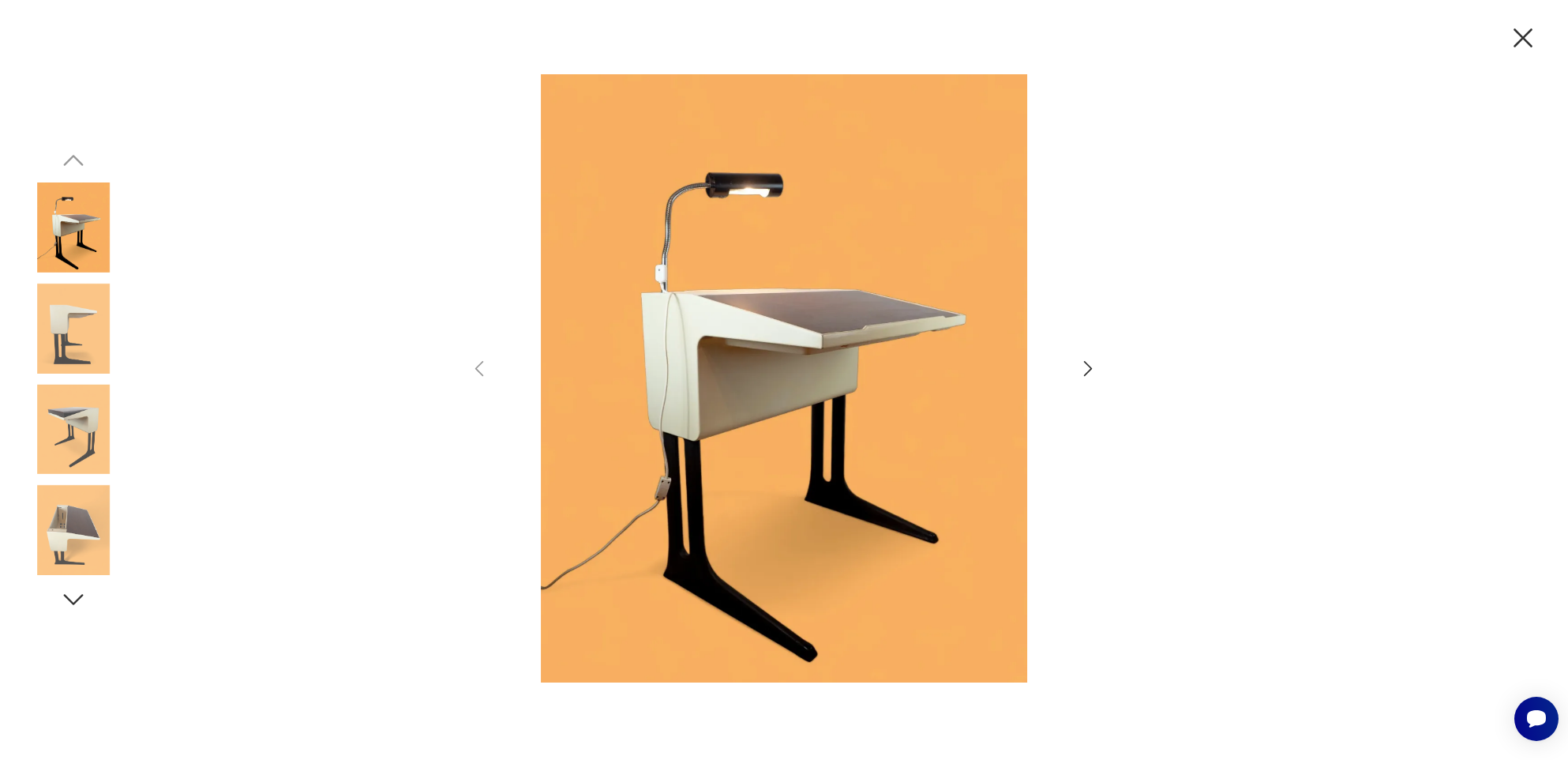 click at bounding box center [1088, 368] 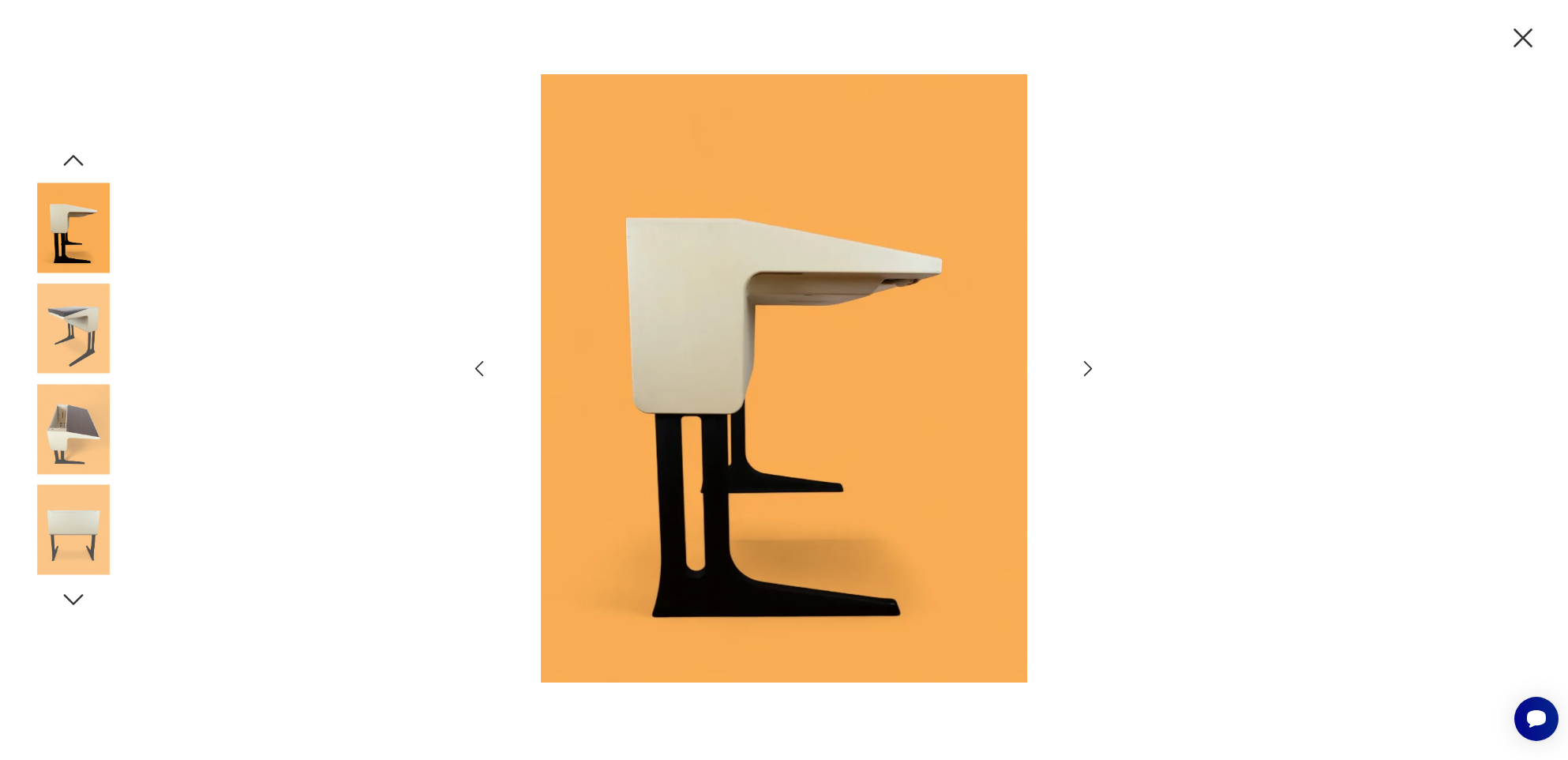 click at bounding box center [1088, 368] 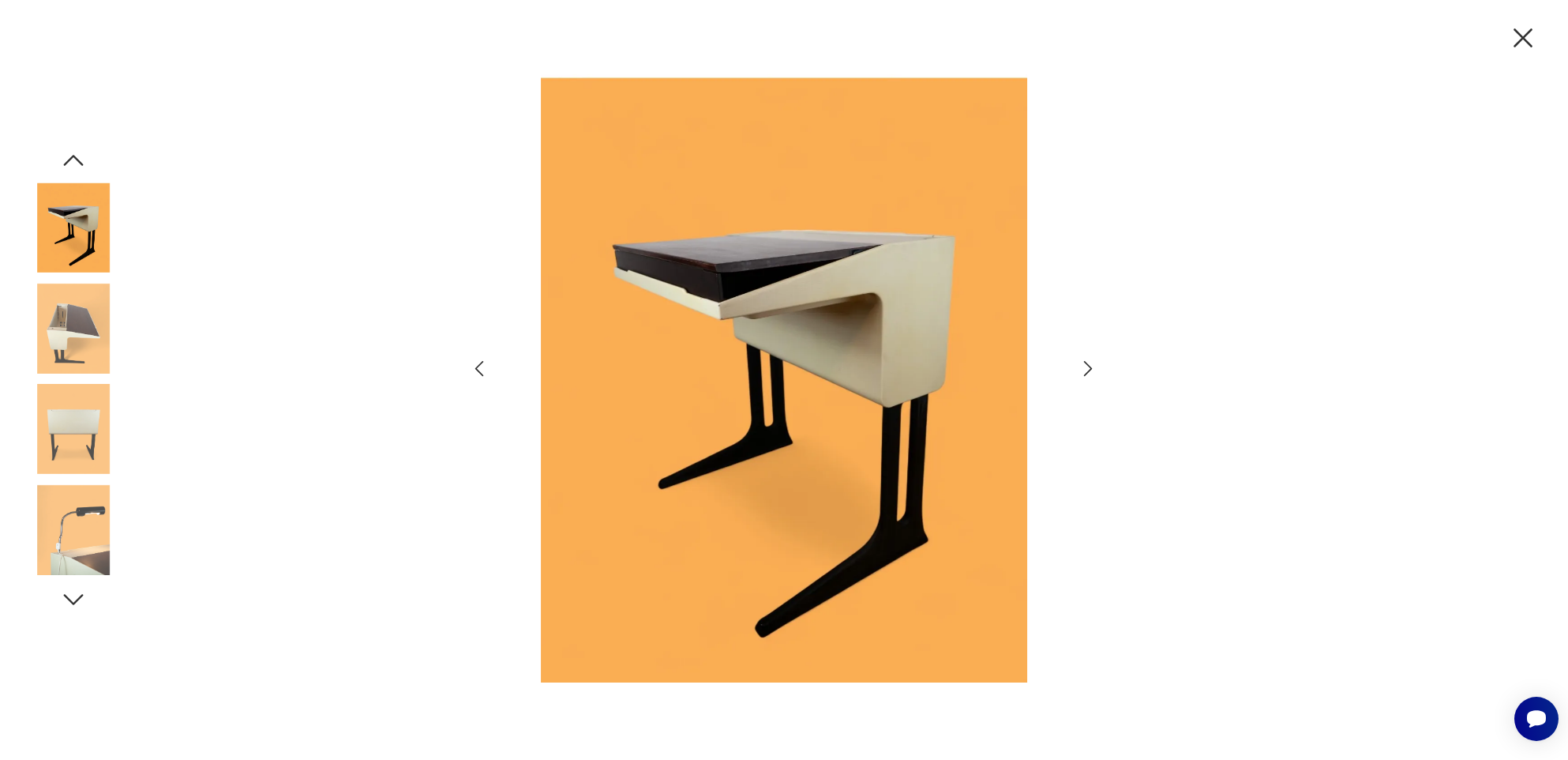 click at bounding box center [1088, 368] 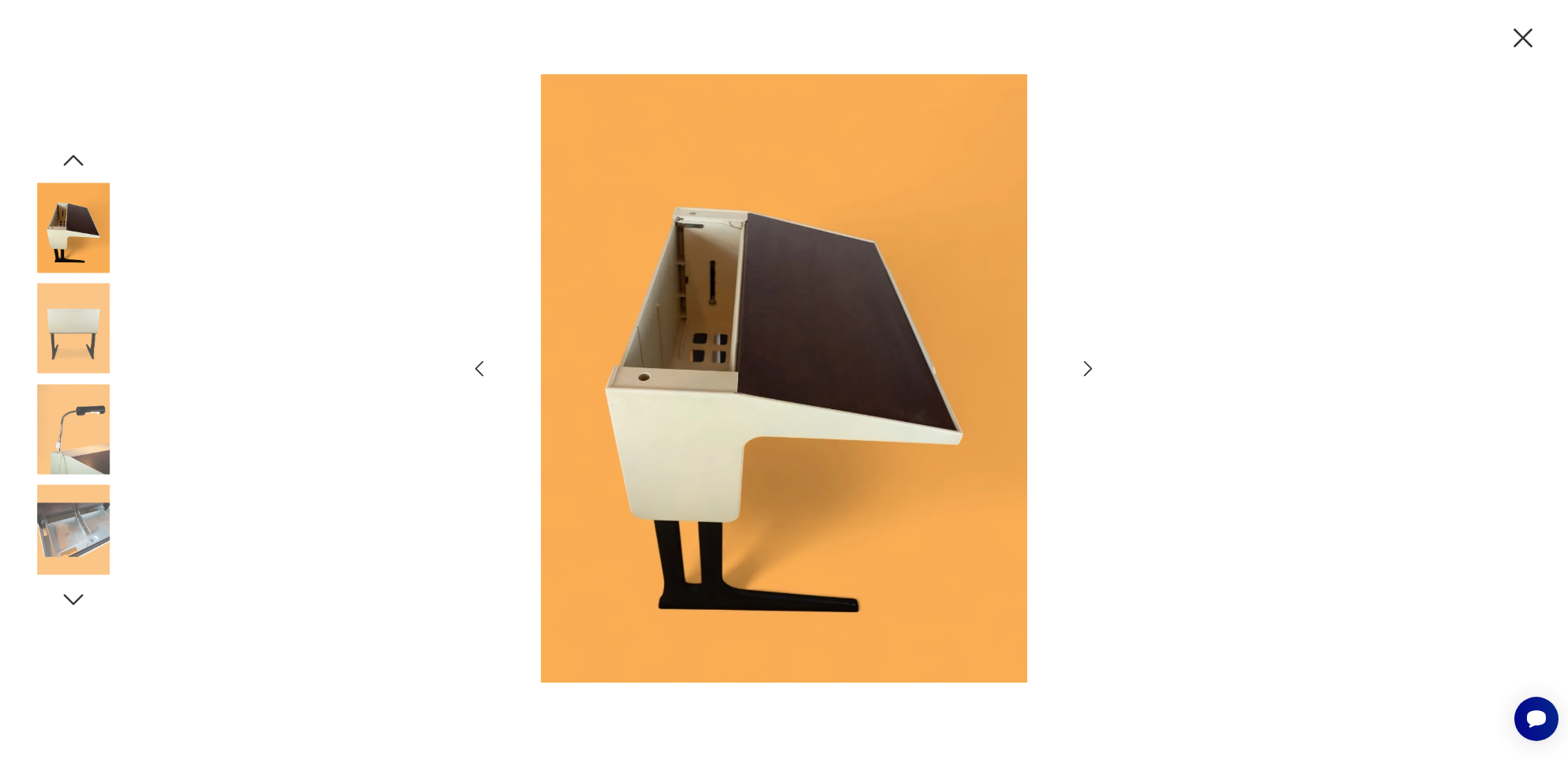 click at bounding box center [1088, 368] 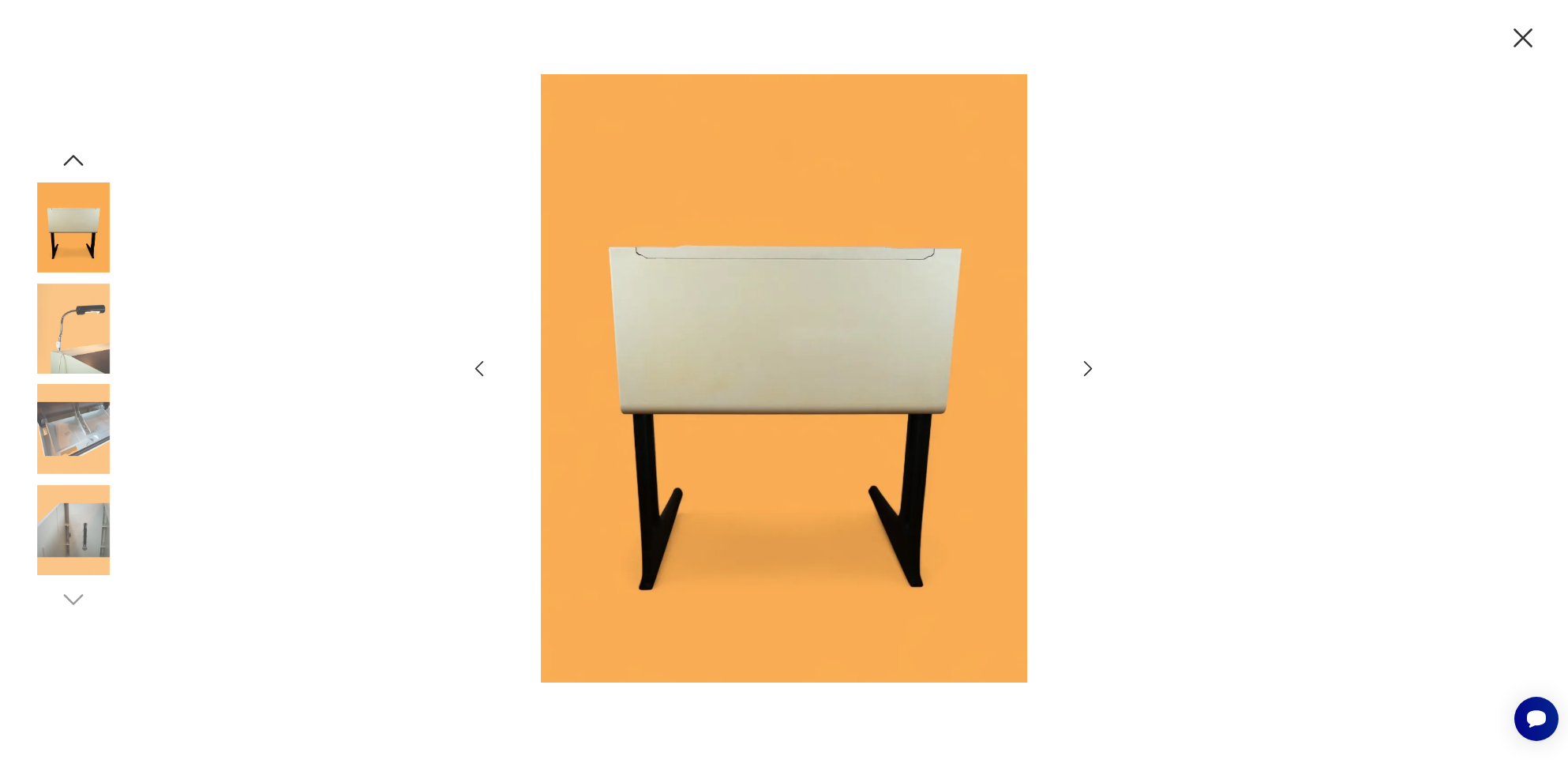 click at bounding box center [1088, 368] 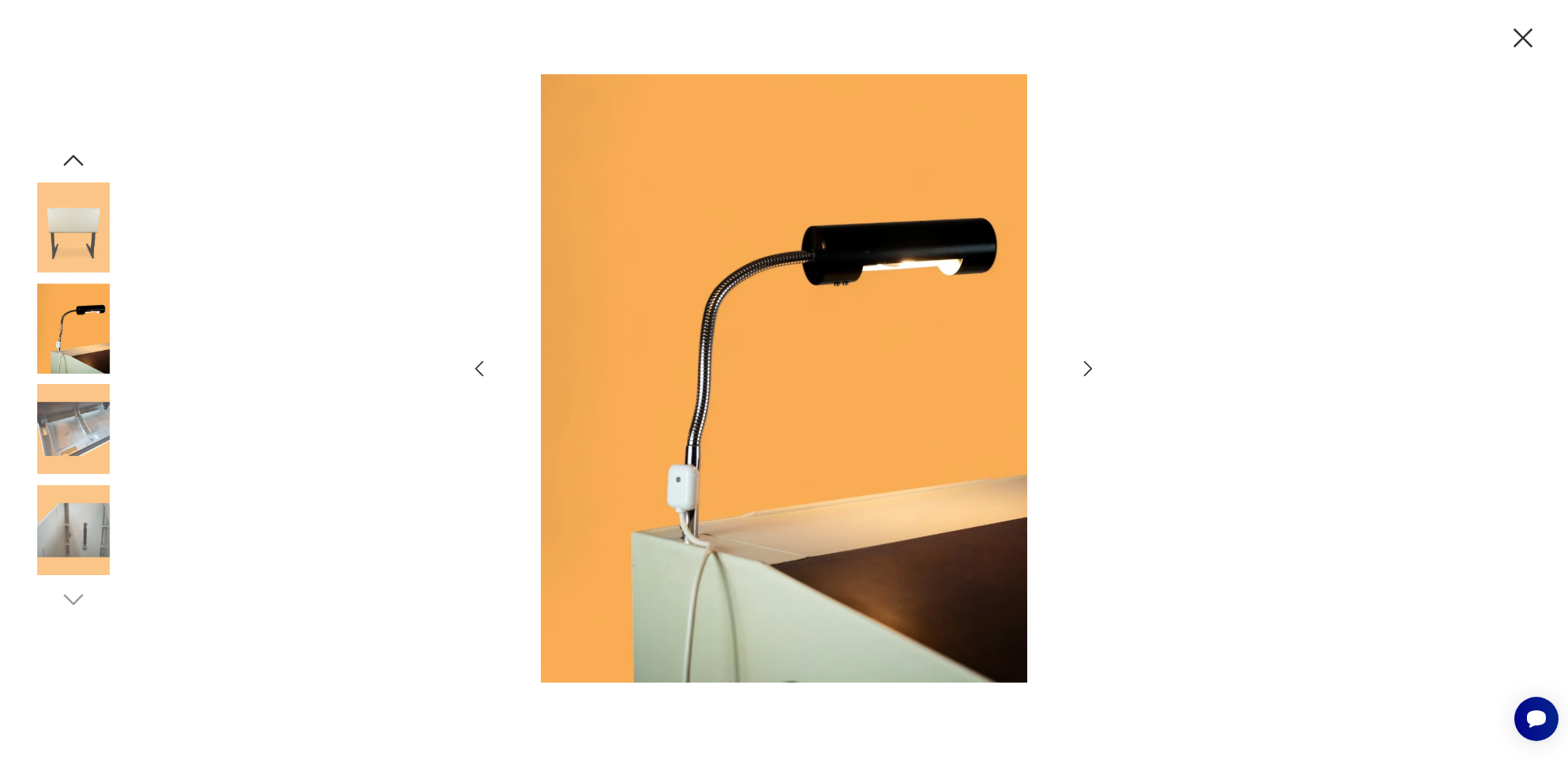 click at bounding box center [1088, 368] 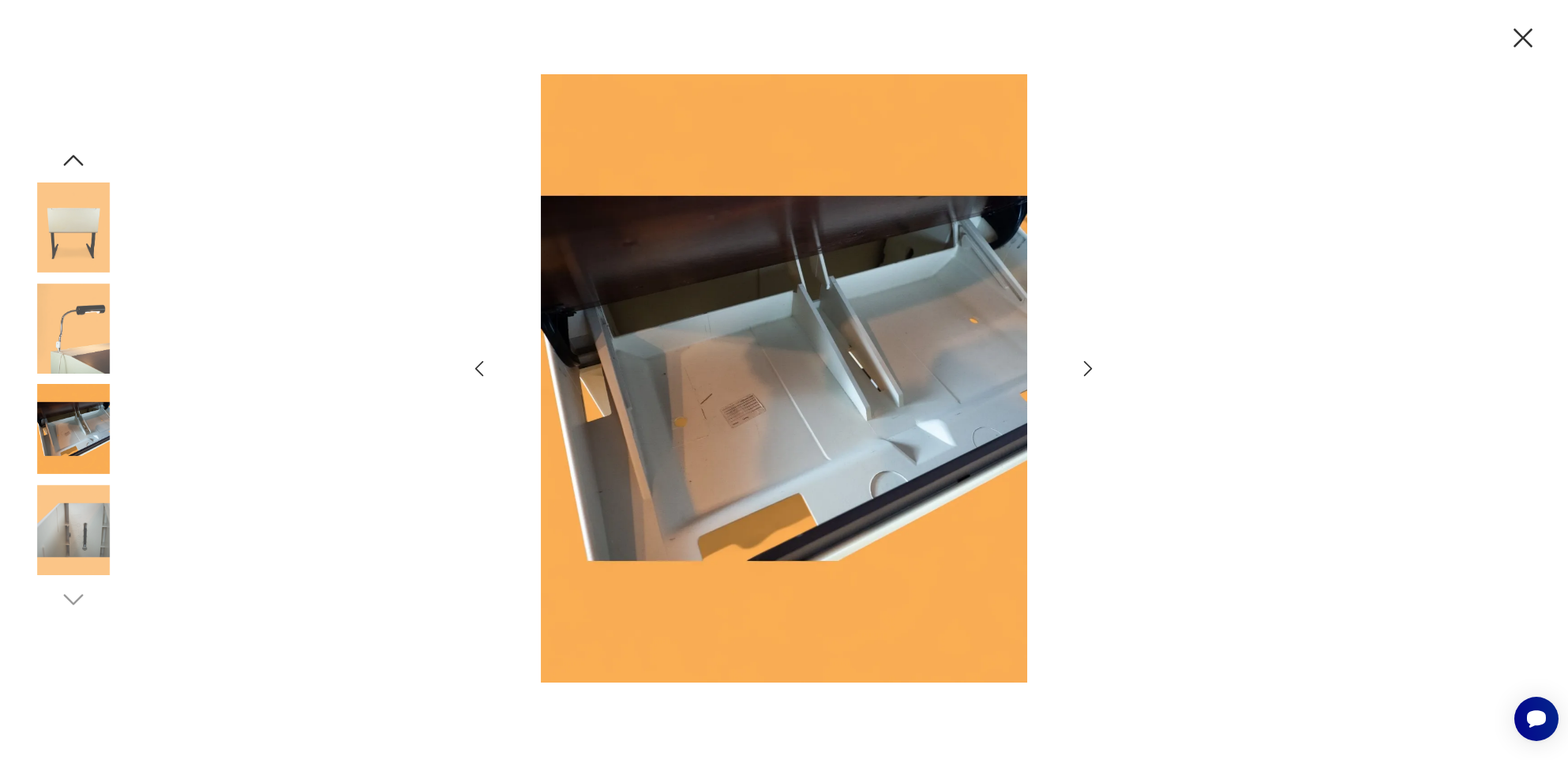 click at bounding box center [1088, 368] 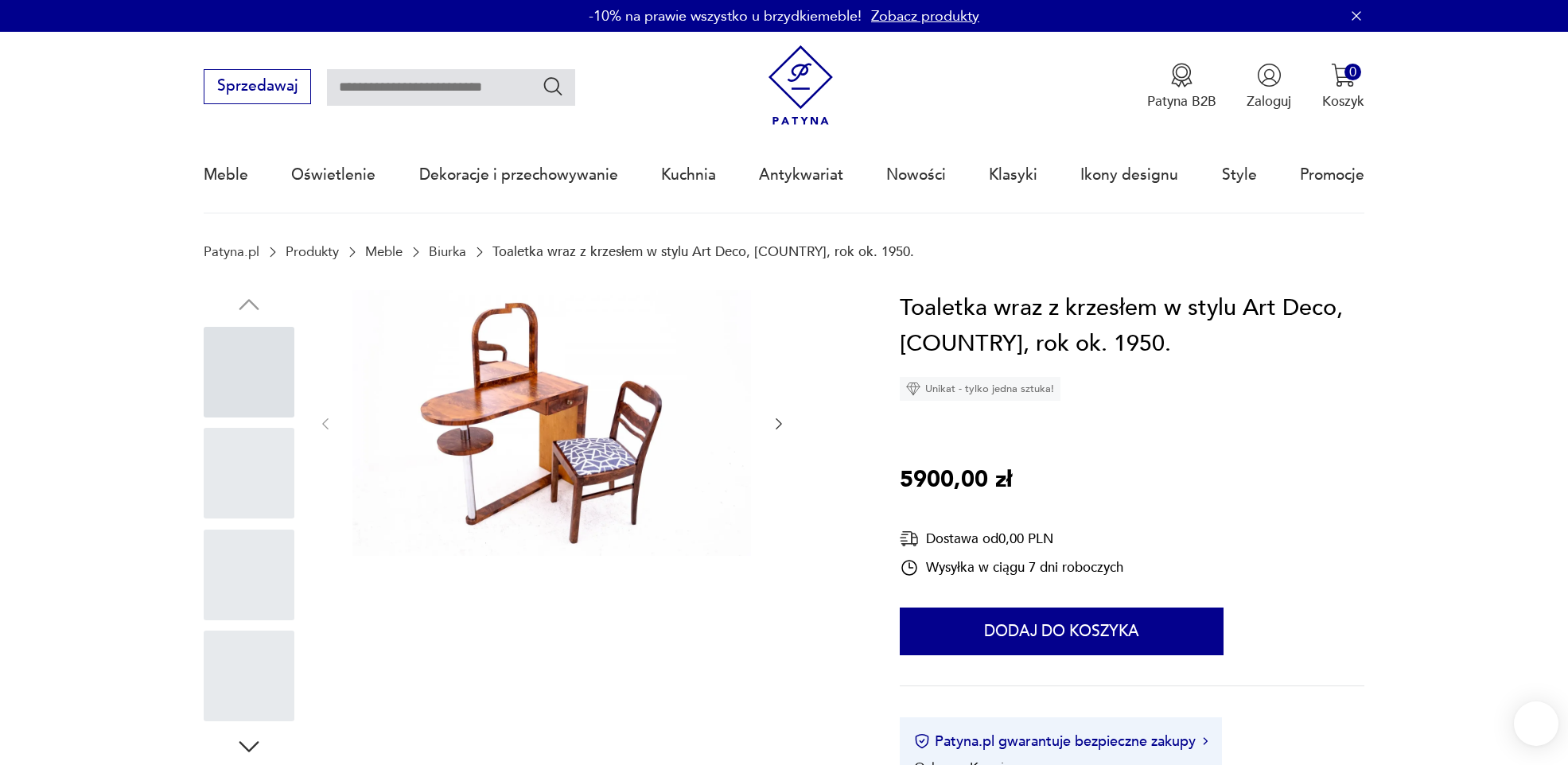 scroll, scrollTop: 0, scrollLeft: 0, axis: both 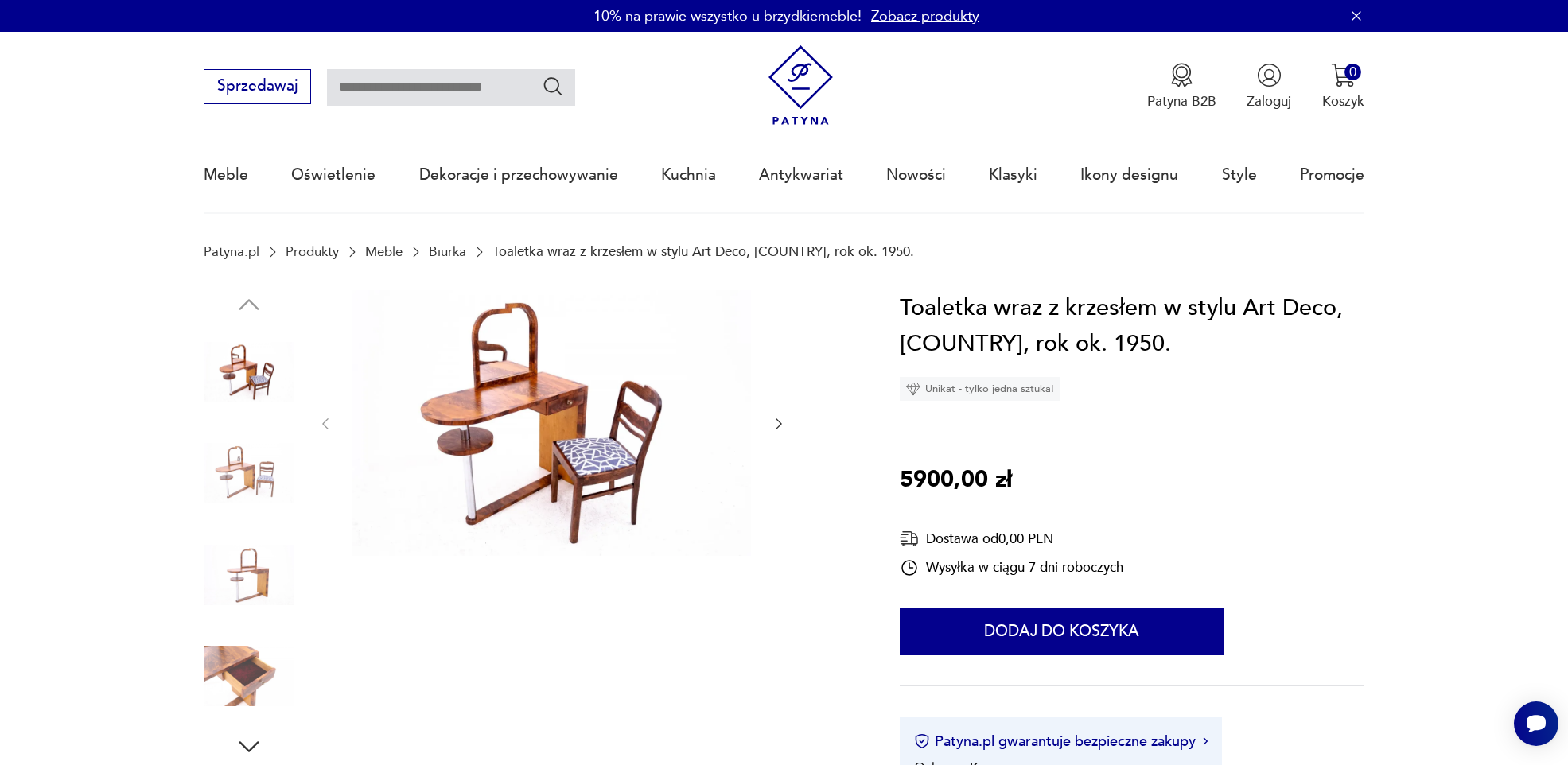 click at bounding box center [551, 423] 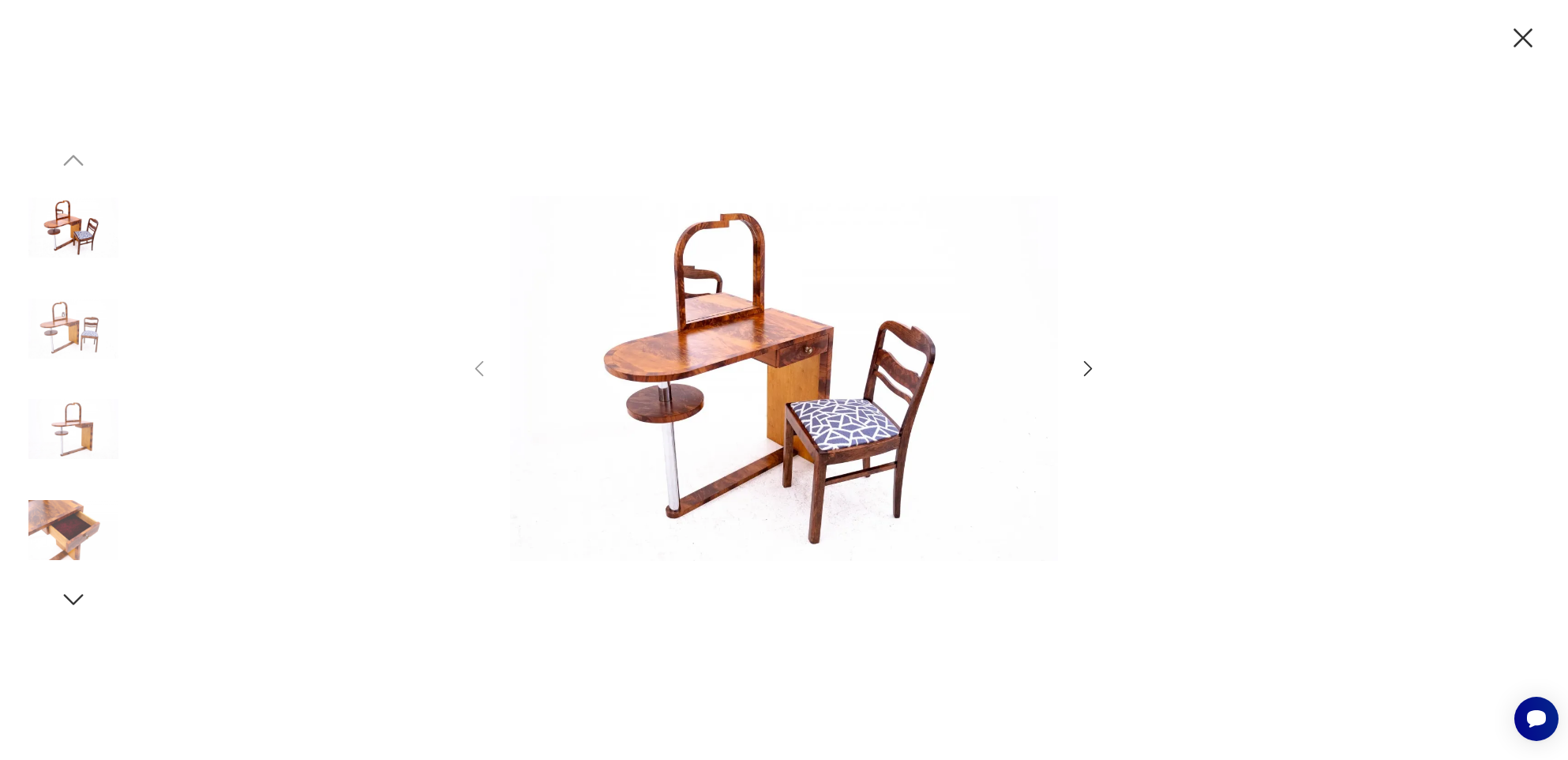 click at bounding box center (1088, 368) 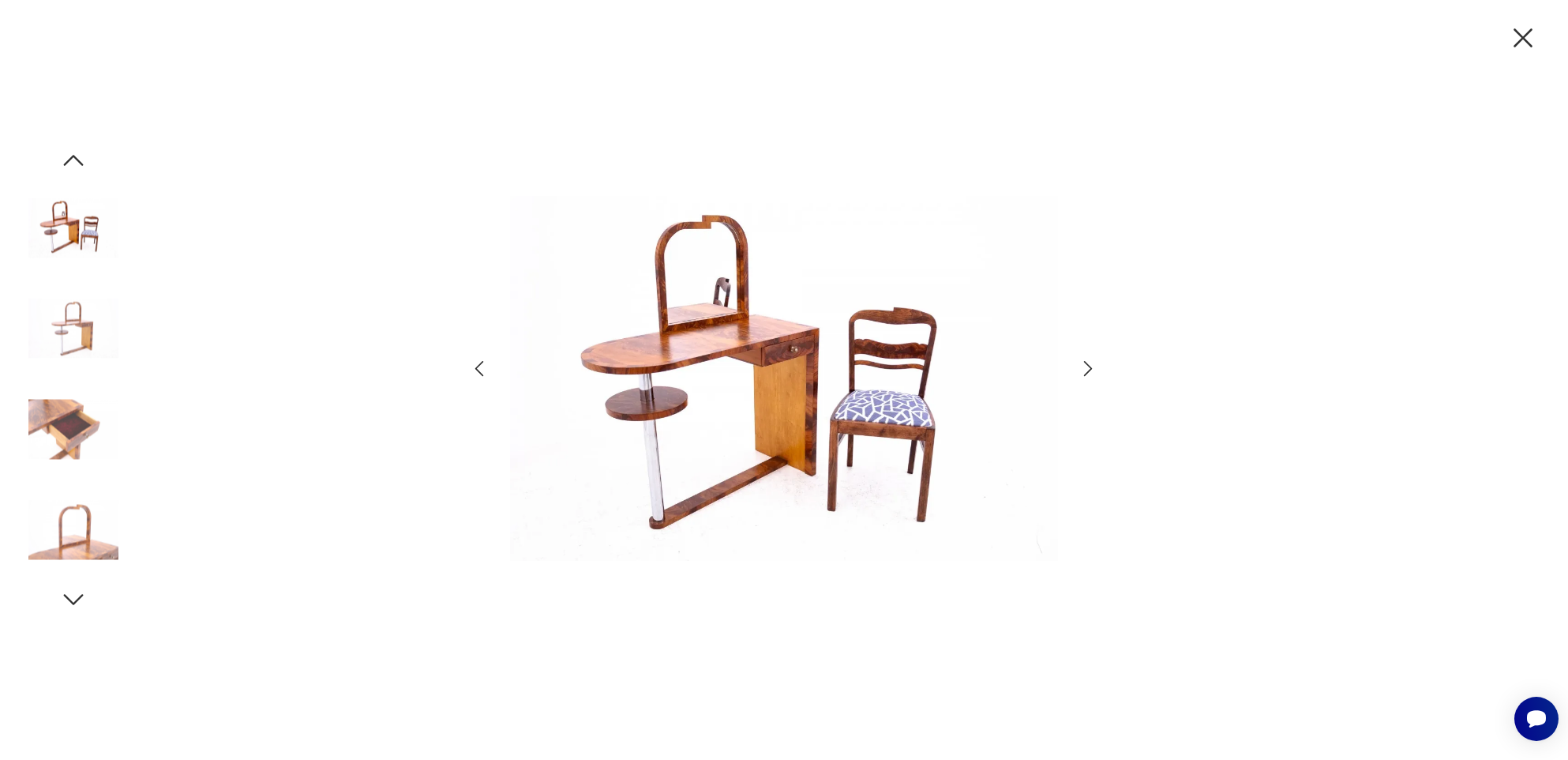 click at bounding box center [1088, 368] 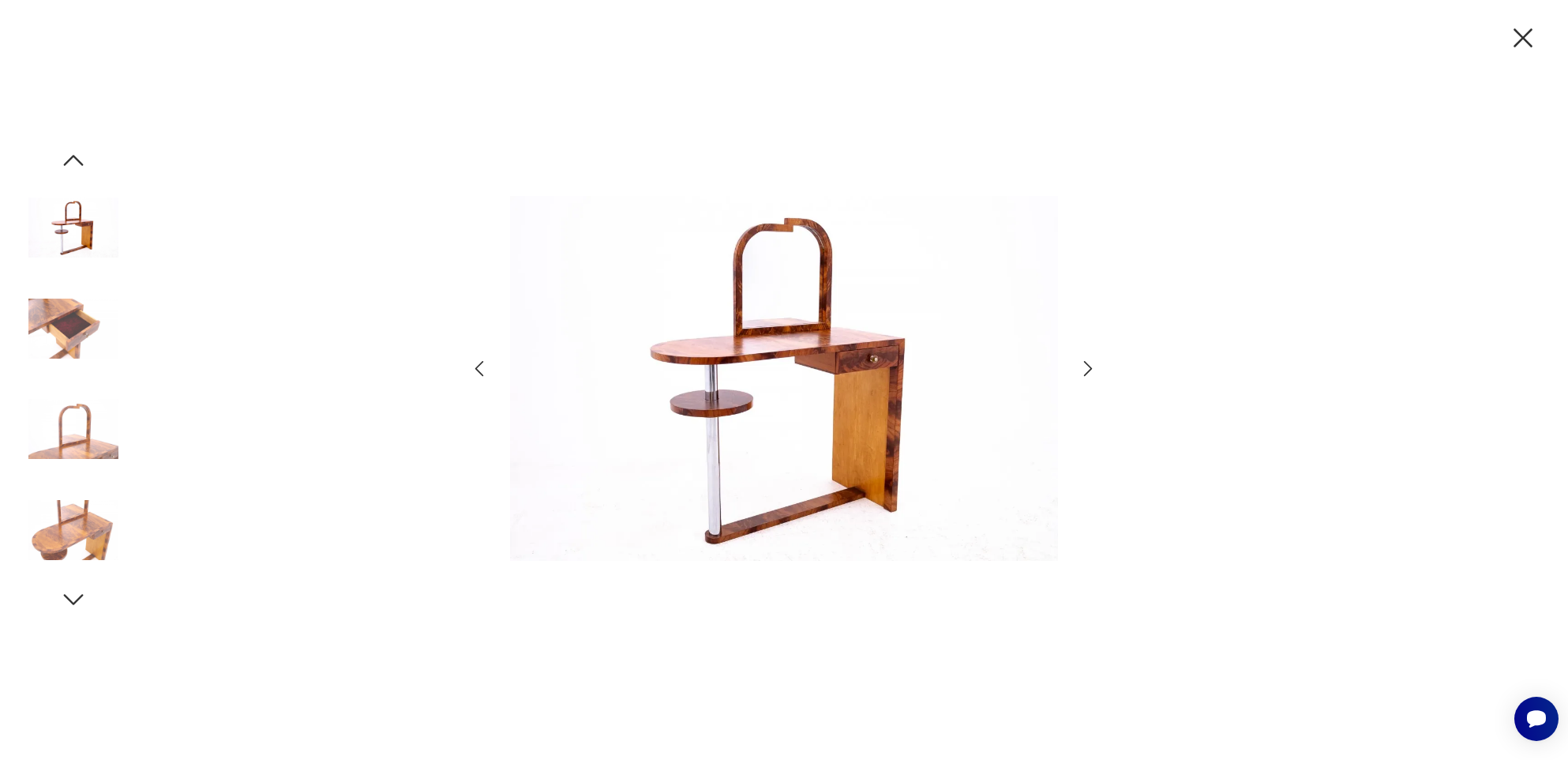 click at bounding box center [1088, 368] 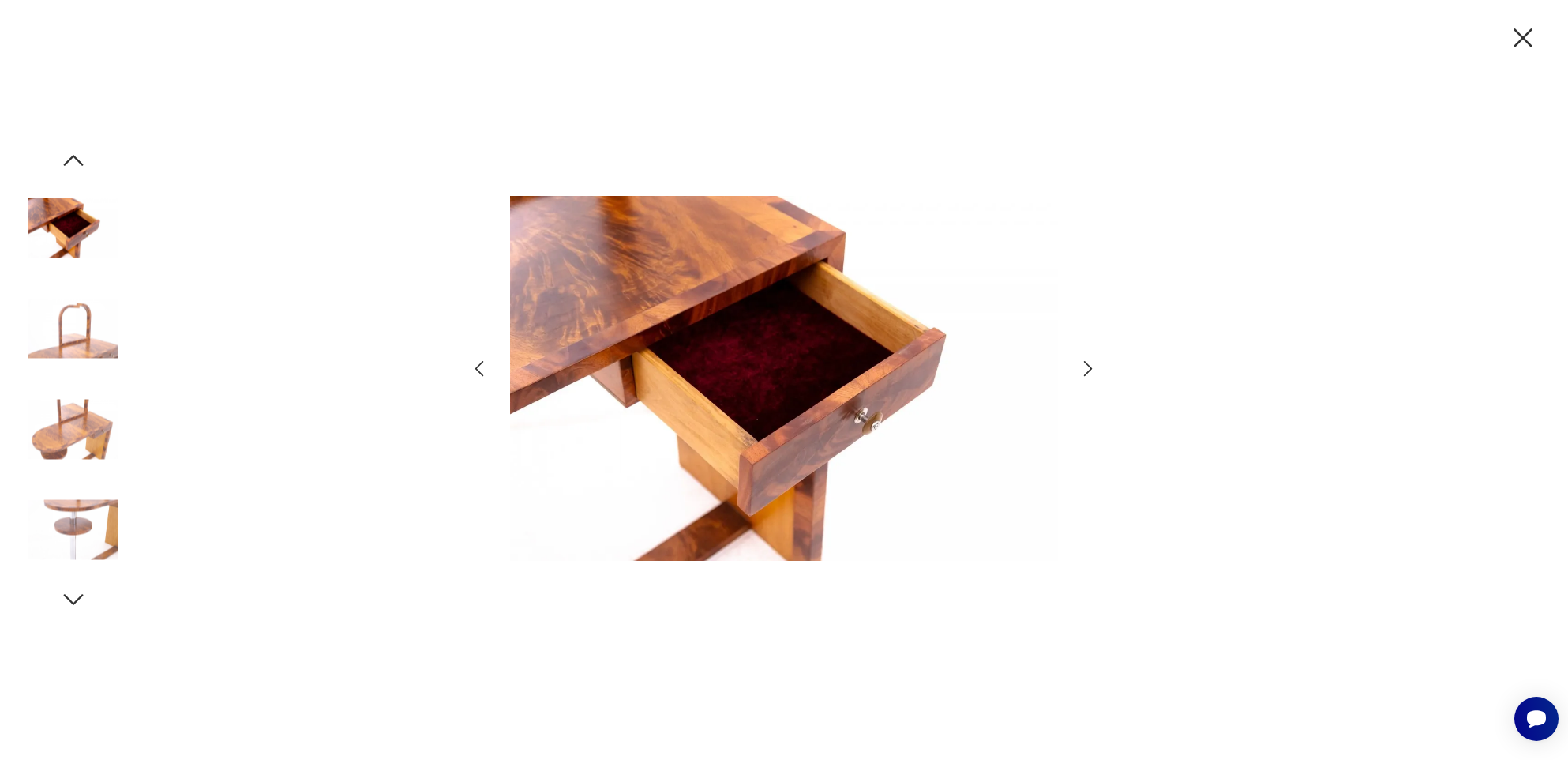 click at bounding box center [1088, 368] 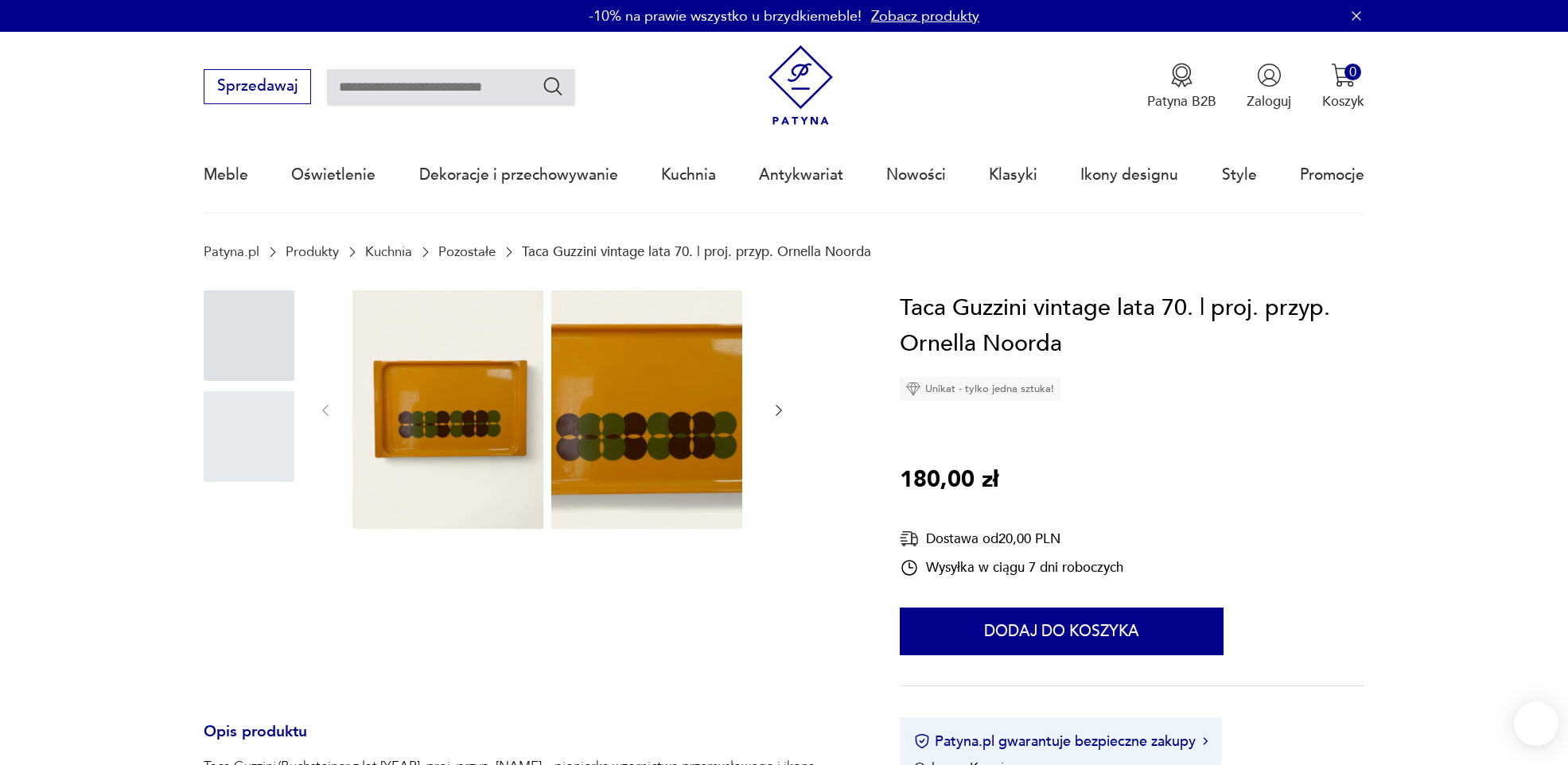 scroll, scrollTop: 0, scrollLeft: 0, axis: both 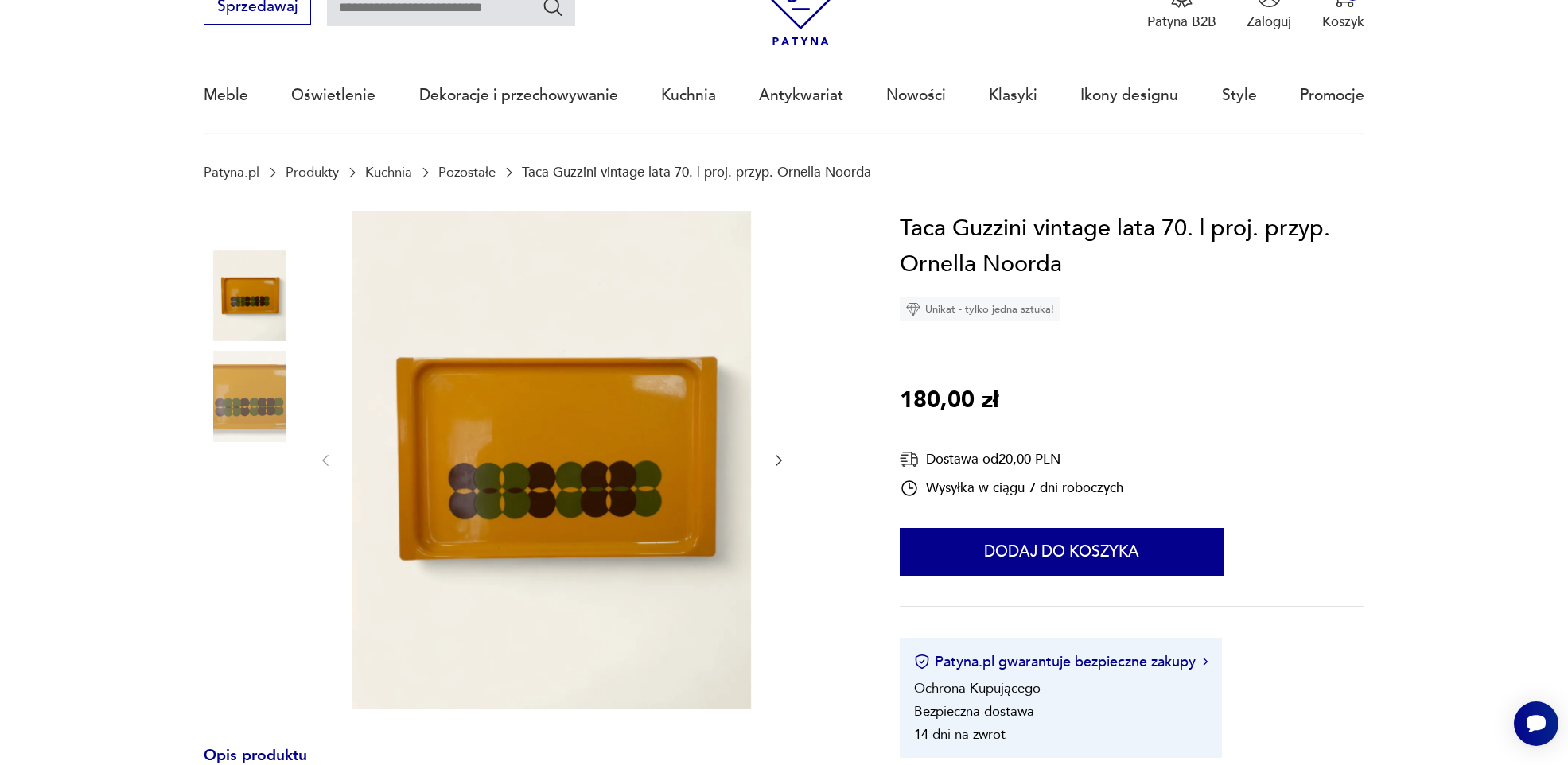 click at bounding box center (249, 397) 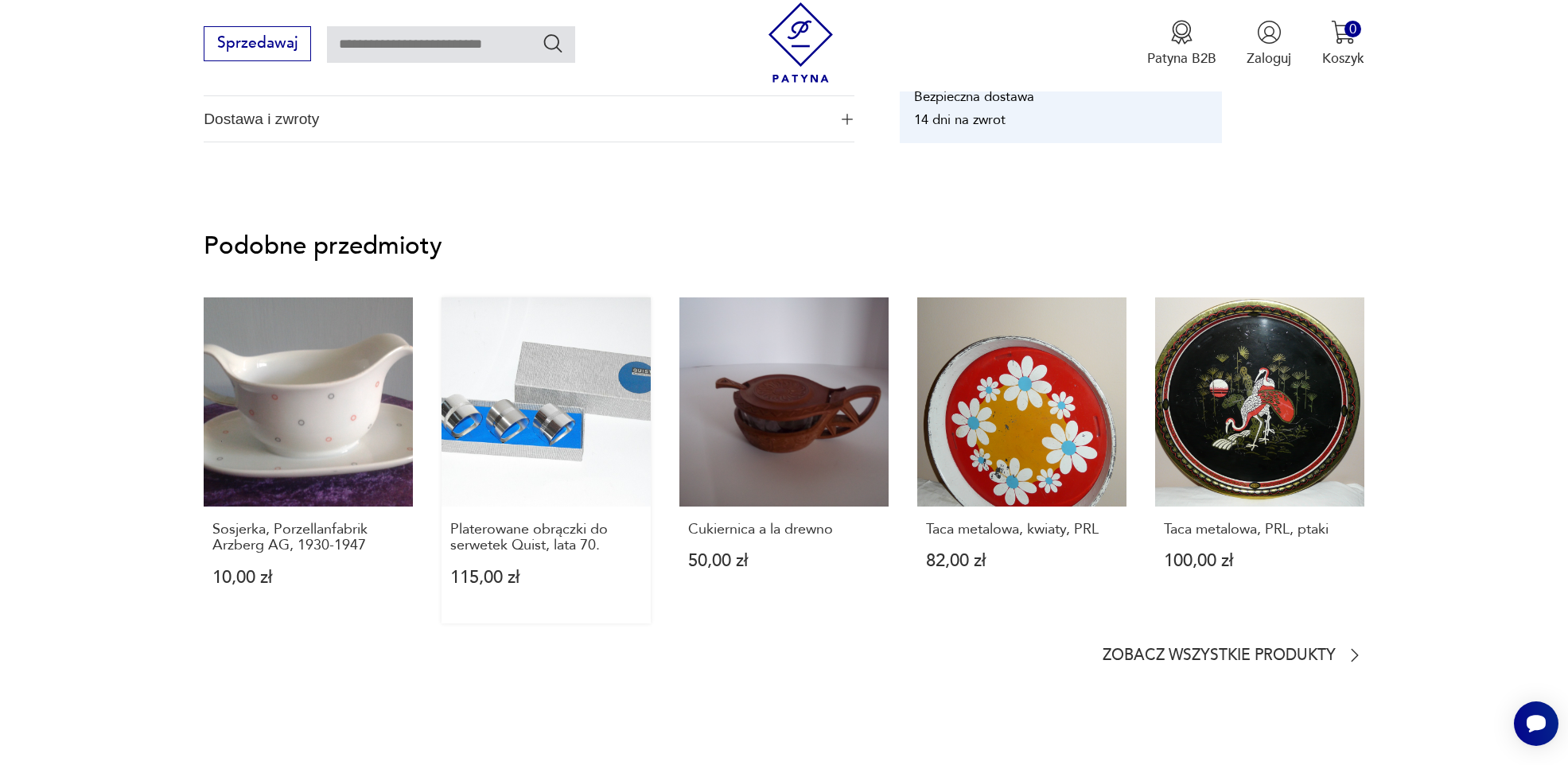 scroll, scrollTop: 1511, scrollLeft: 0, axis: vertical 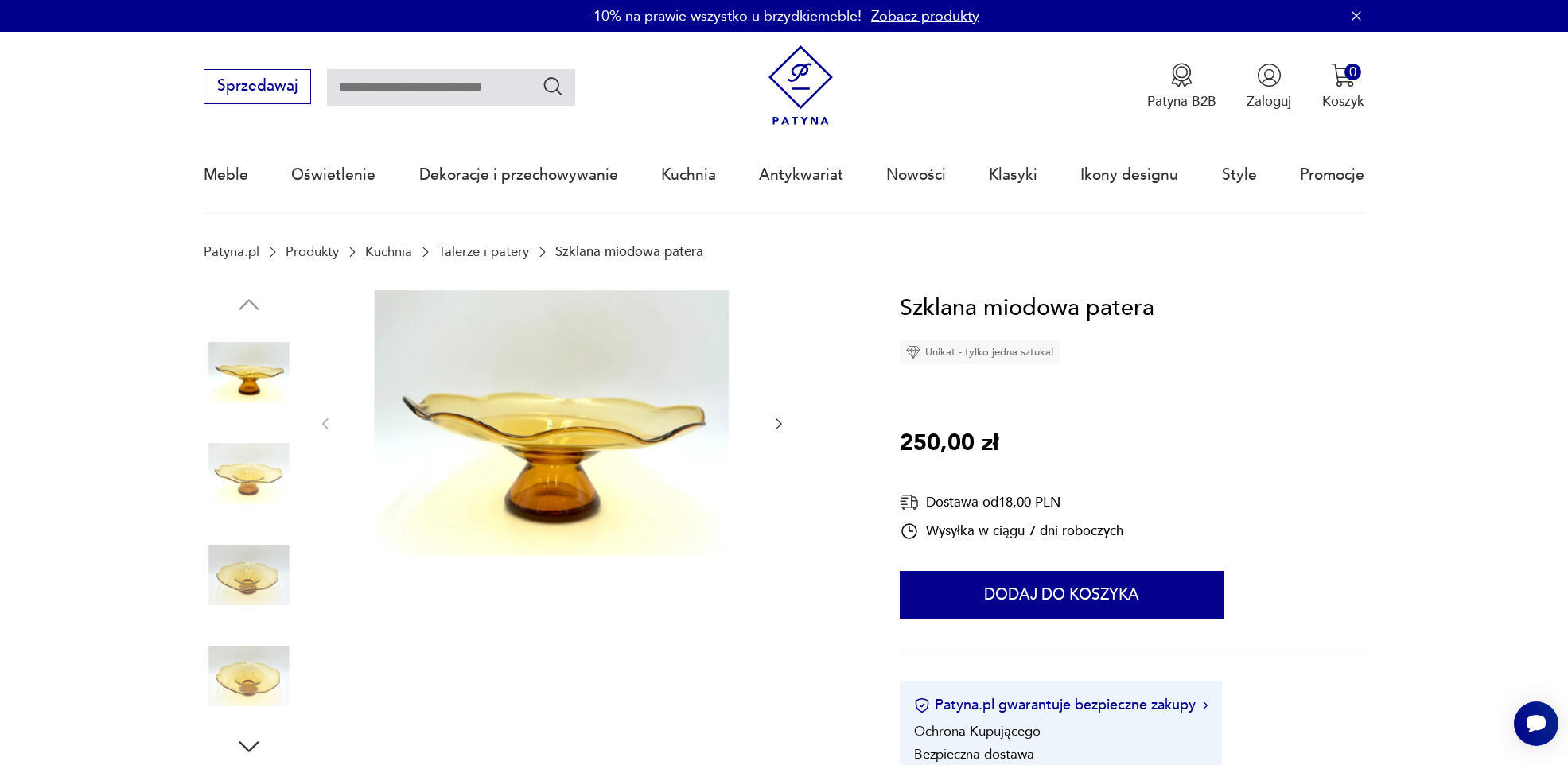 click at bounding box center [249, 473] 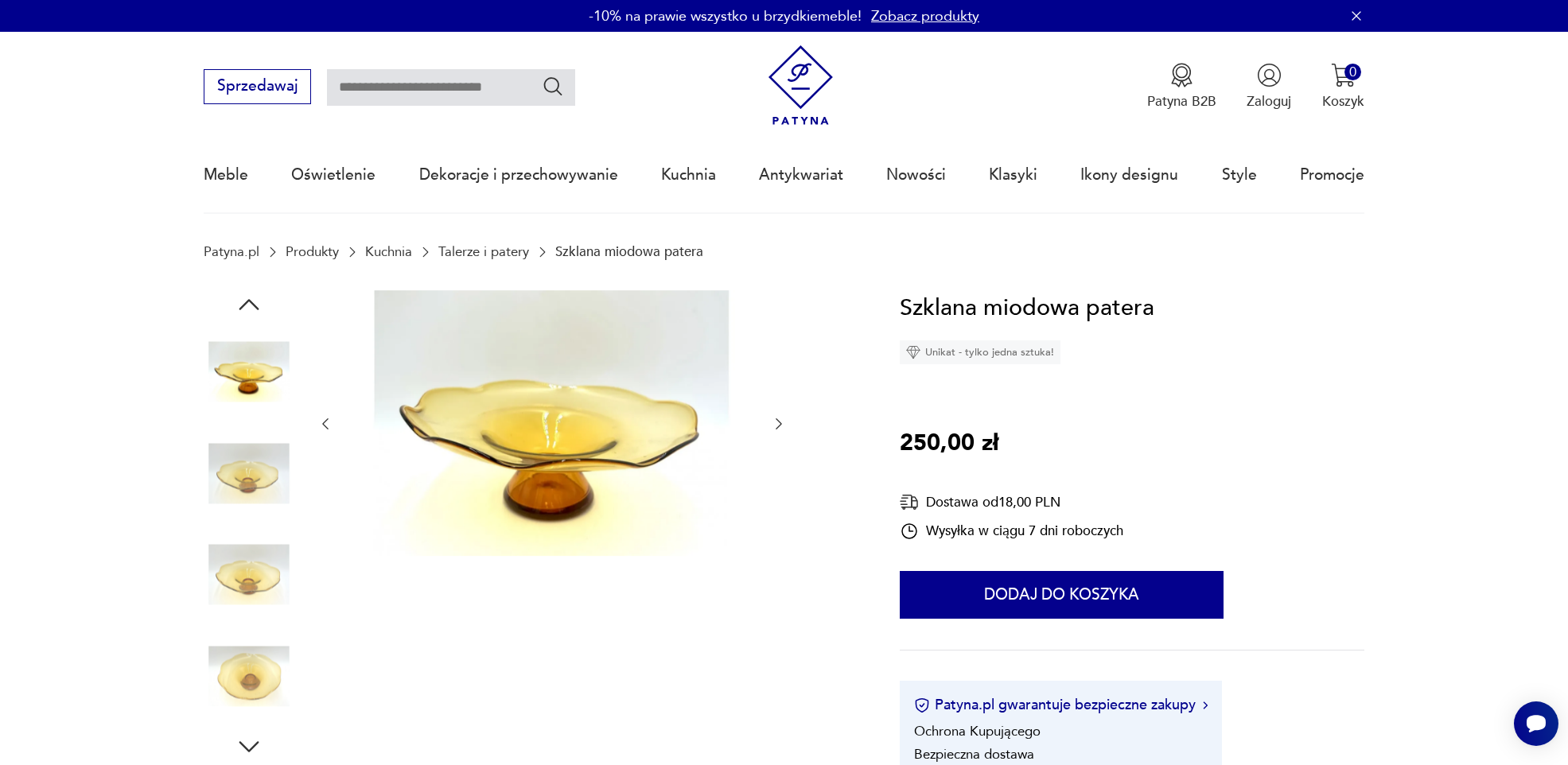 click at bounding box center [249, 473] 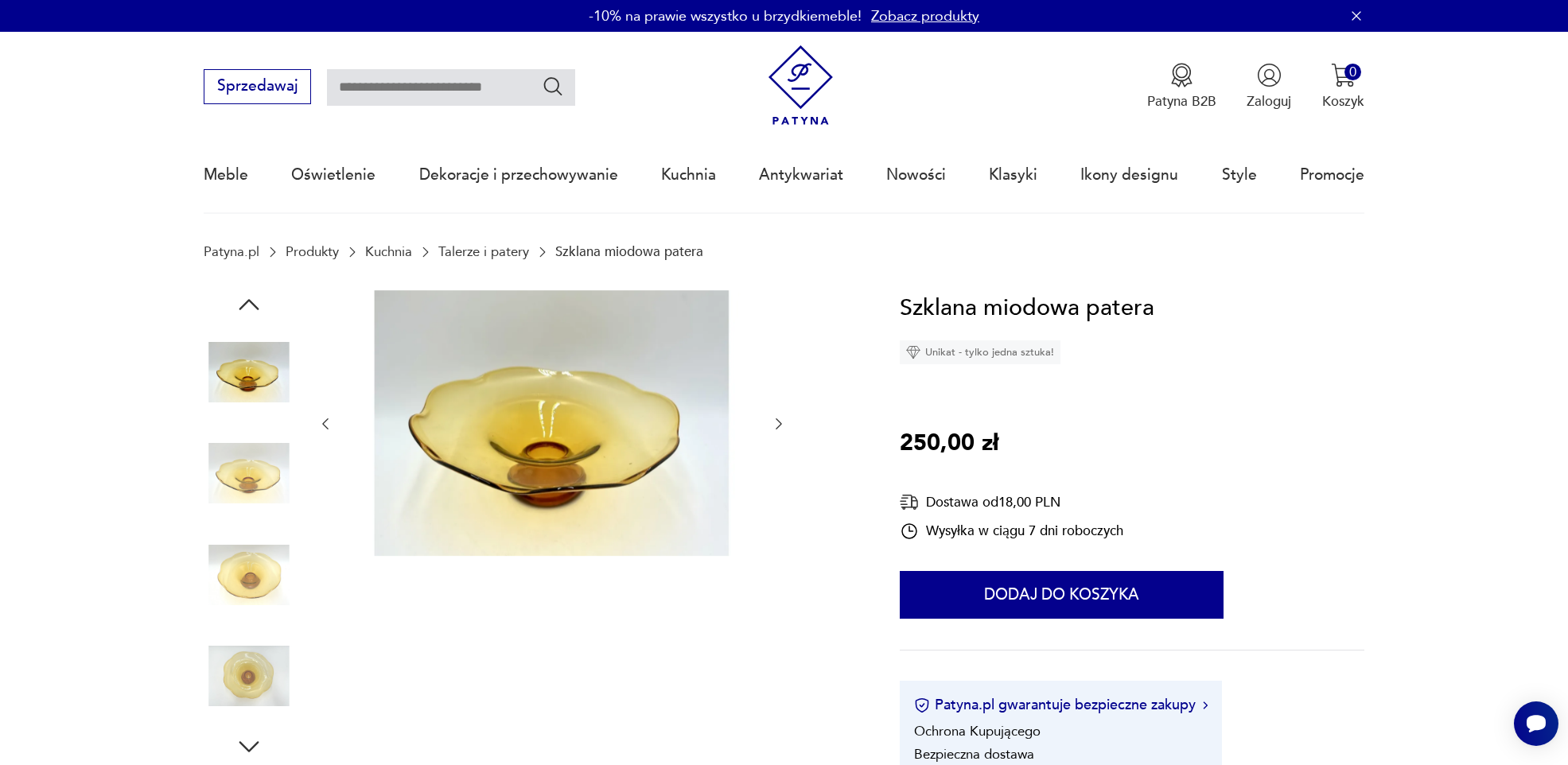 click at bounding box center [0, 0] 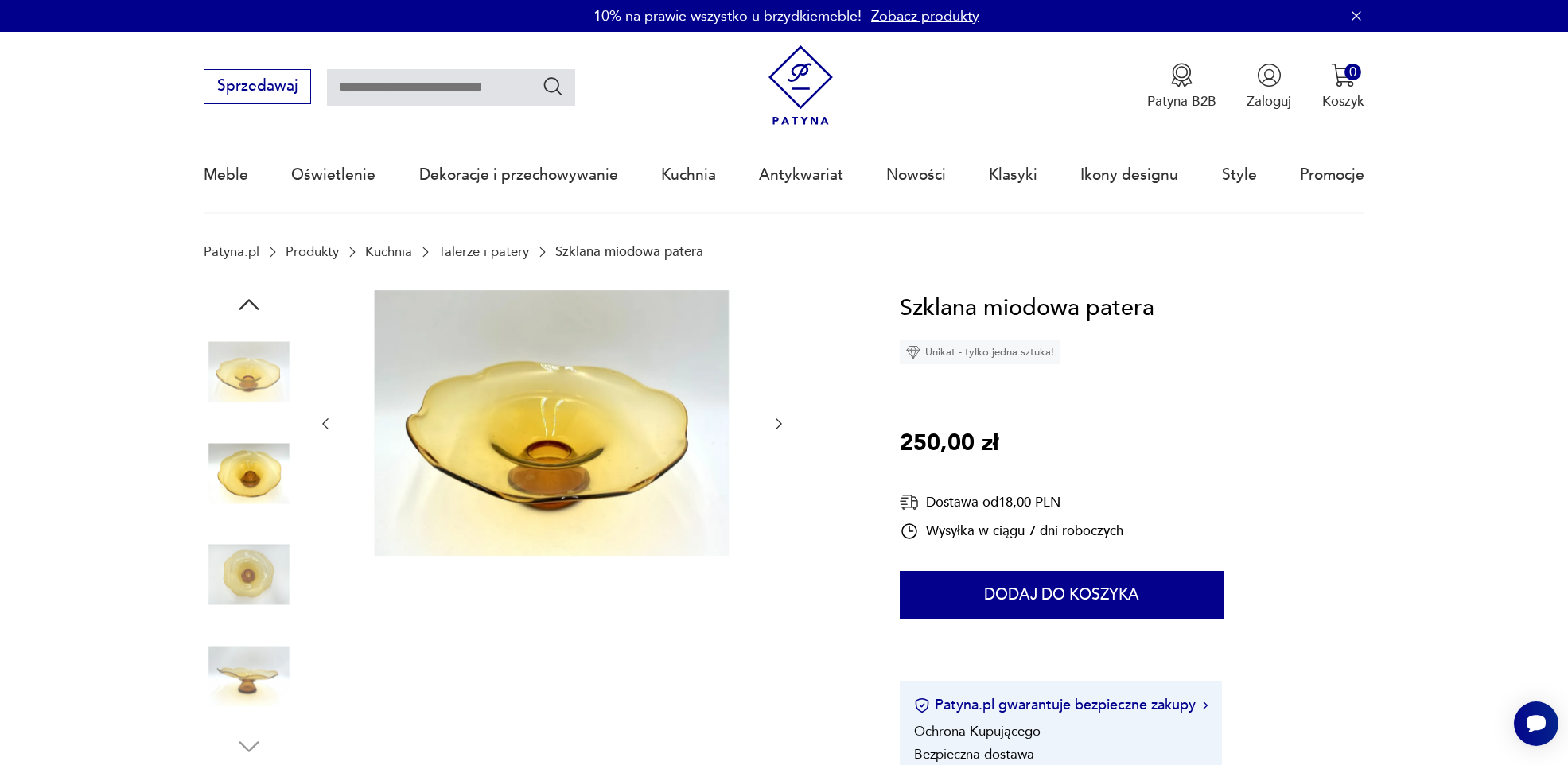 click at bounding box center (0, 0) 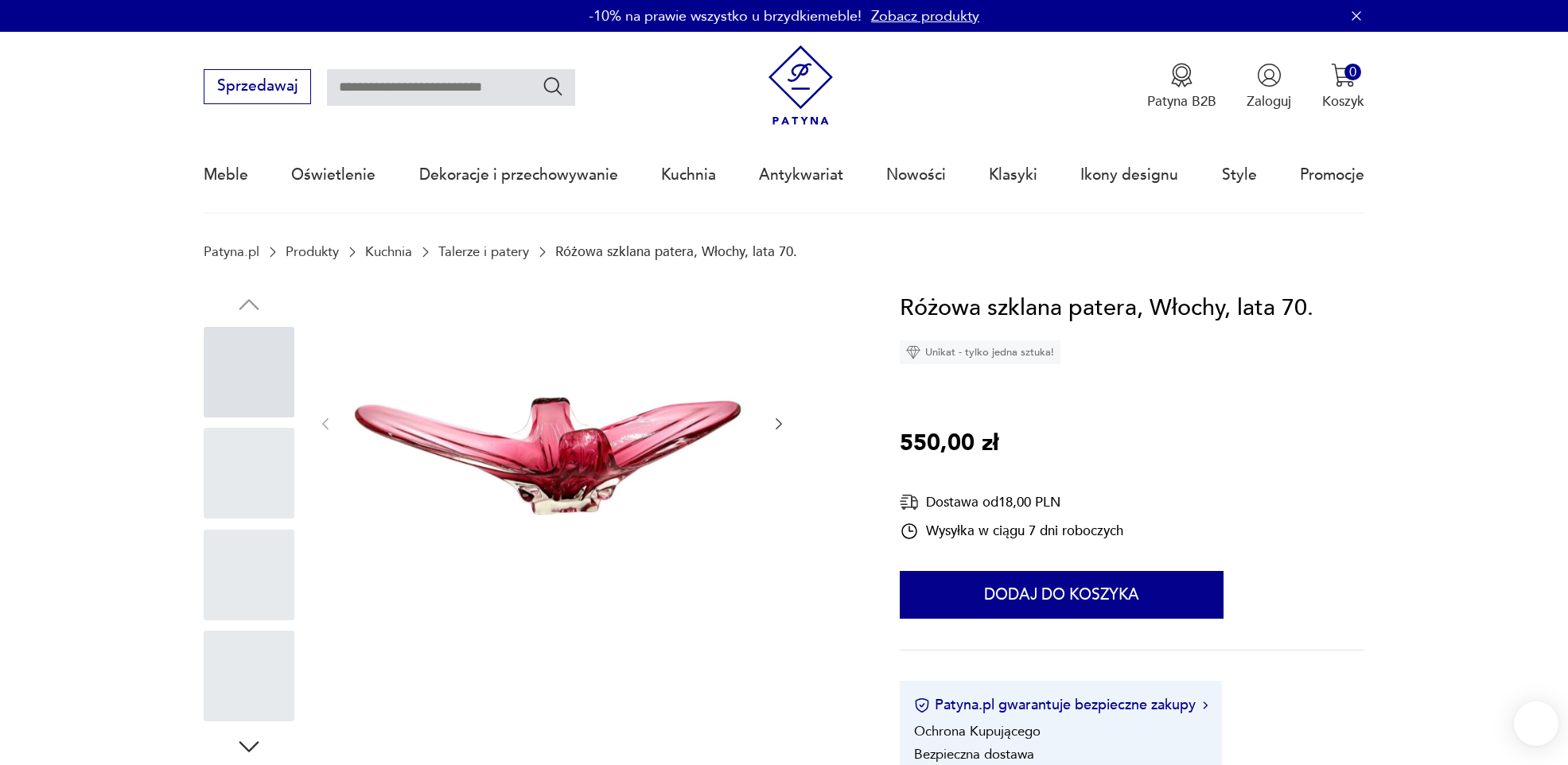 scroll, scrollTop: 0, scrollLeft: 0, axis: both 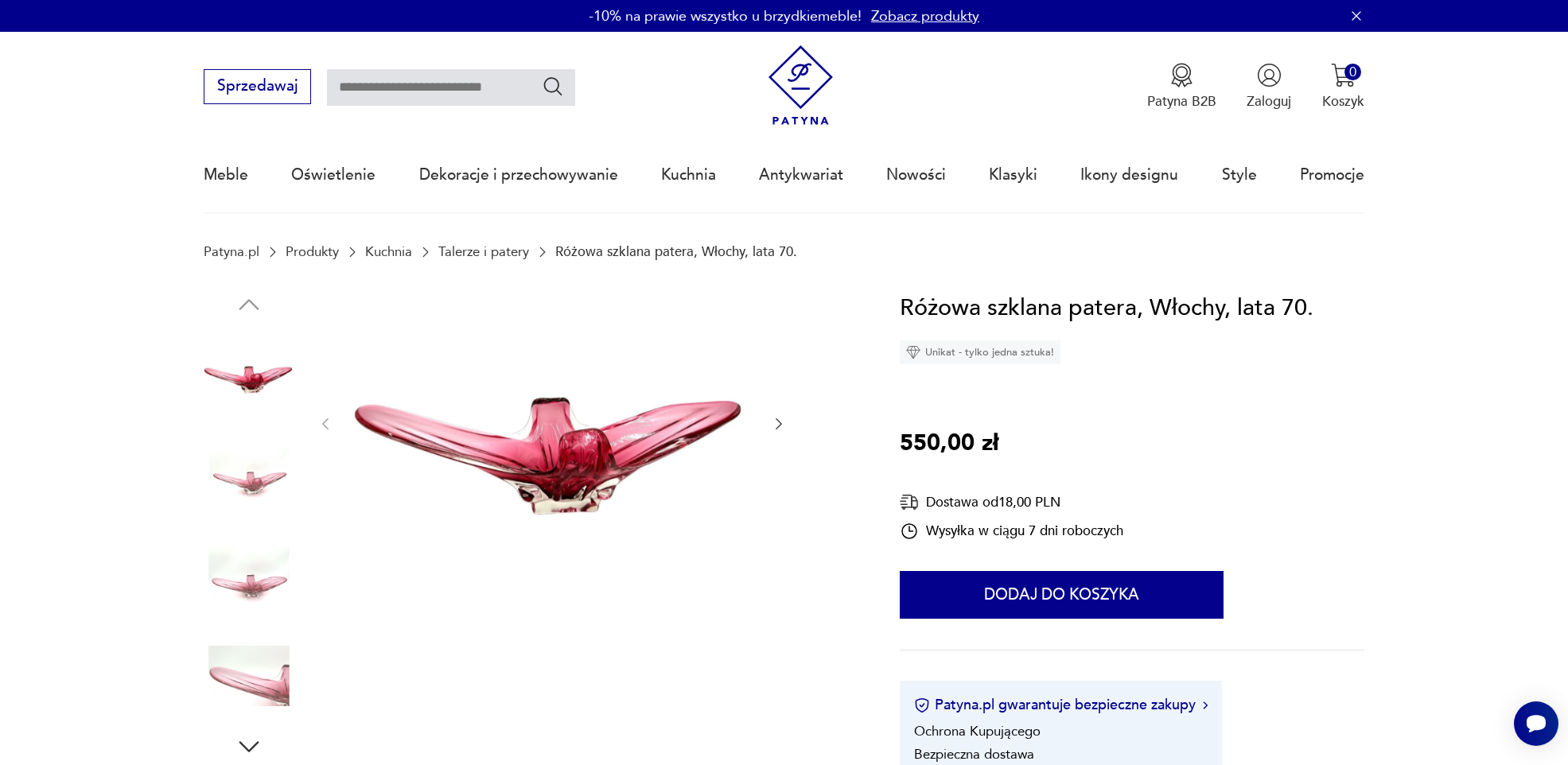 click at bounding box center (249, 473) 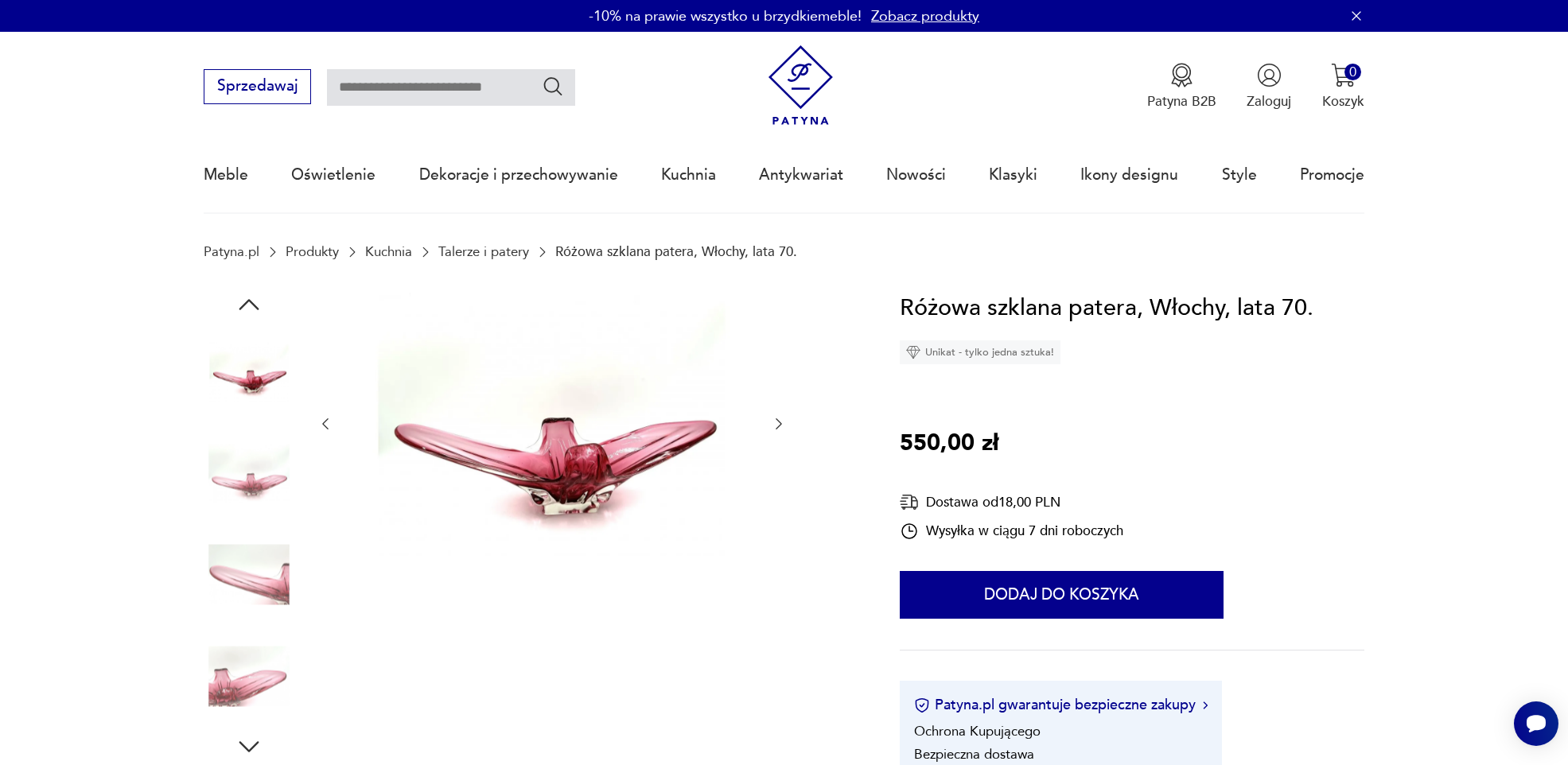 click at bounding box center [249, 473] 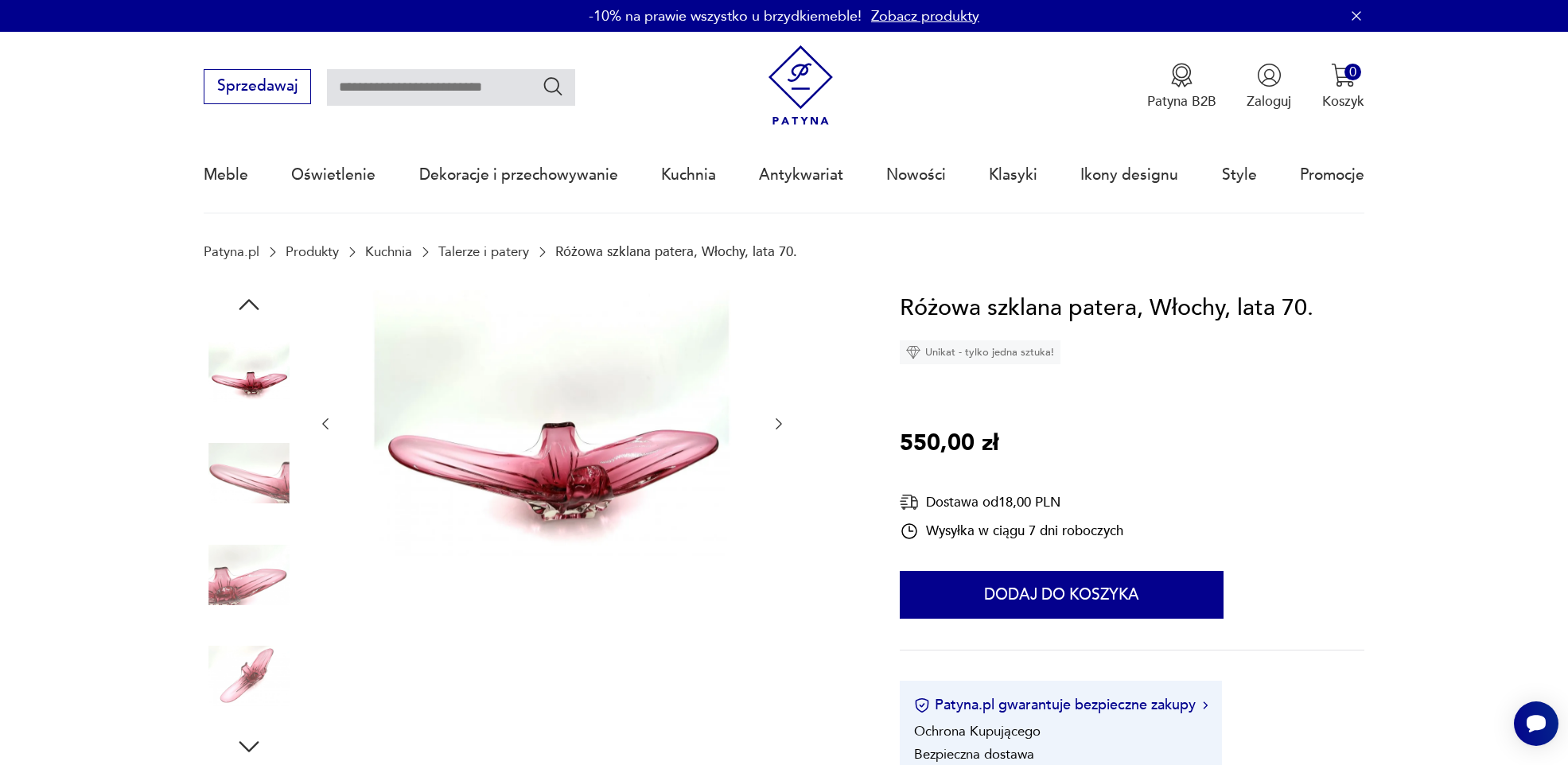 click at bounding box center (249, 473) 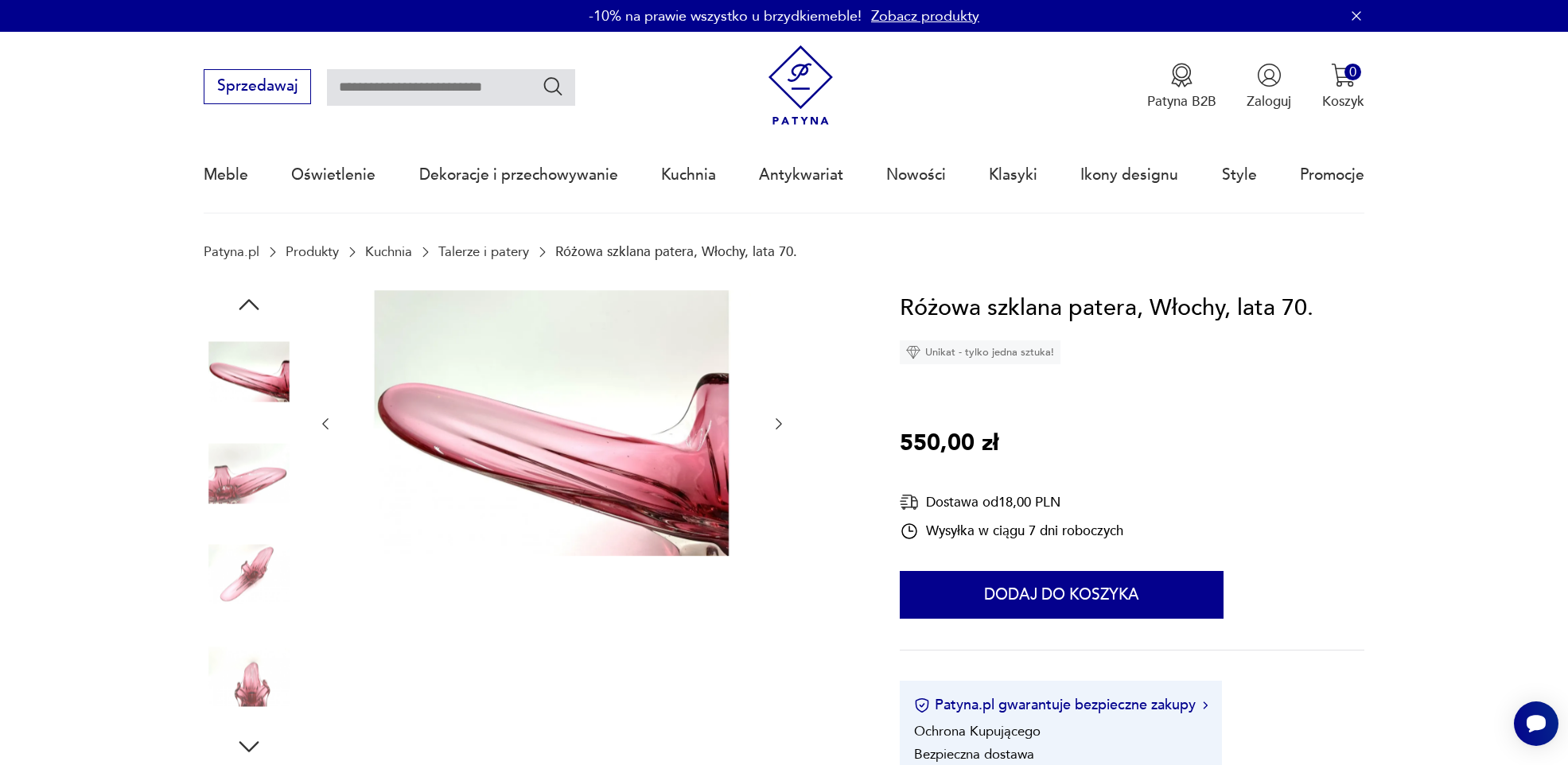click at bounding box center (0, 0) 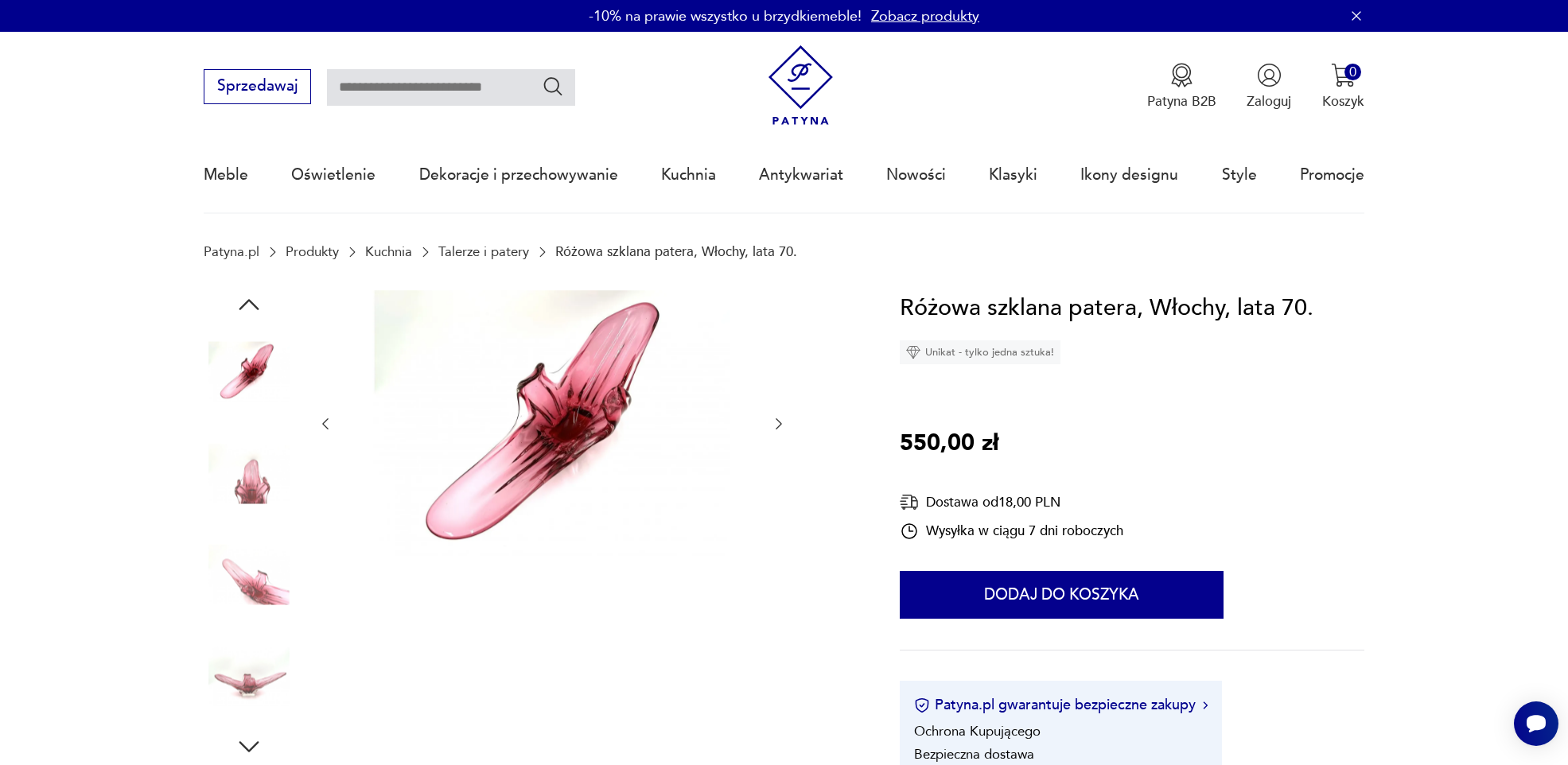 click at bounding box center [0, 0] 